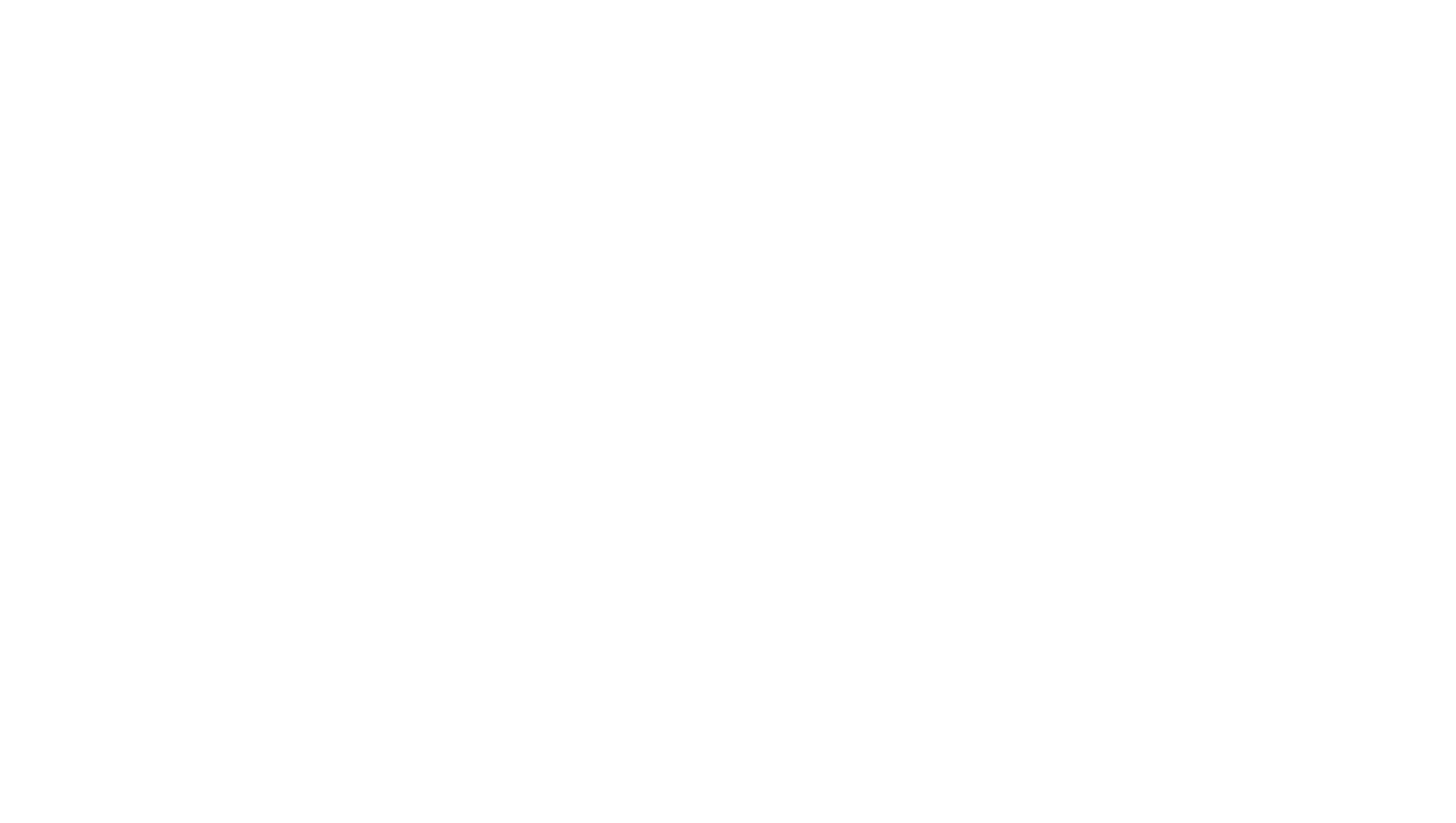 scroll, scrollTop: 0, scrollLeft: 0, axis: both 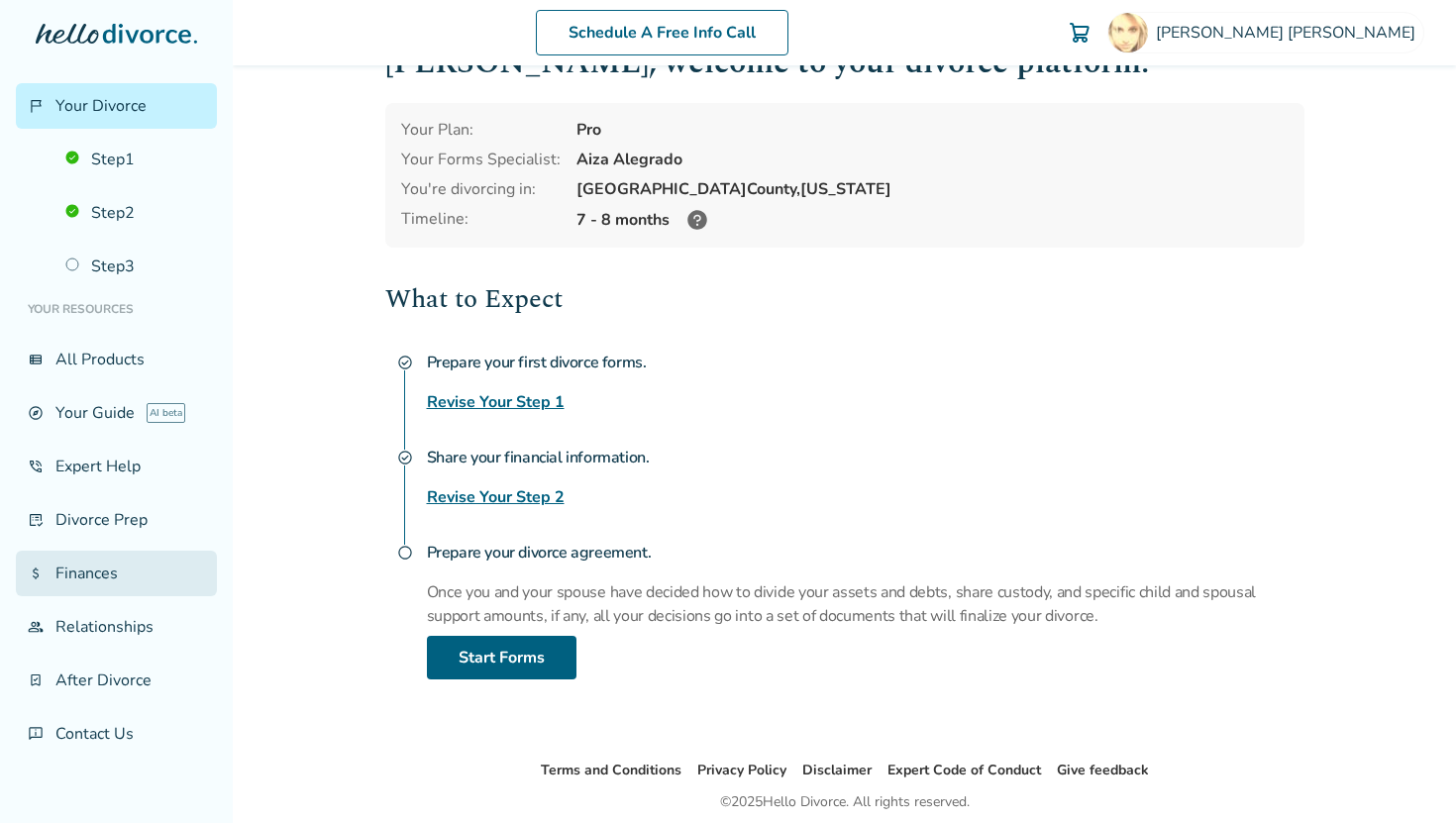 click on "attach_money Finances" at bounding box center [116, 573] 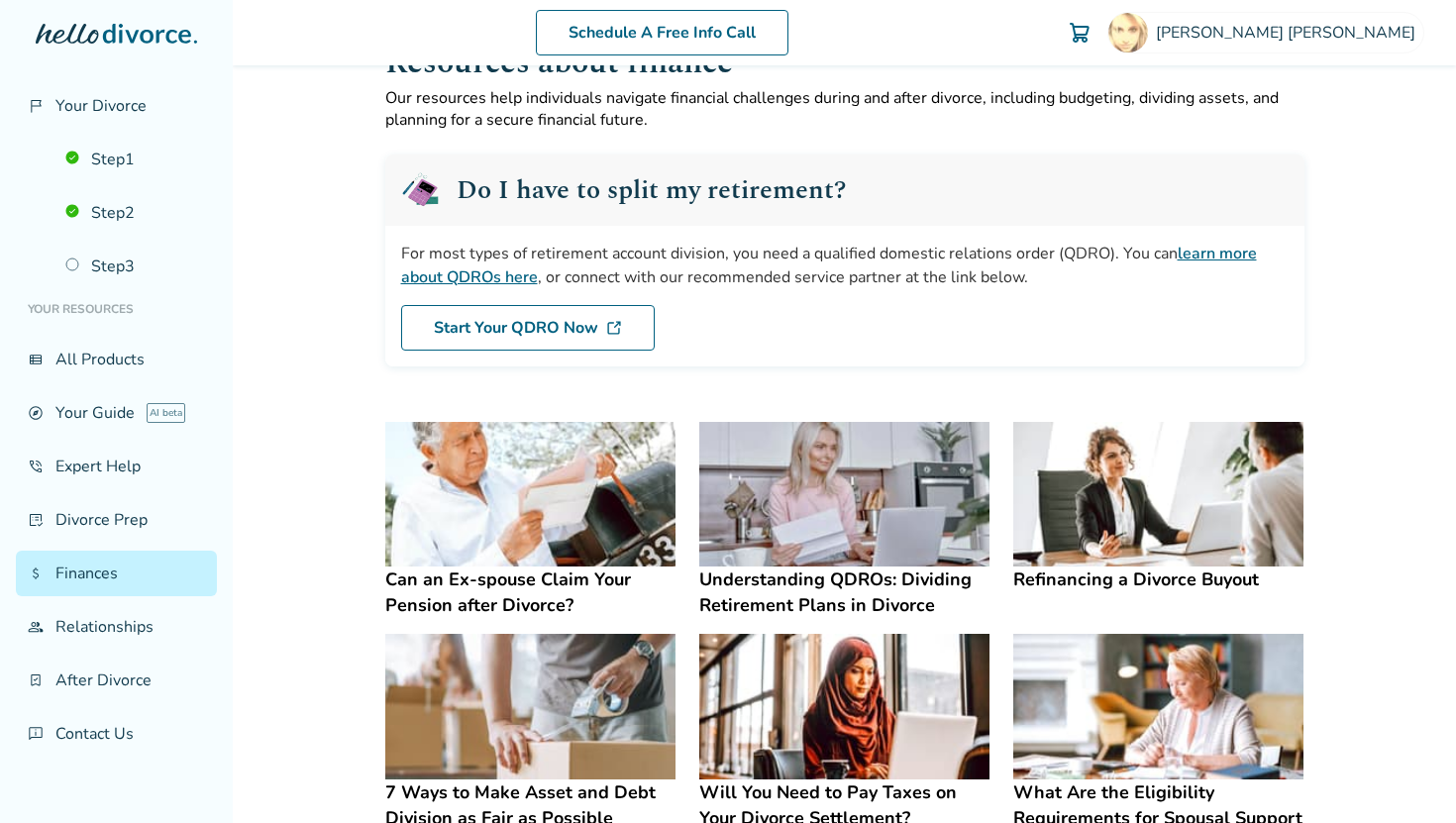 scroll, scrollTop: 0, scrollLeft: 0, axis: both 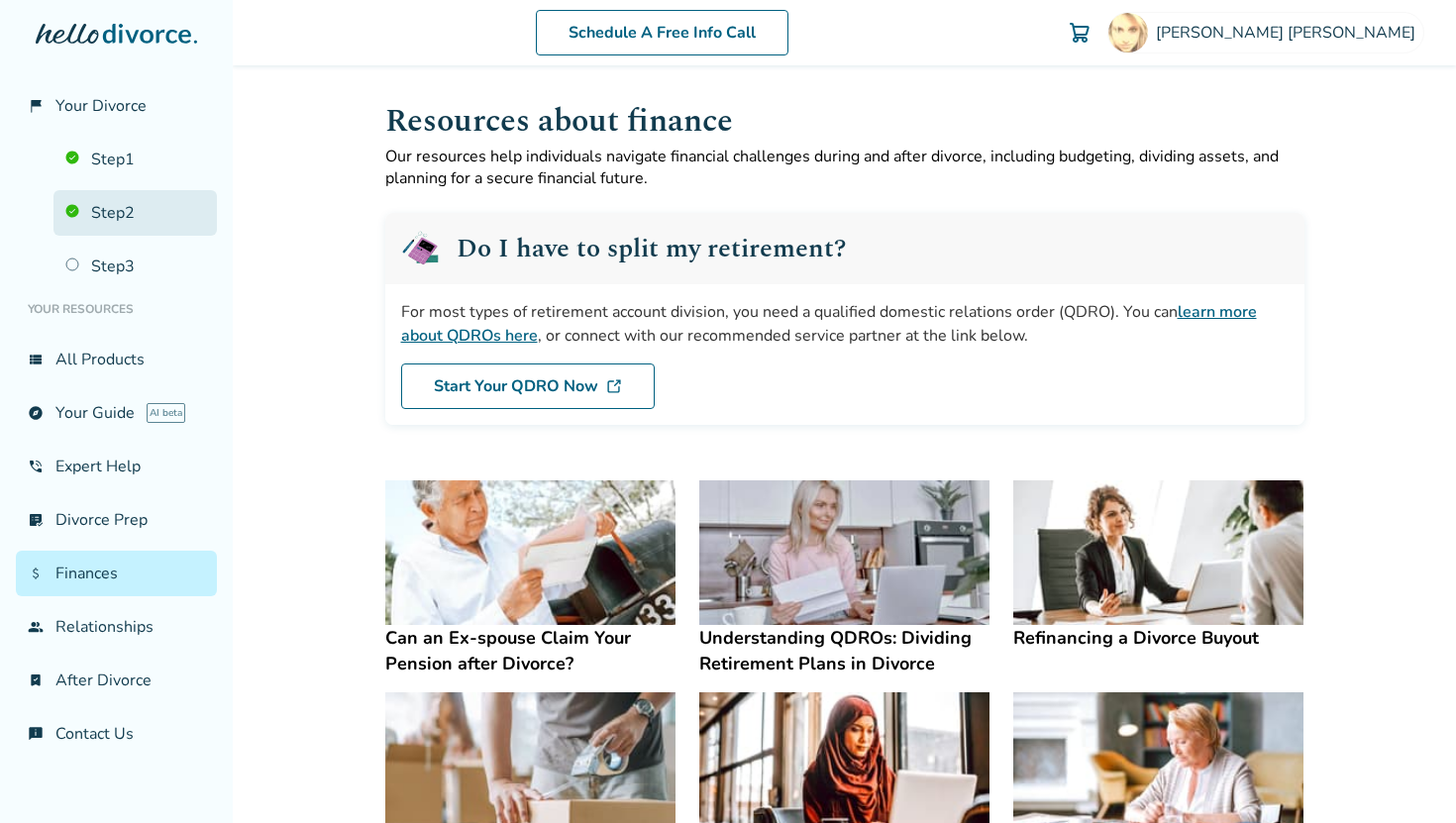 click on "Step  2" at bounding box center [135, 213] 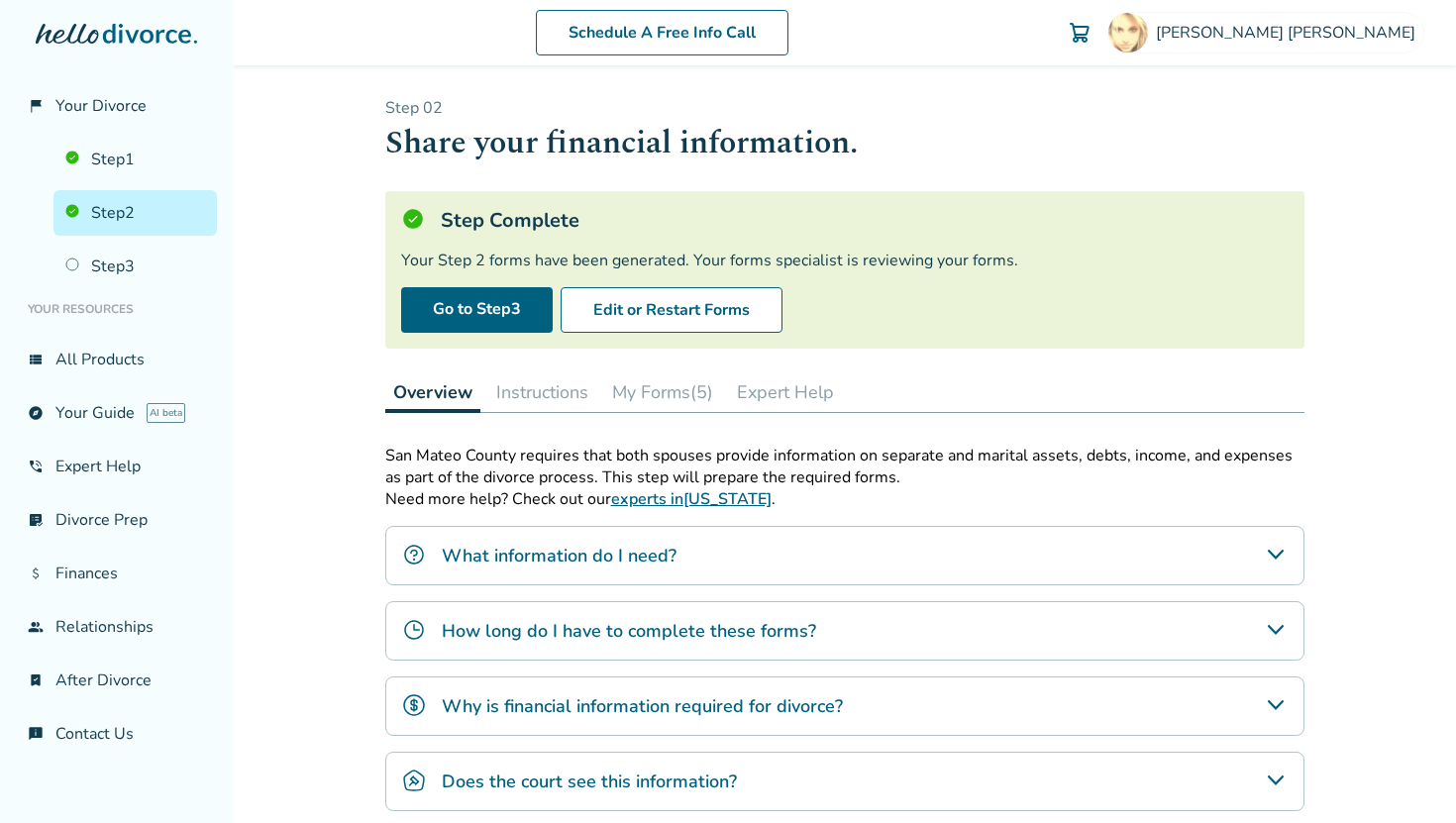 click on "My Forms  (5)" at bounding box center [663, 392] 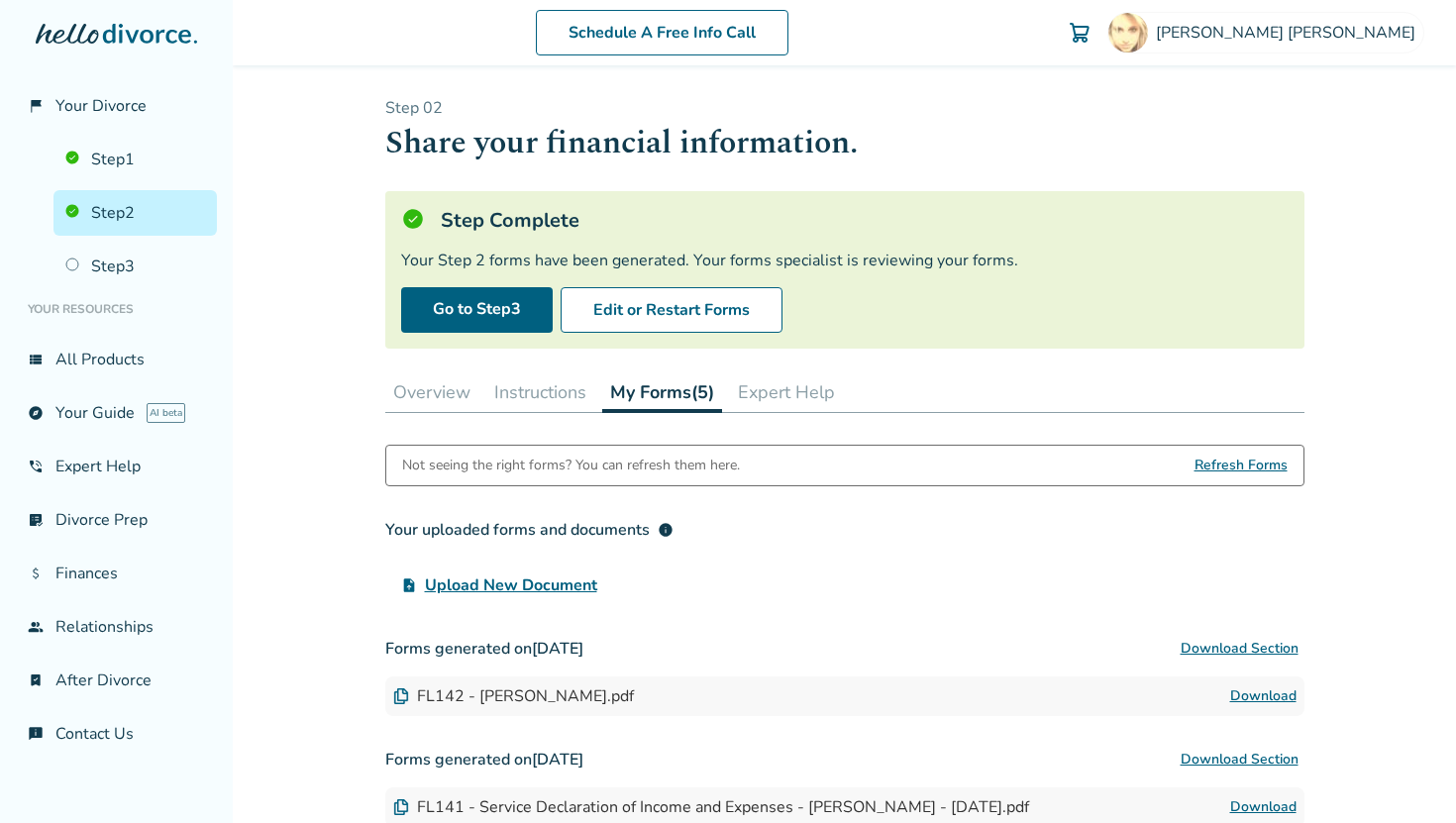 scroll, scrollTop: 51, scrollLeft: 0, axis: vertical 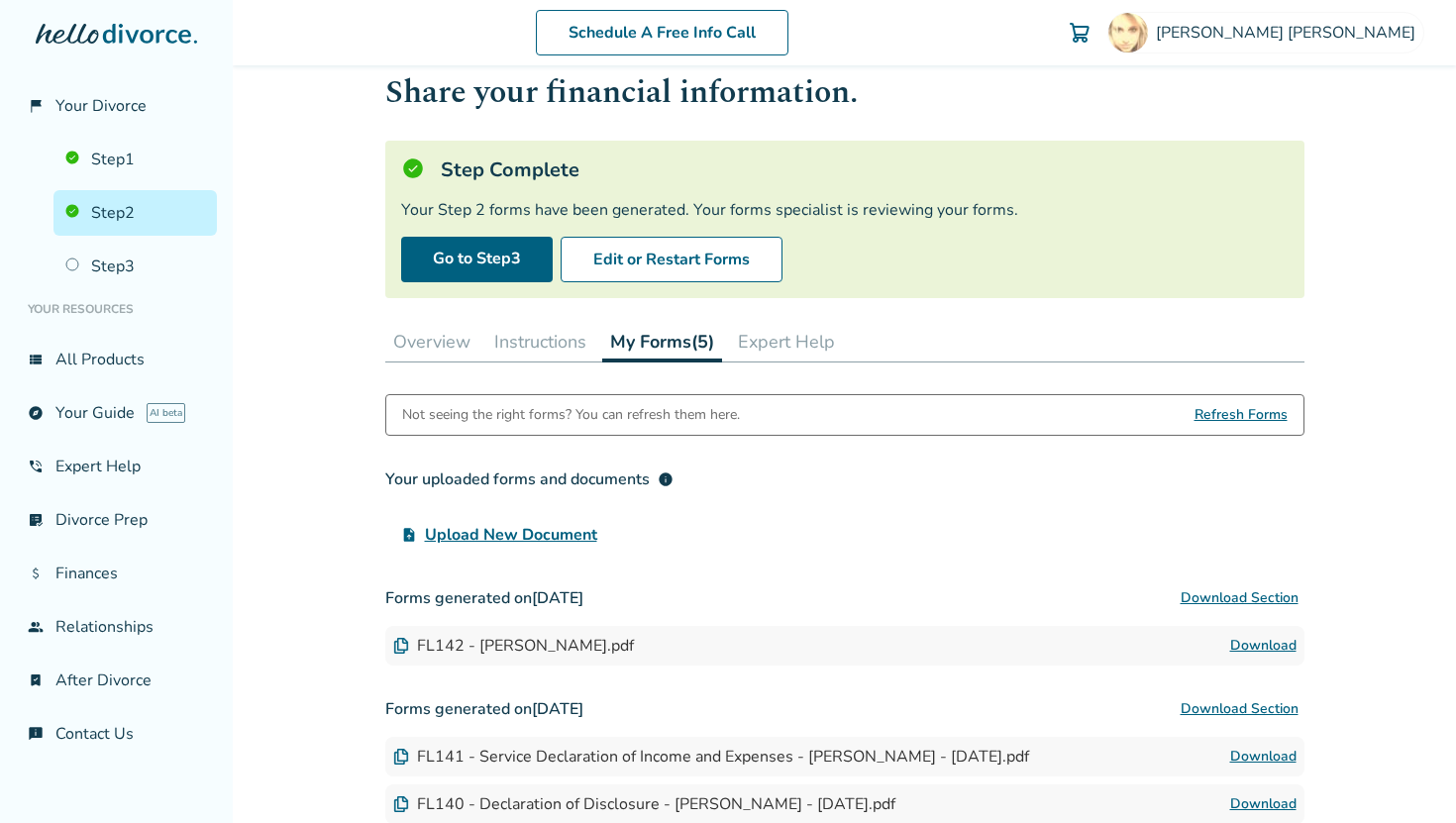 click on "FL142 - Kara C Connelly.pdf Download" at bounding box center [845, 646] 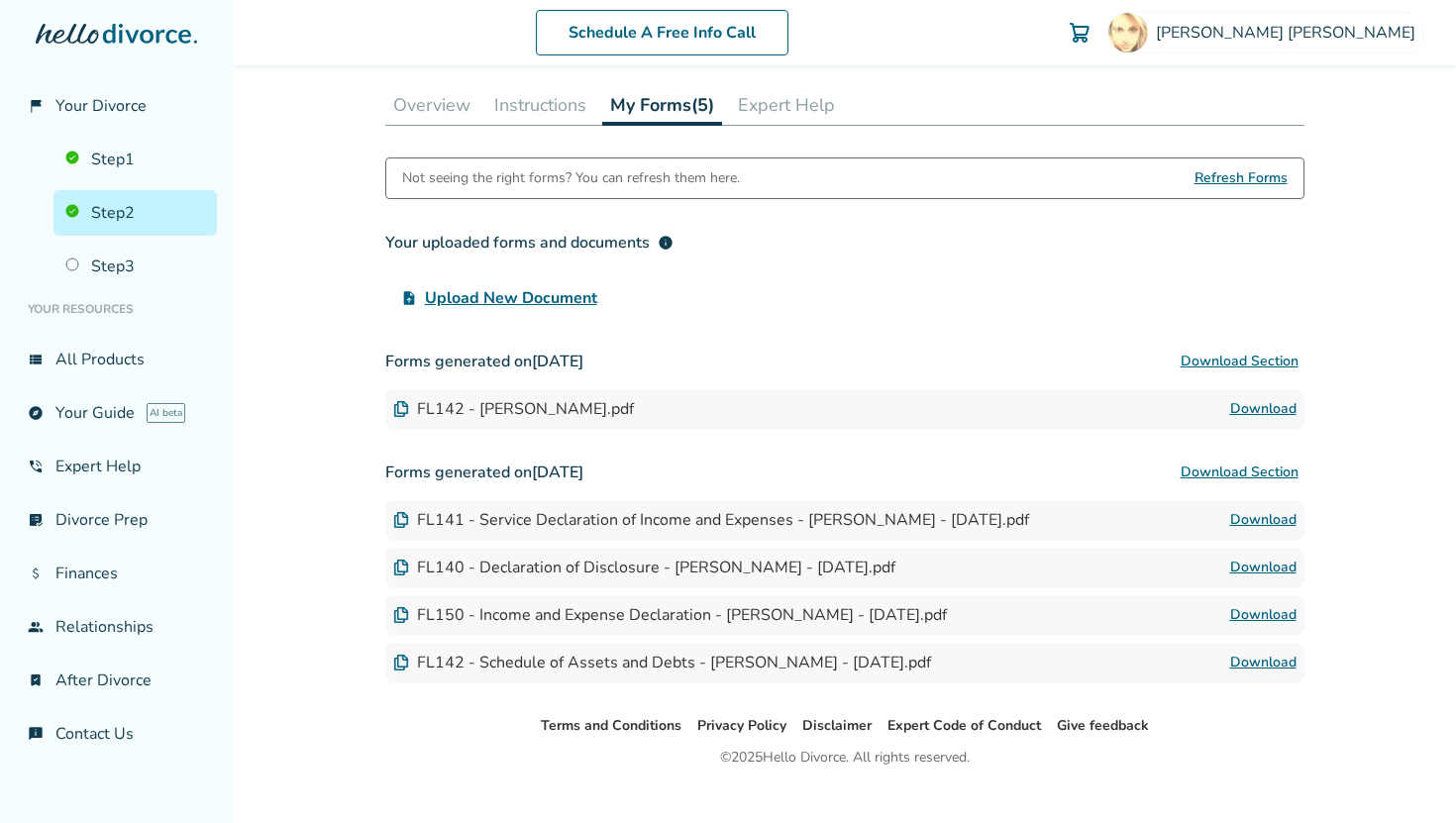 scroll, scrollTop: 282, scrollLeft: 0, axis: vertical 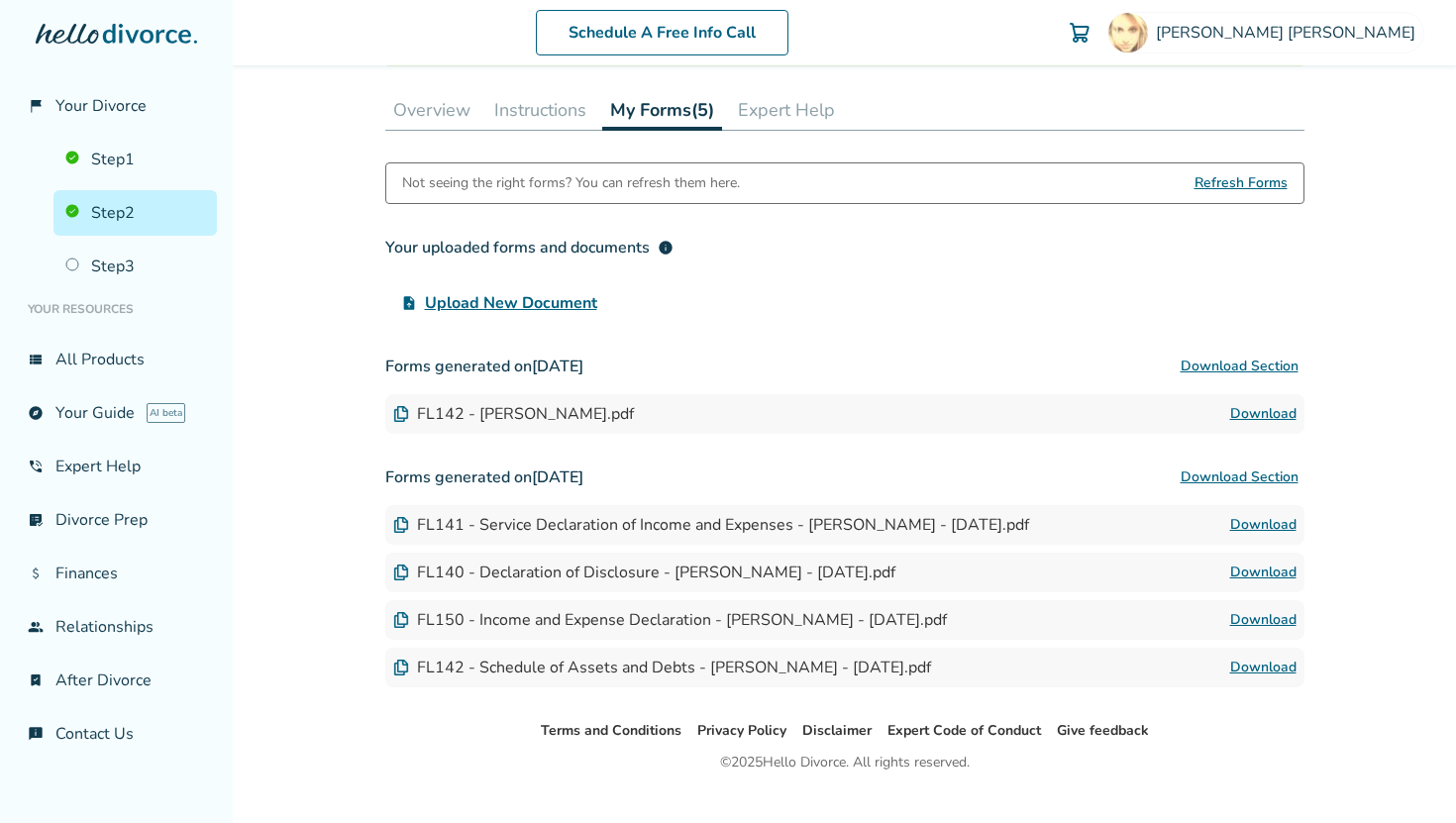 click on "Download" at bounding box center (1263, 414) 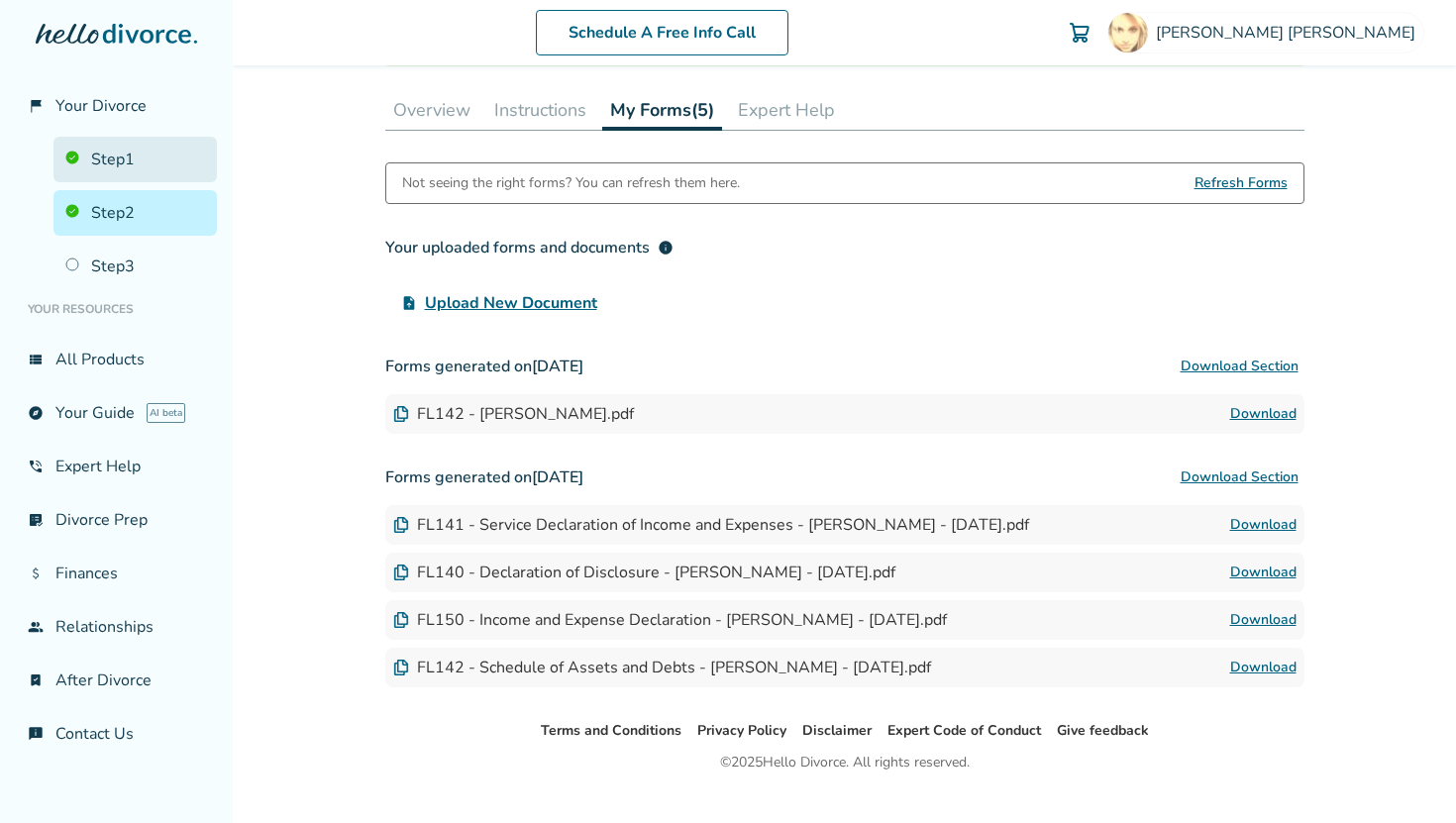 click on "Step  1" at bounding box center [135, 159] 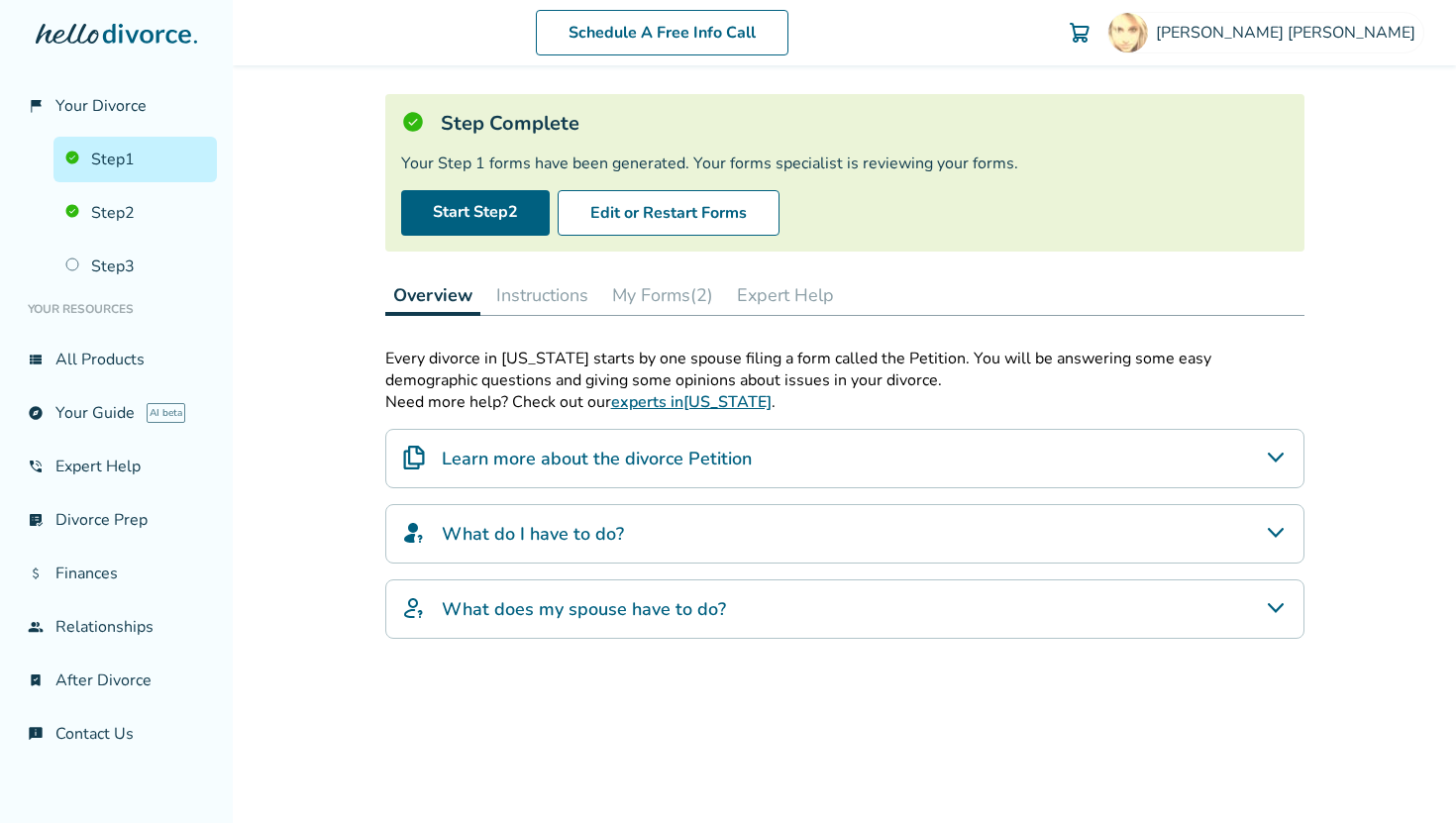 click on "My Forms  (2)" at bounding box center (663, 295) 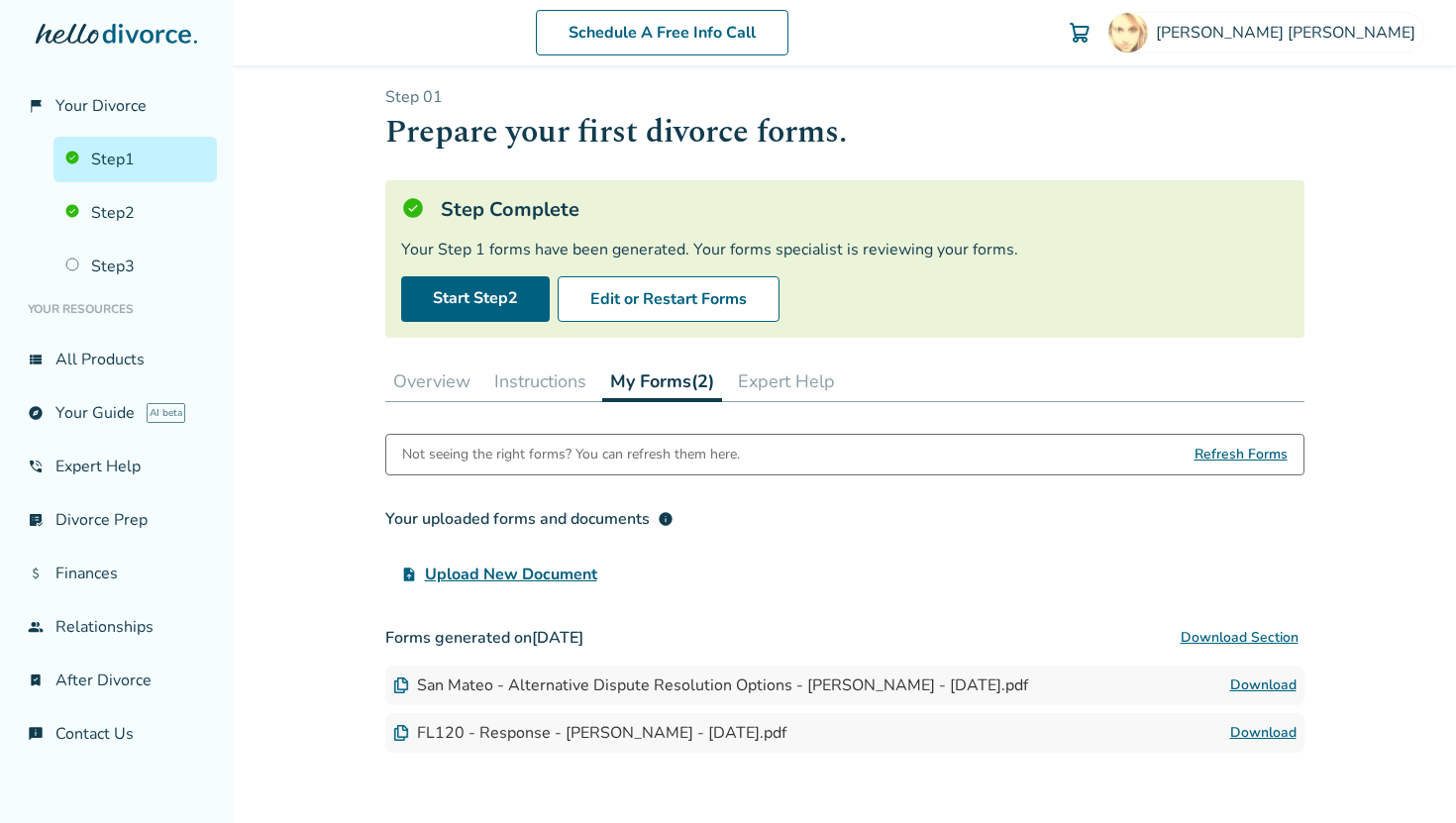 scroll, scrollTop: 237, scrollLeft: 0, axis: vertical 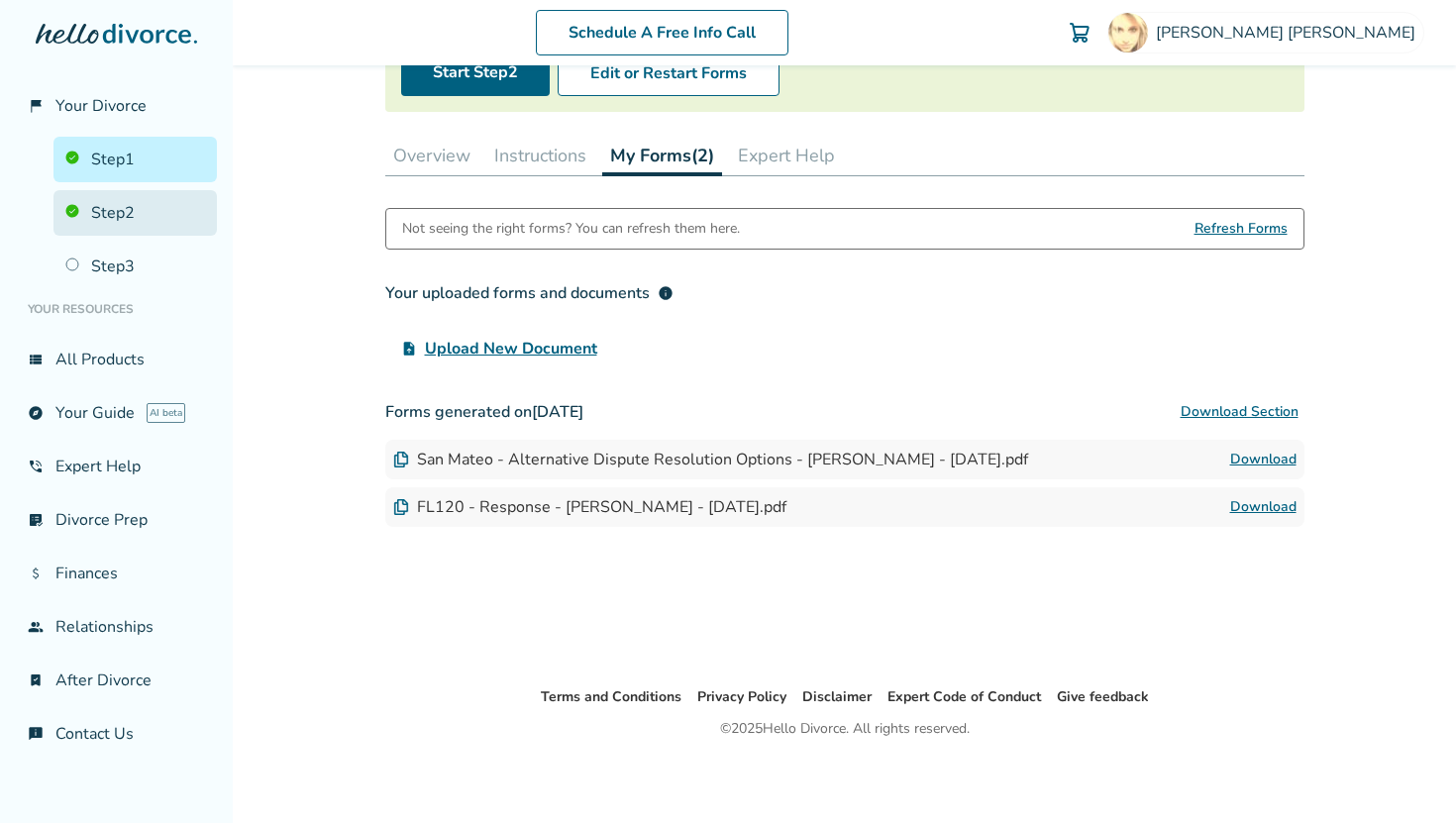 click on "Step  2" at bounding box center (135, 213) 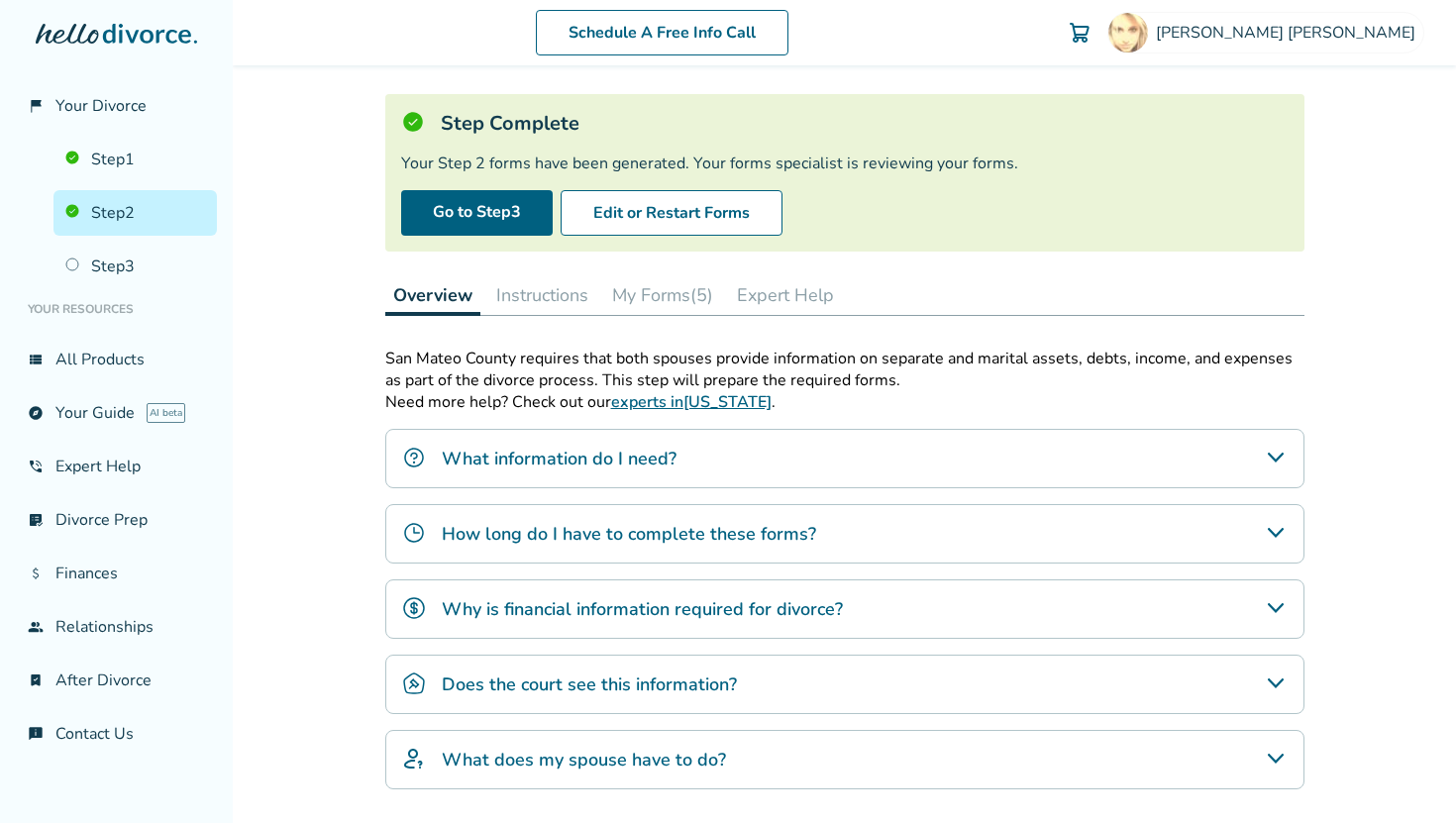 click on "Instructions" at bounding box center (542, 295) 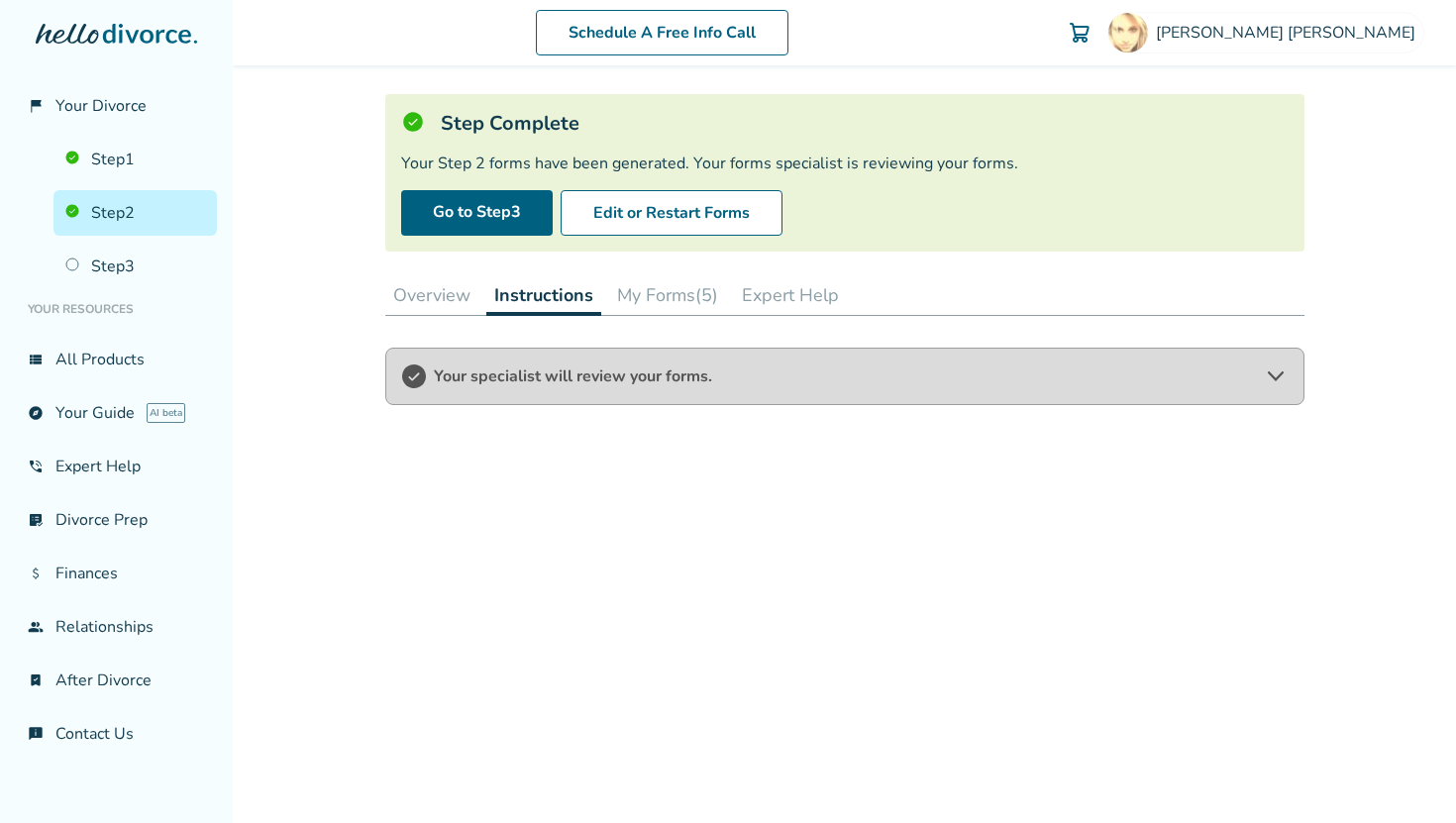 click on "My Forms  (5)" at bounding box center [668, 295] 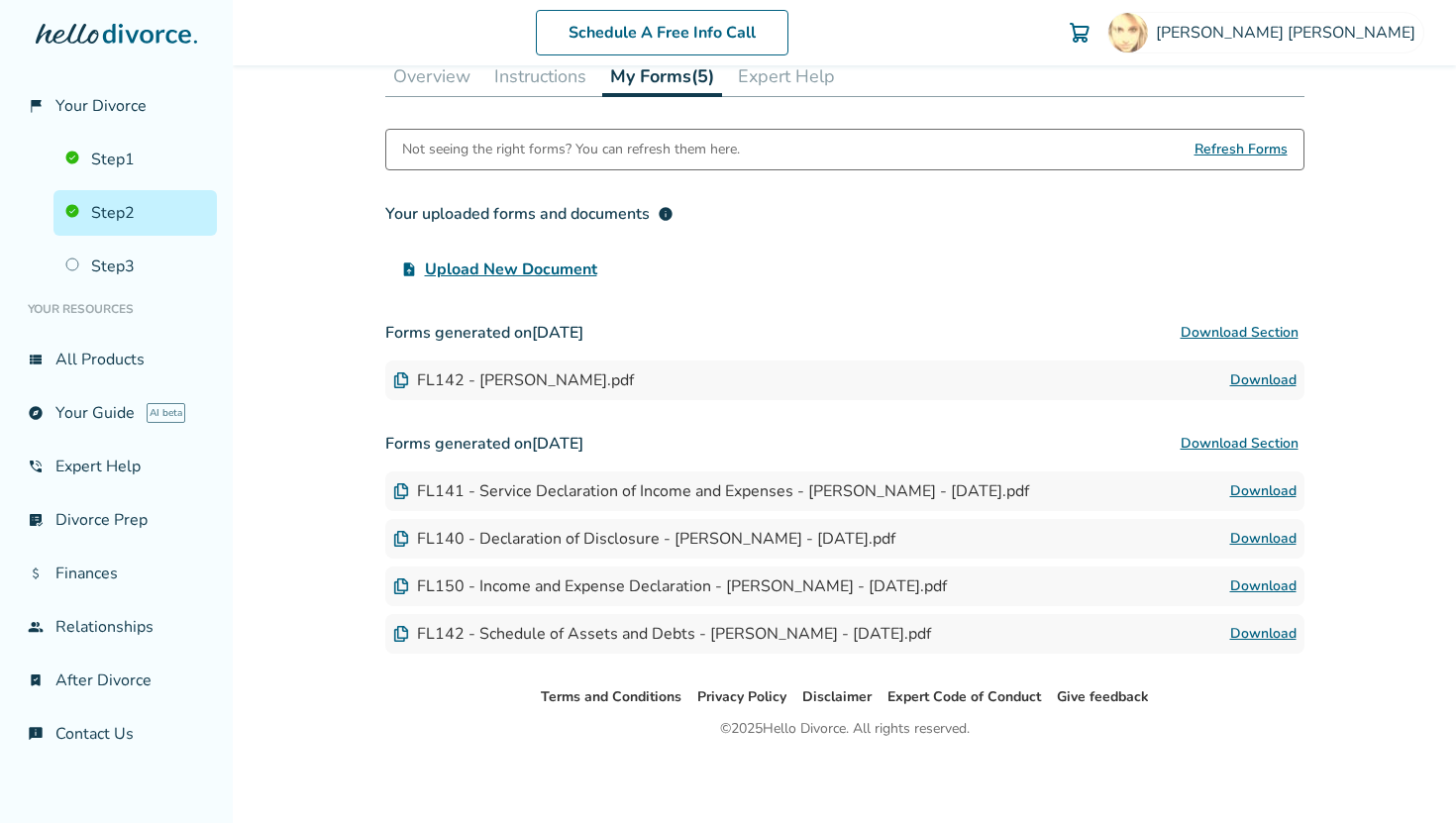 scroll, scrollTop: 0, scrollLeft: 0, axis: both 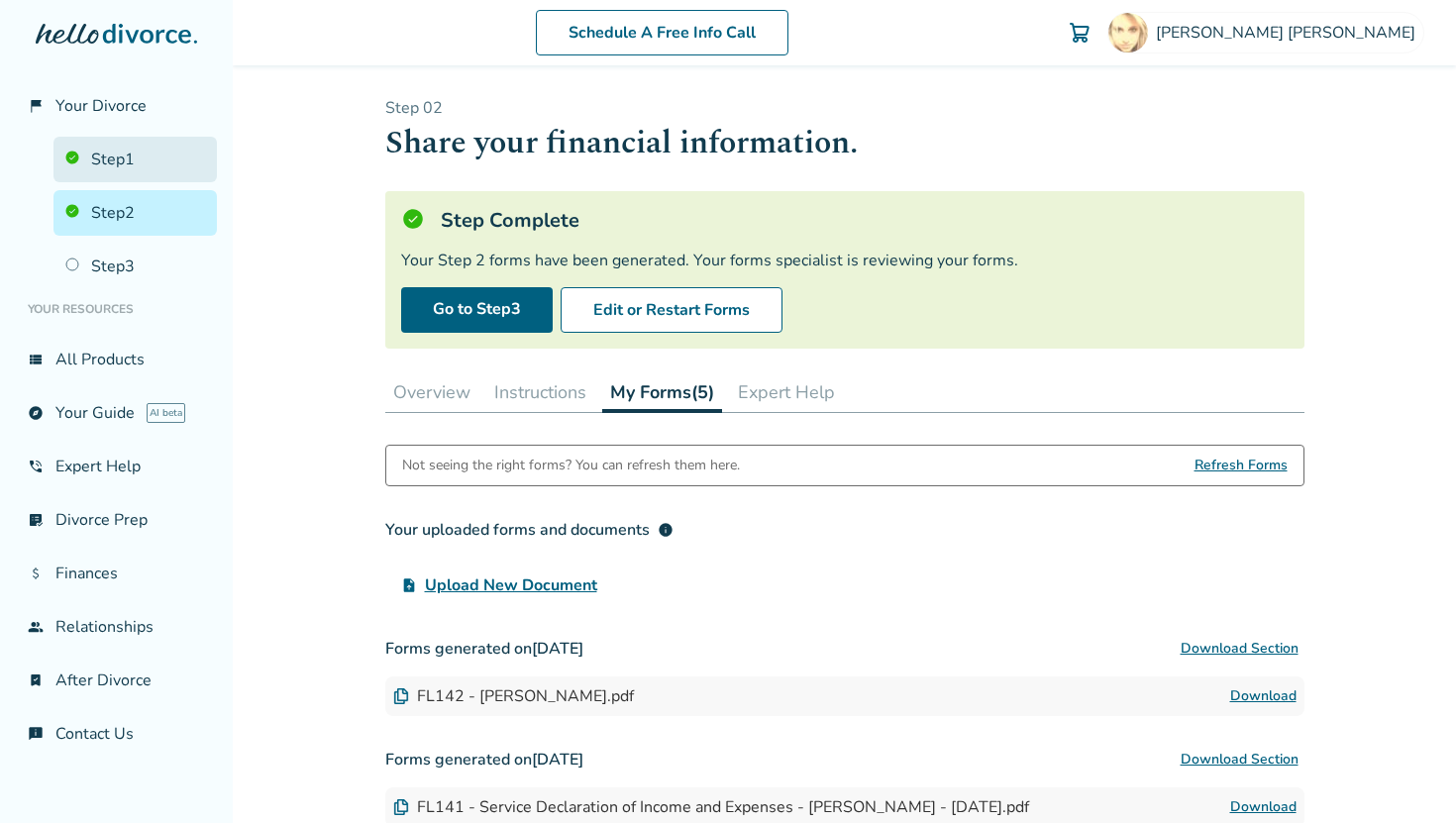 click on "Step  1" at bounding box center [135, 159] 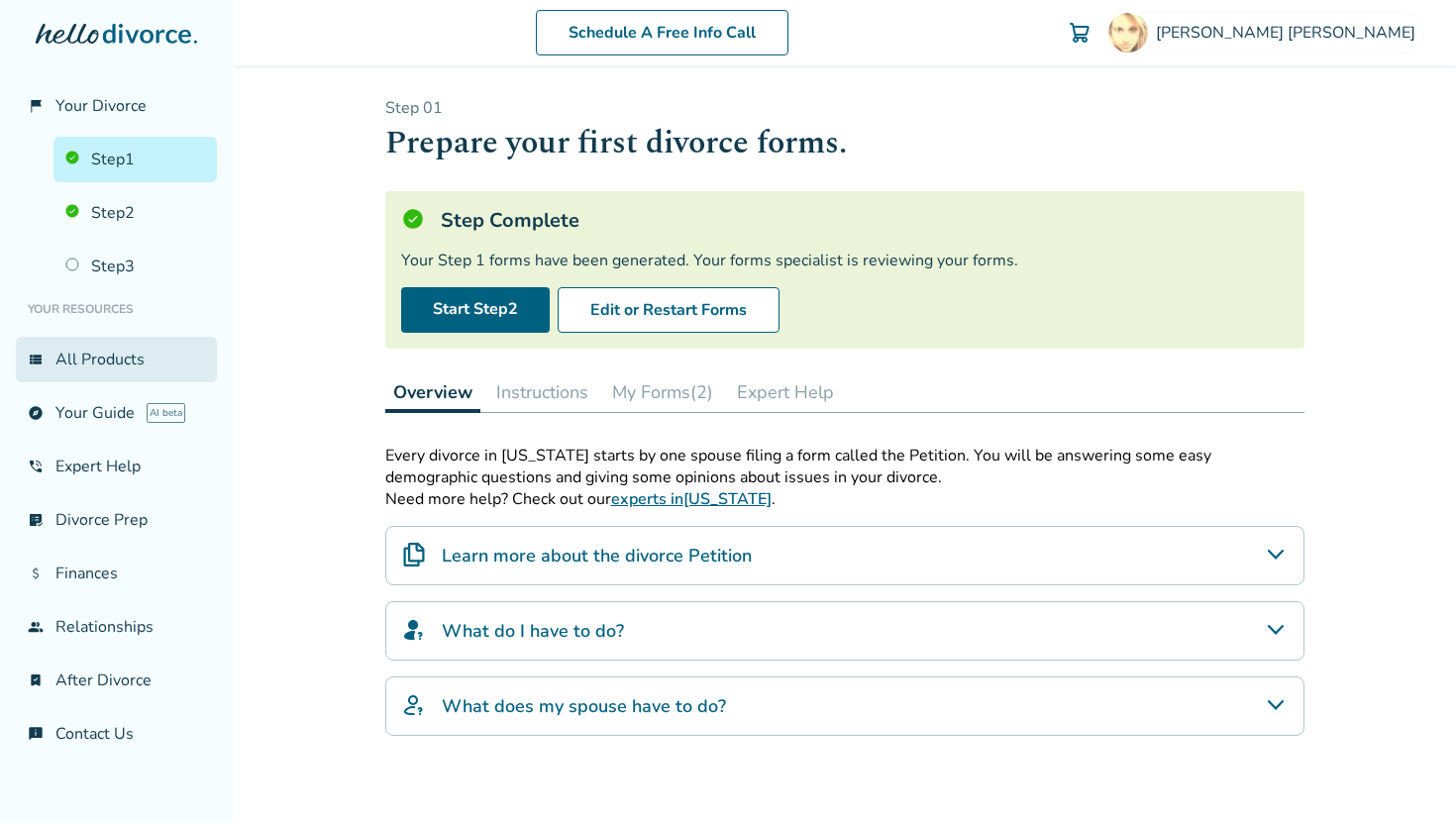 click on "view_list All Products" at bounding box center (116, 360) 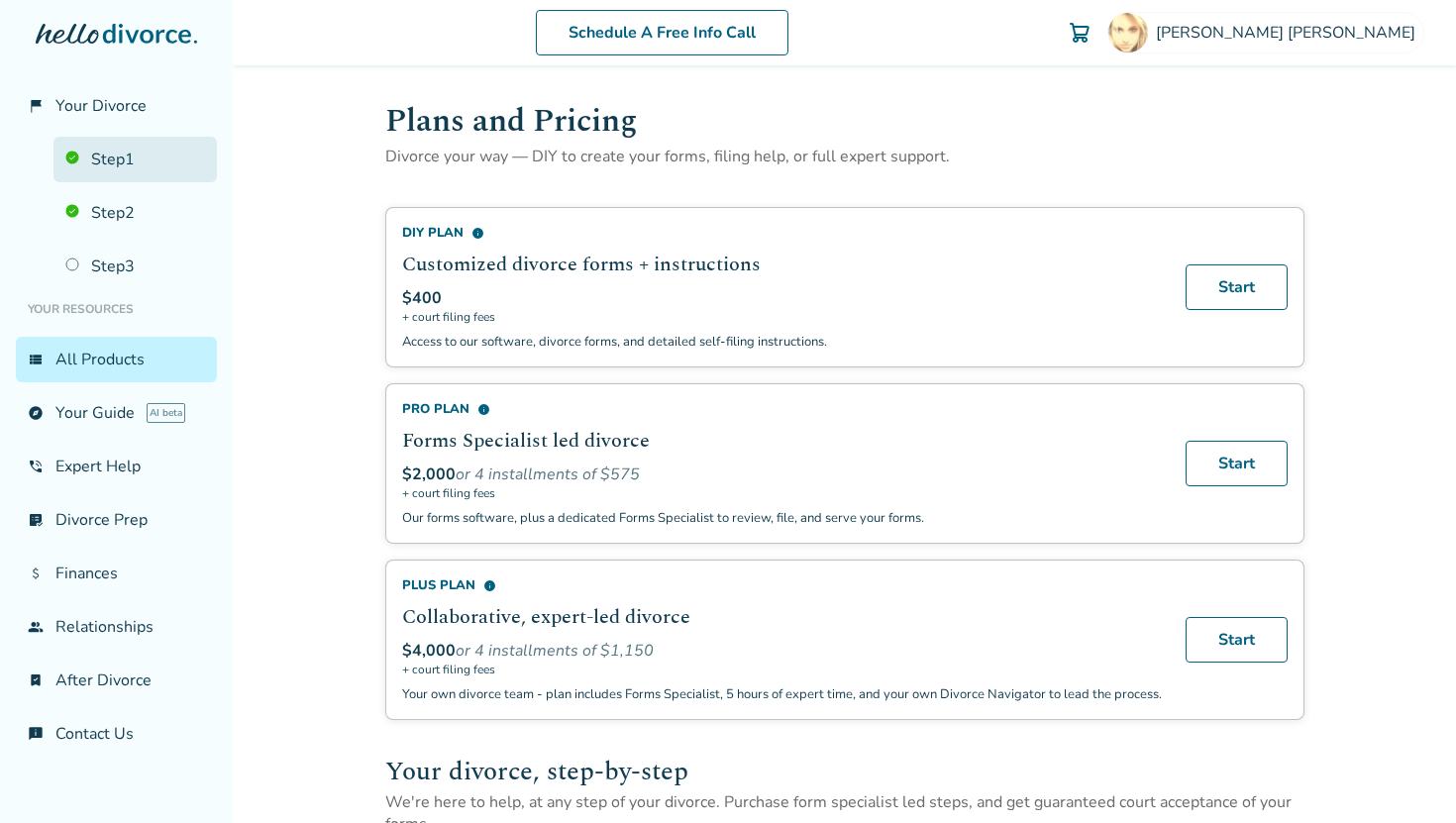 click on "Step  1" at bounding box center (135, 159) 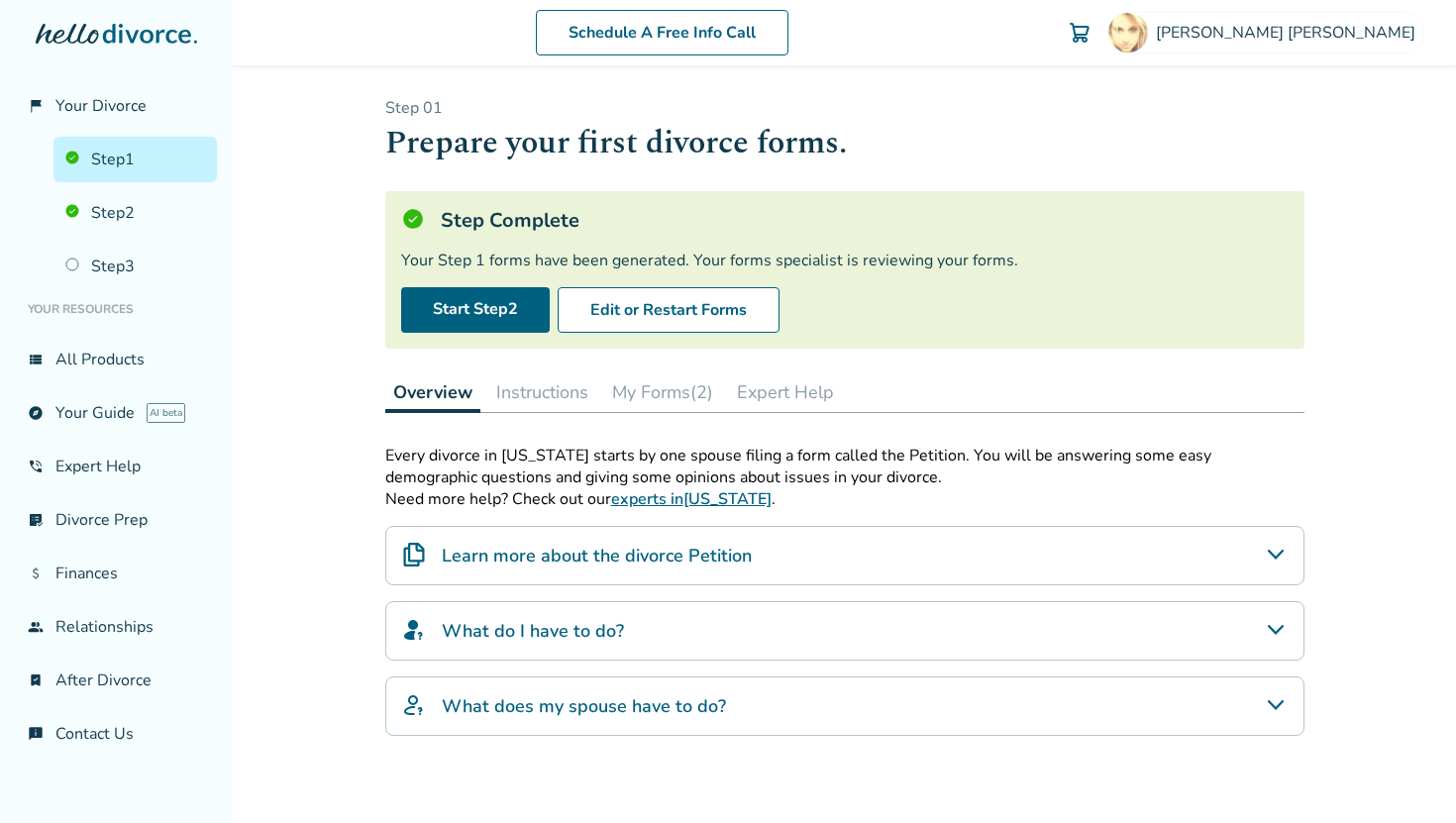click on "My Forms  (2)" at bounding box center (663, 392) 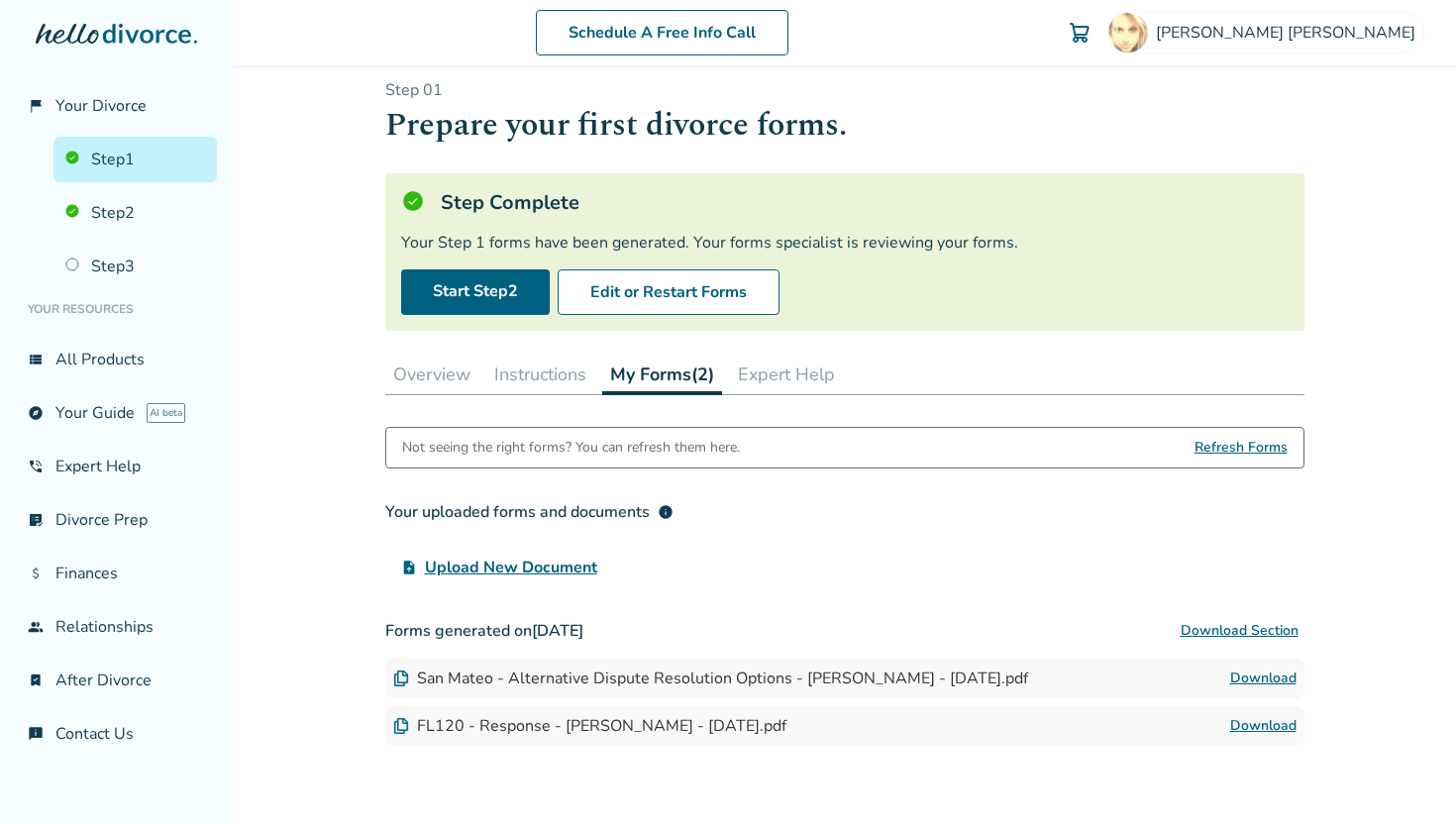scroll, scrollTop: 20, scrollLeft: 0, axis: vertical 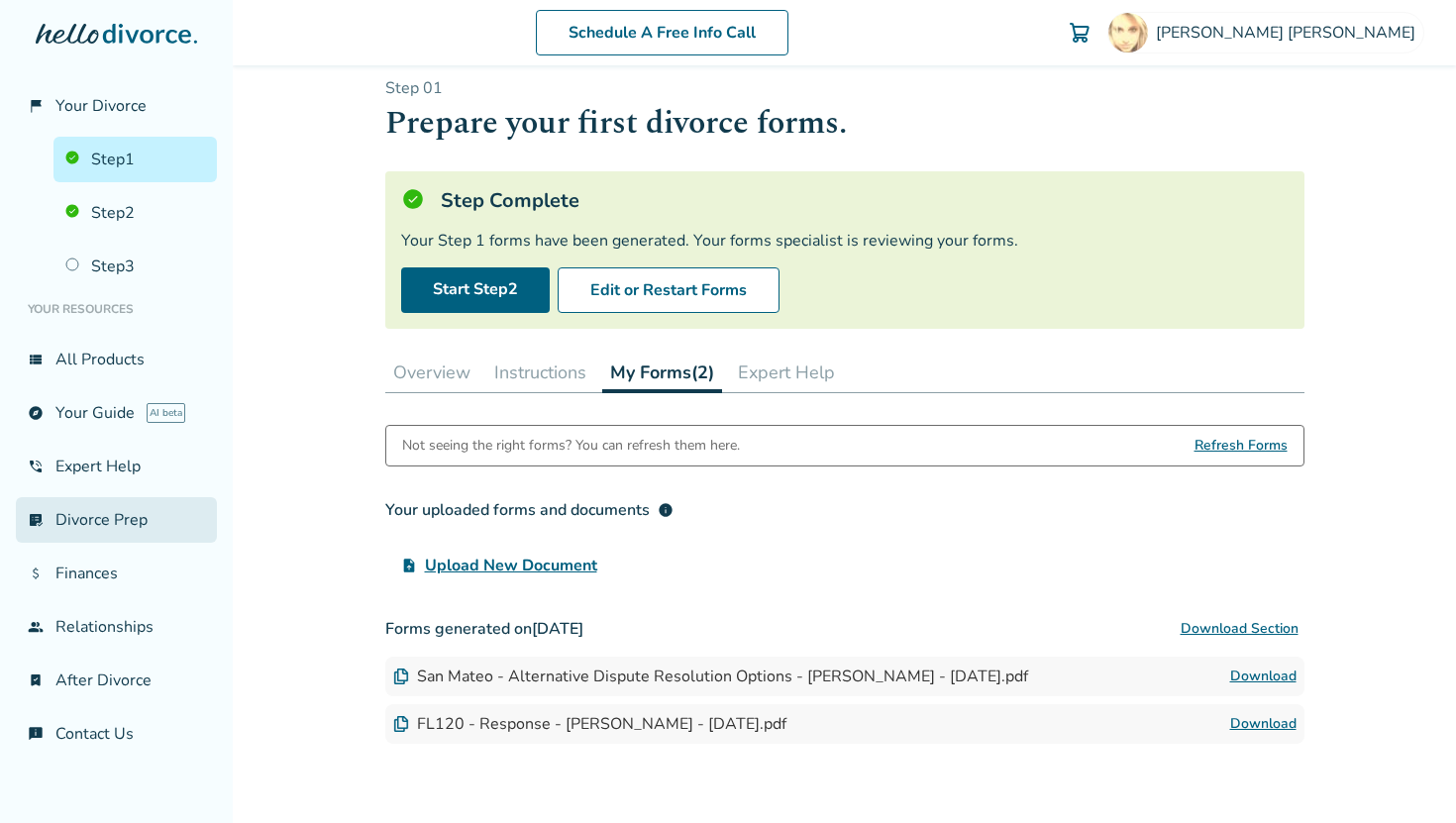 click on "list_alt_check Divorce Prep" at bounding box center [116, 520] 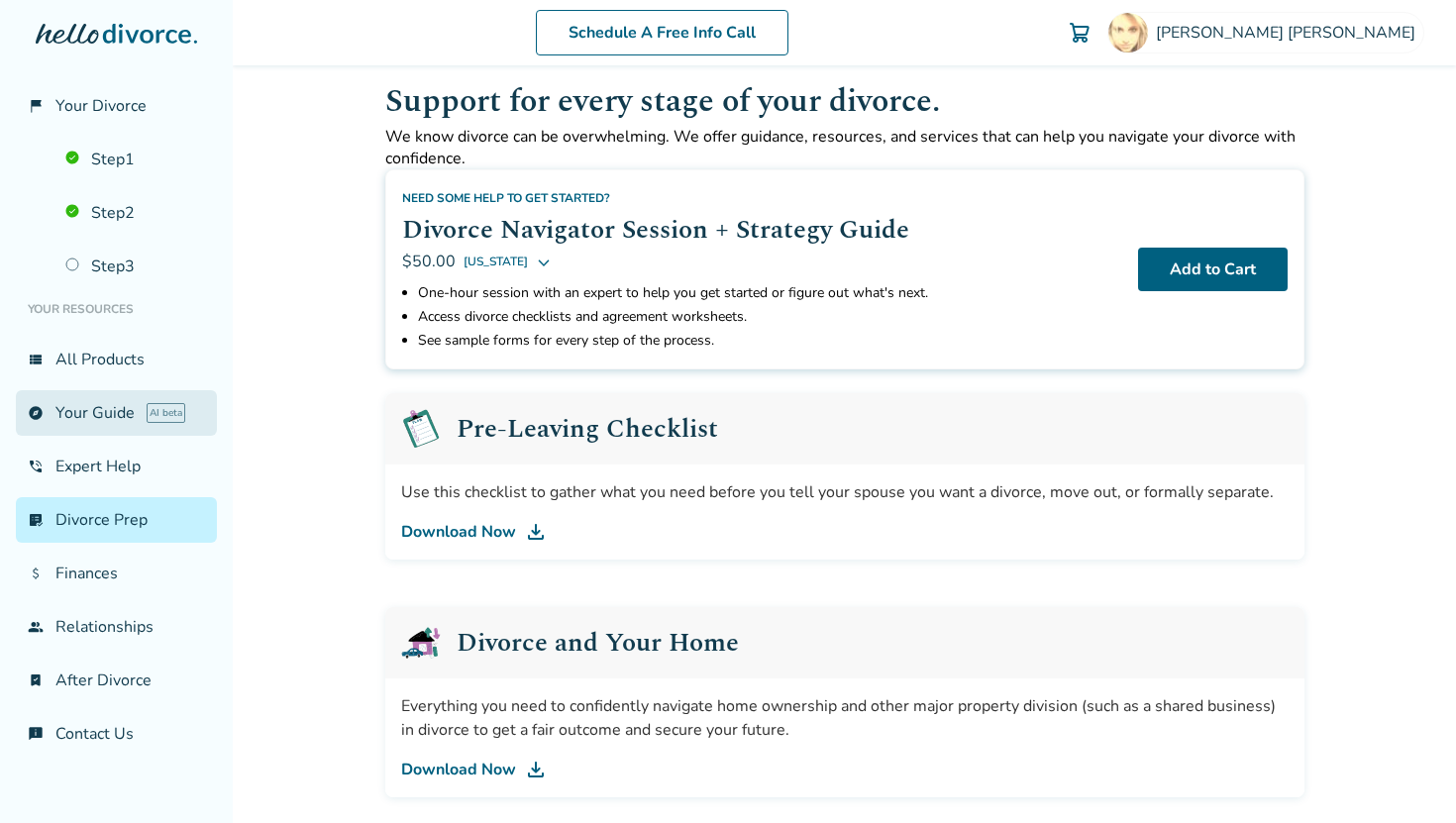 click on "explore Your Guide AI beta" at bounding box center (116, 413) 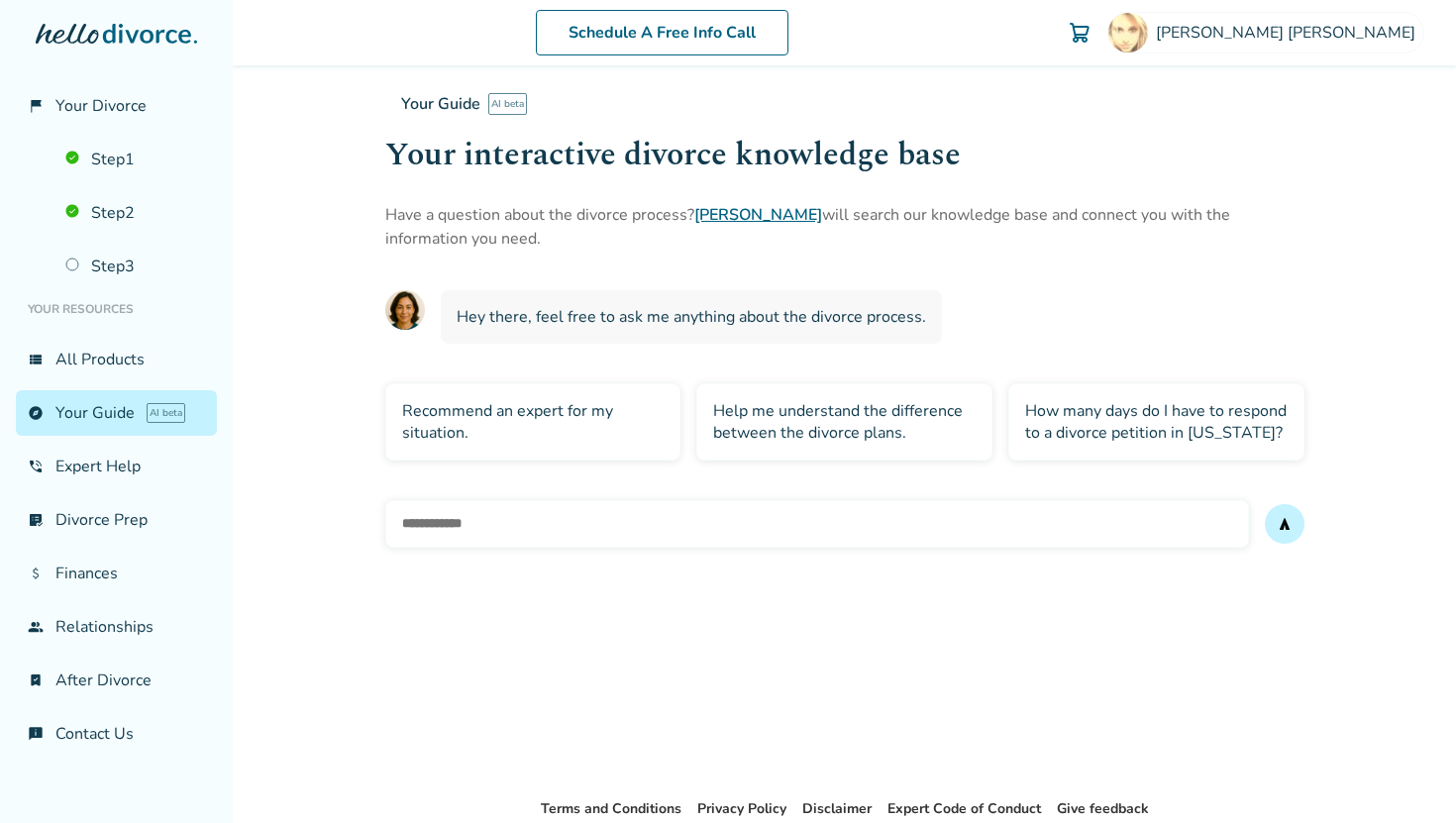 click at bounding box center [817, 524] 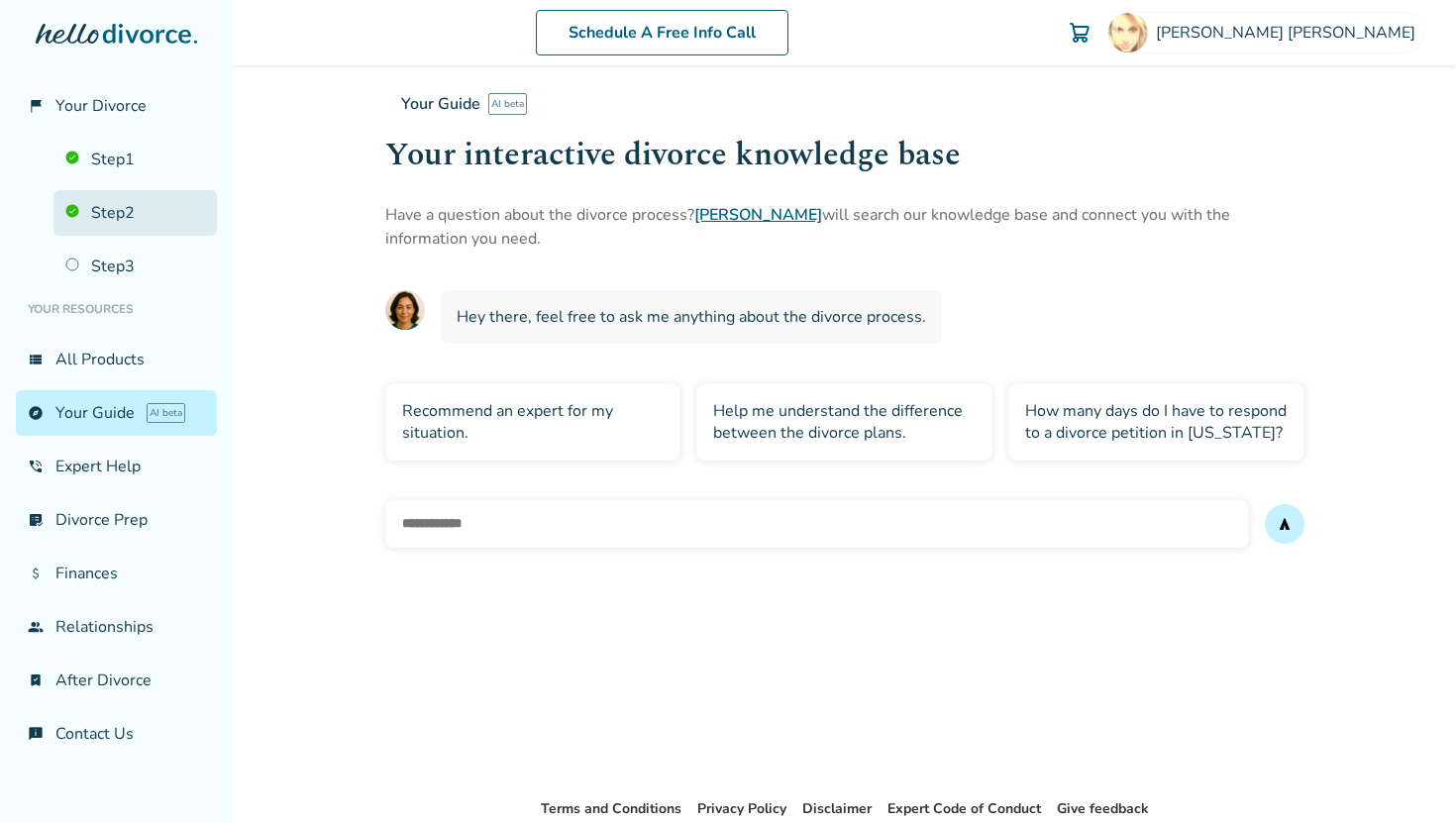 click on "Step  2" at bounding box center [135, 213] 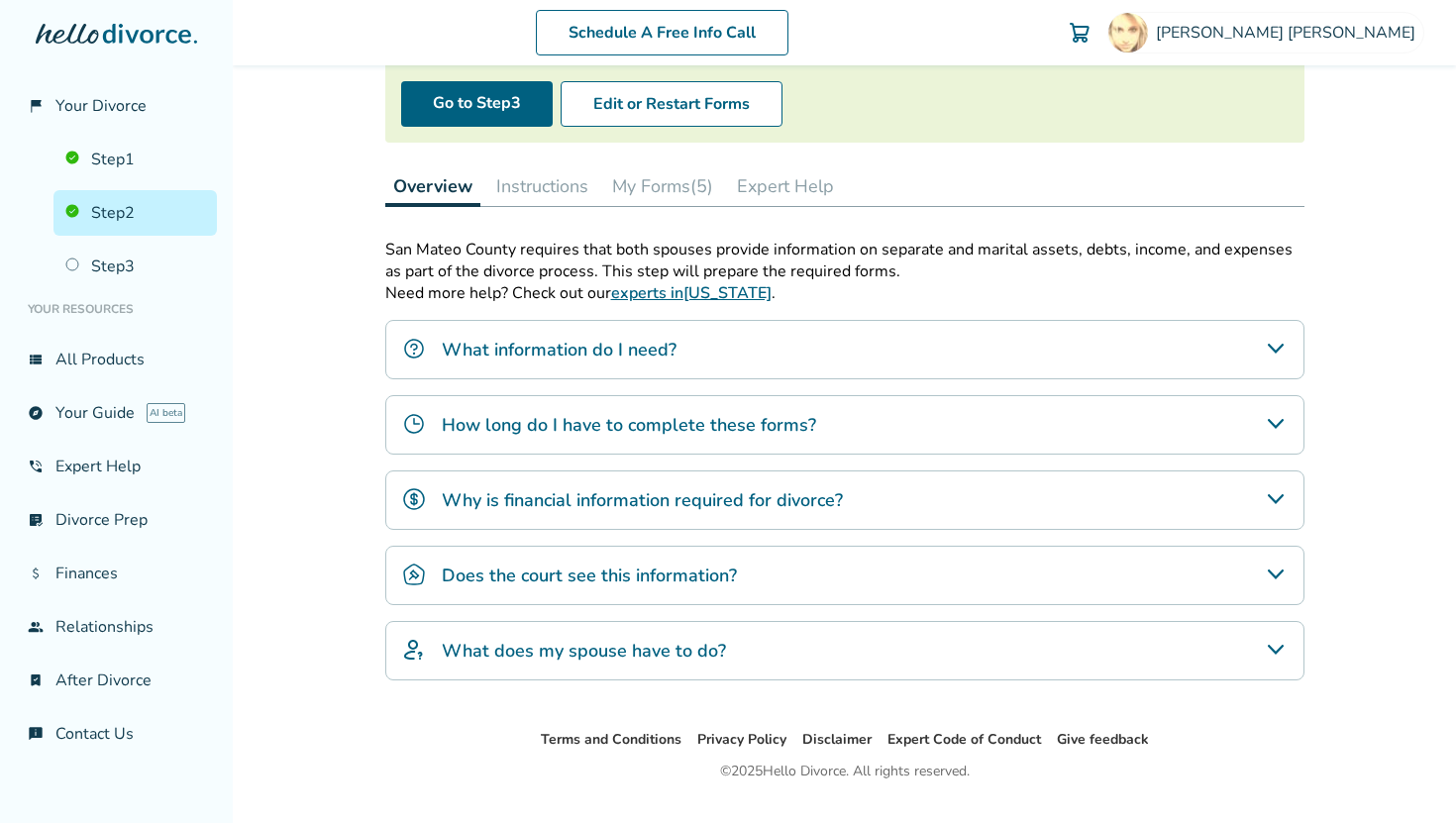 scroll, scrollTop: 248, scrollLeft: 0, axis: vertical 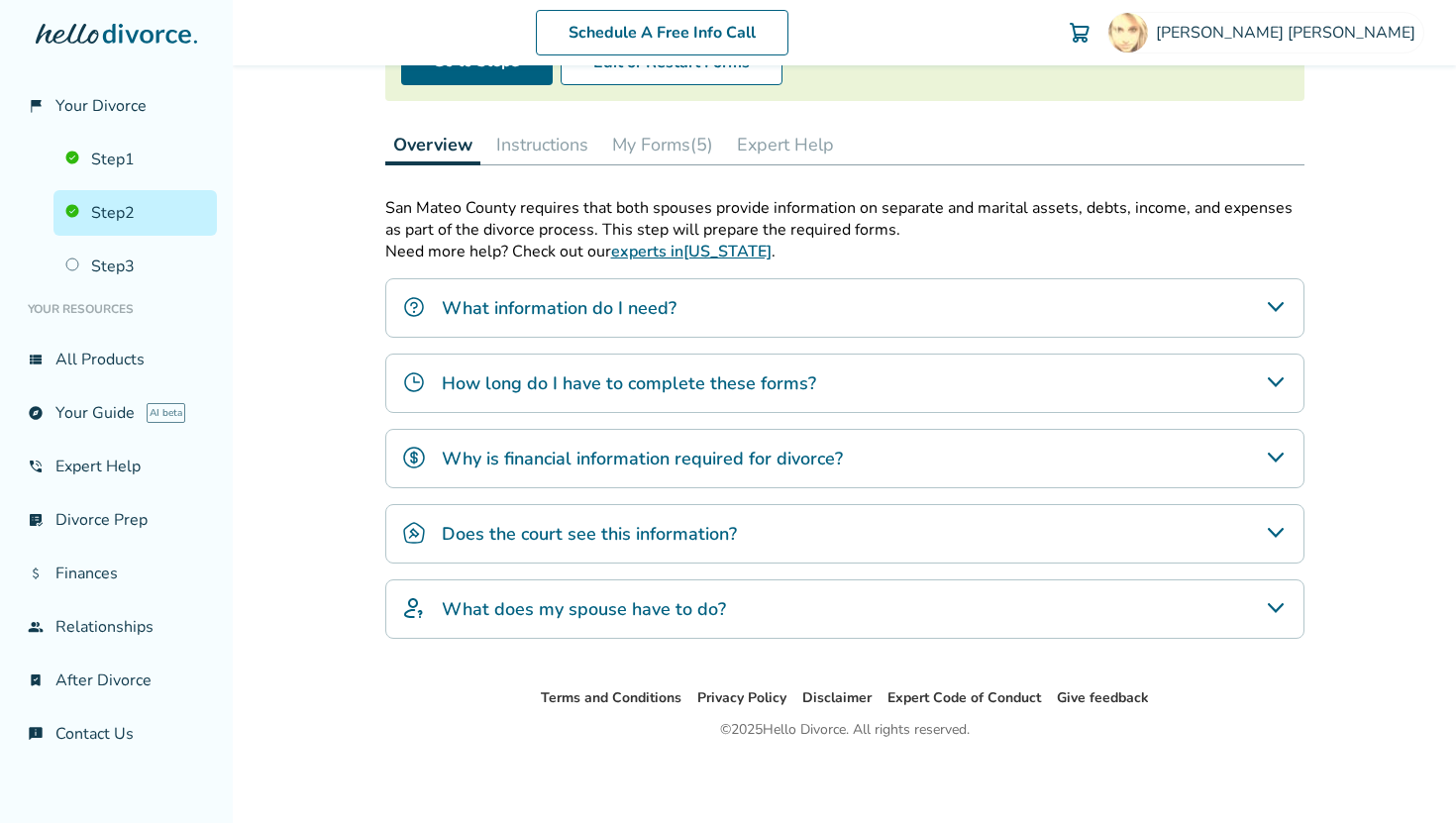 click on "My Forms  (5)" at bounding box center (663, 145) 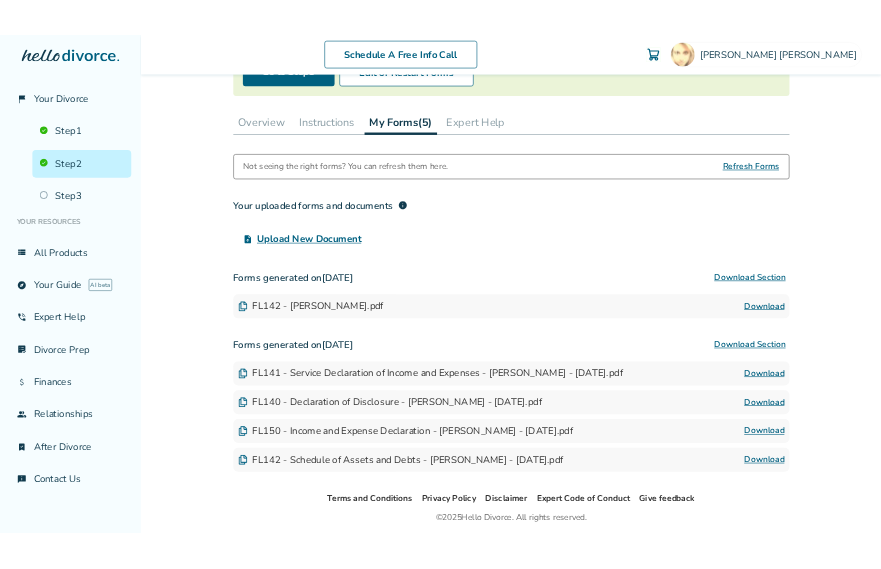 scroll, scrollTop: 319, scrollLeft: 0, axis: vertical 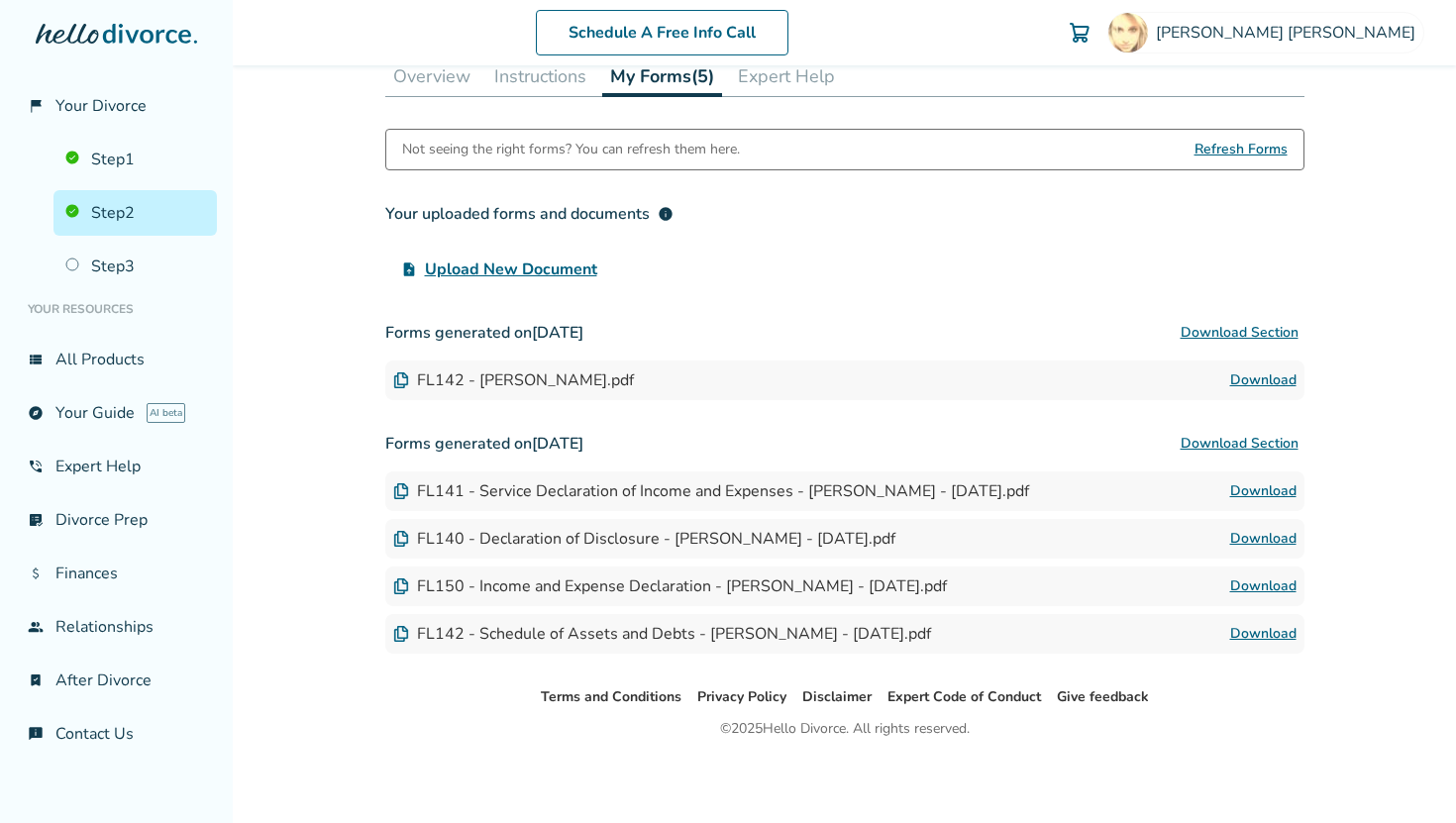click on "FL142 - Schedule of Assets and Debts - [PERSON_NAME] - [DATE].pdf" at bounding box center [662, 634] 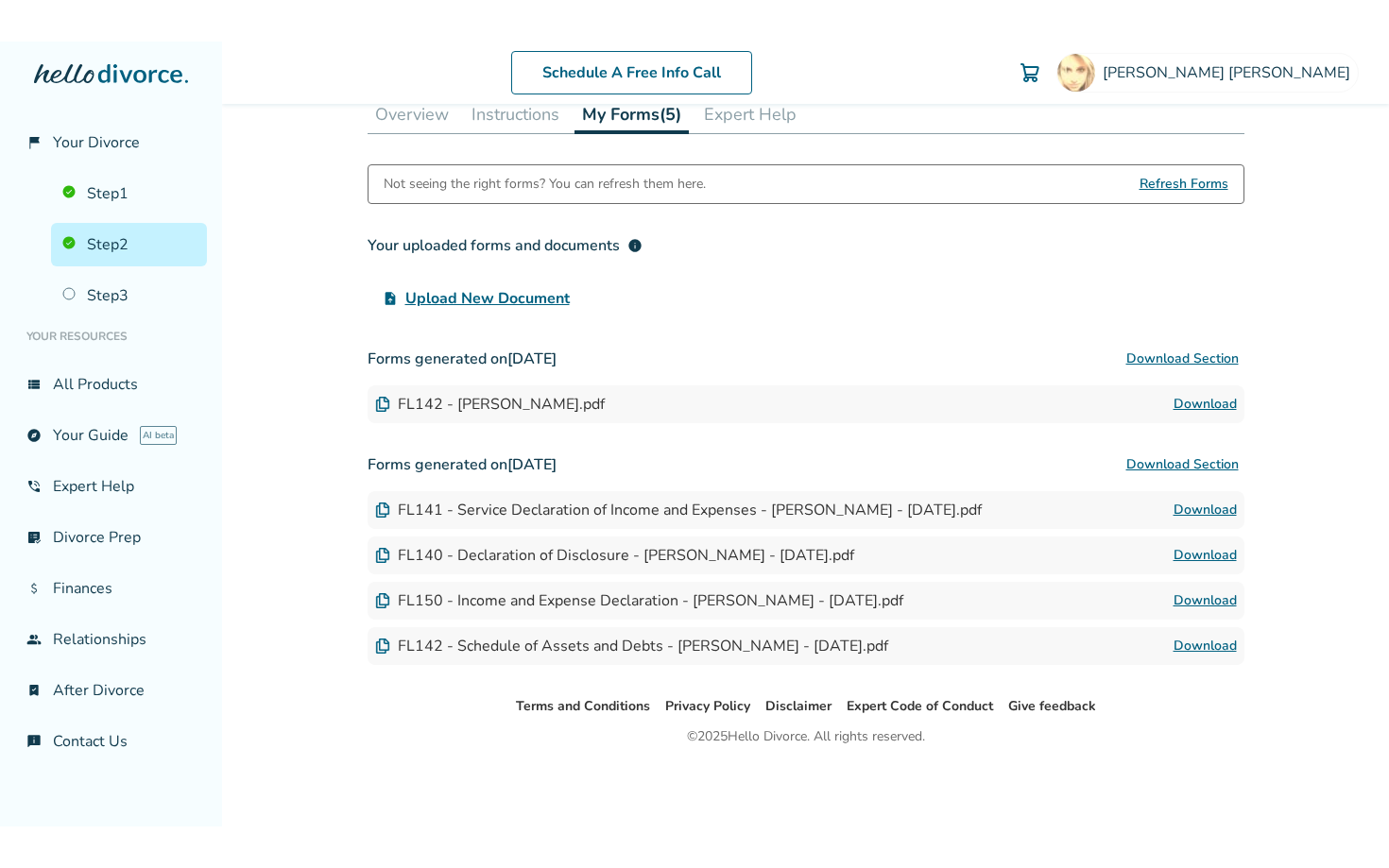 scroll, scrollTop: 300, scrollLeft: 0, axis: vertical 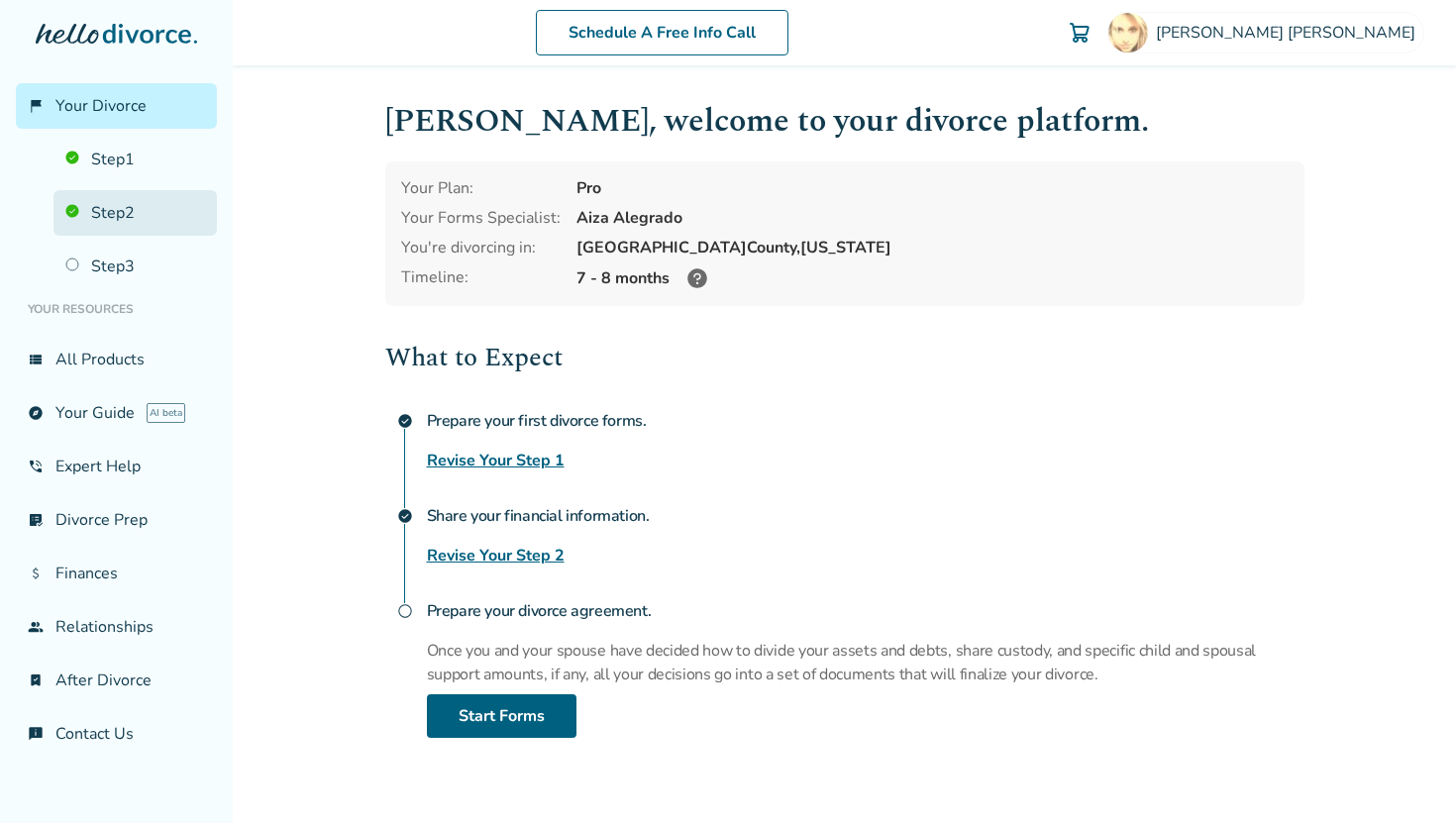 click on "Step  2" at bounding box center [135, 213] 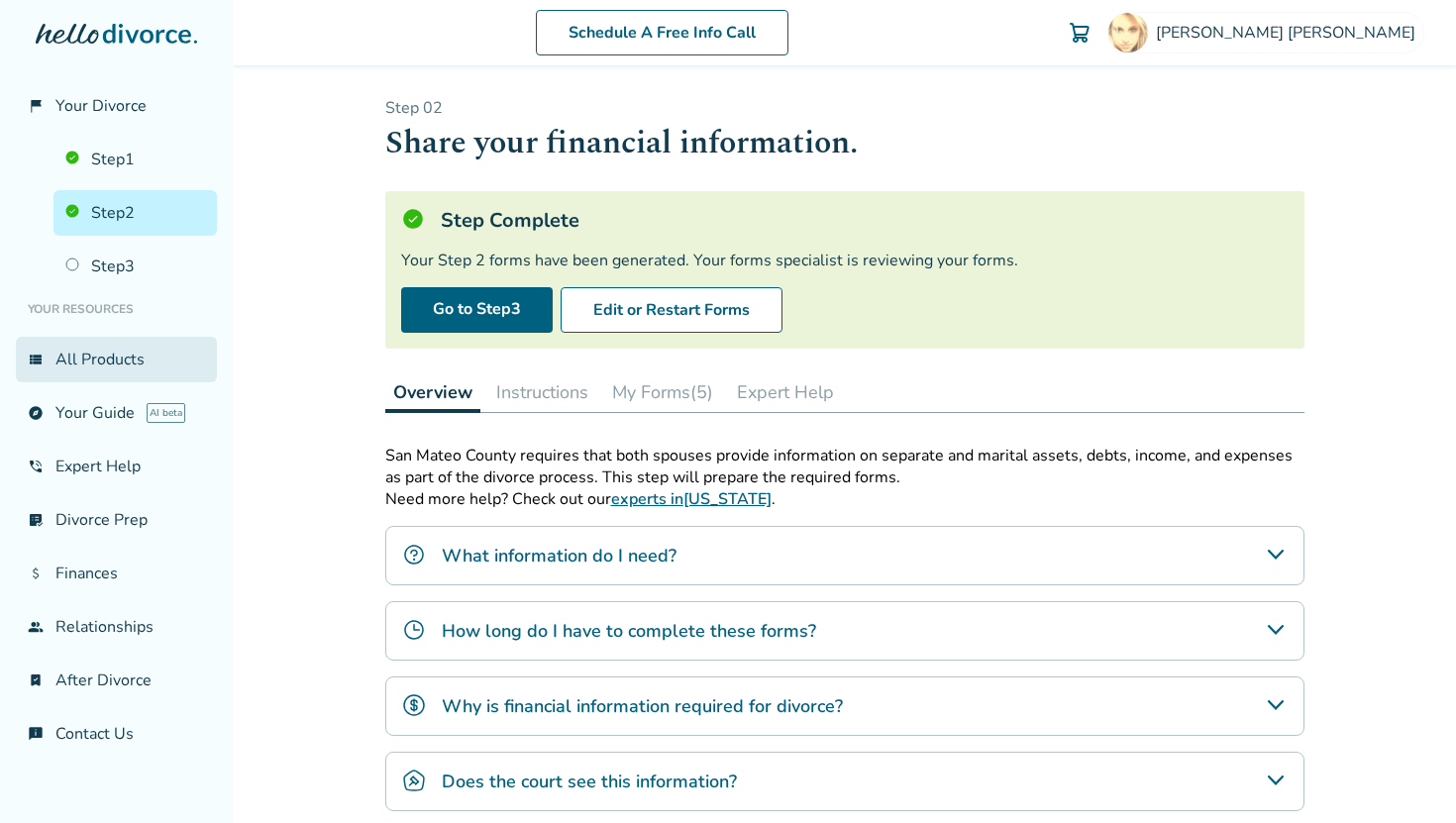 click on "view_list All Products" at bounding box center [116, 360] 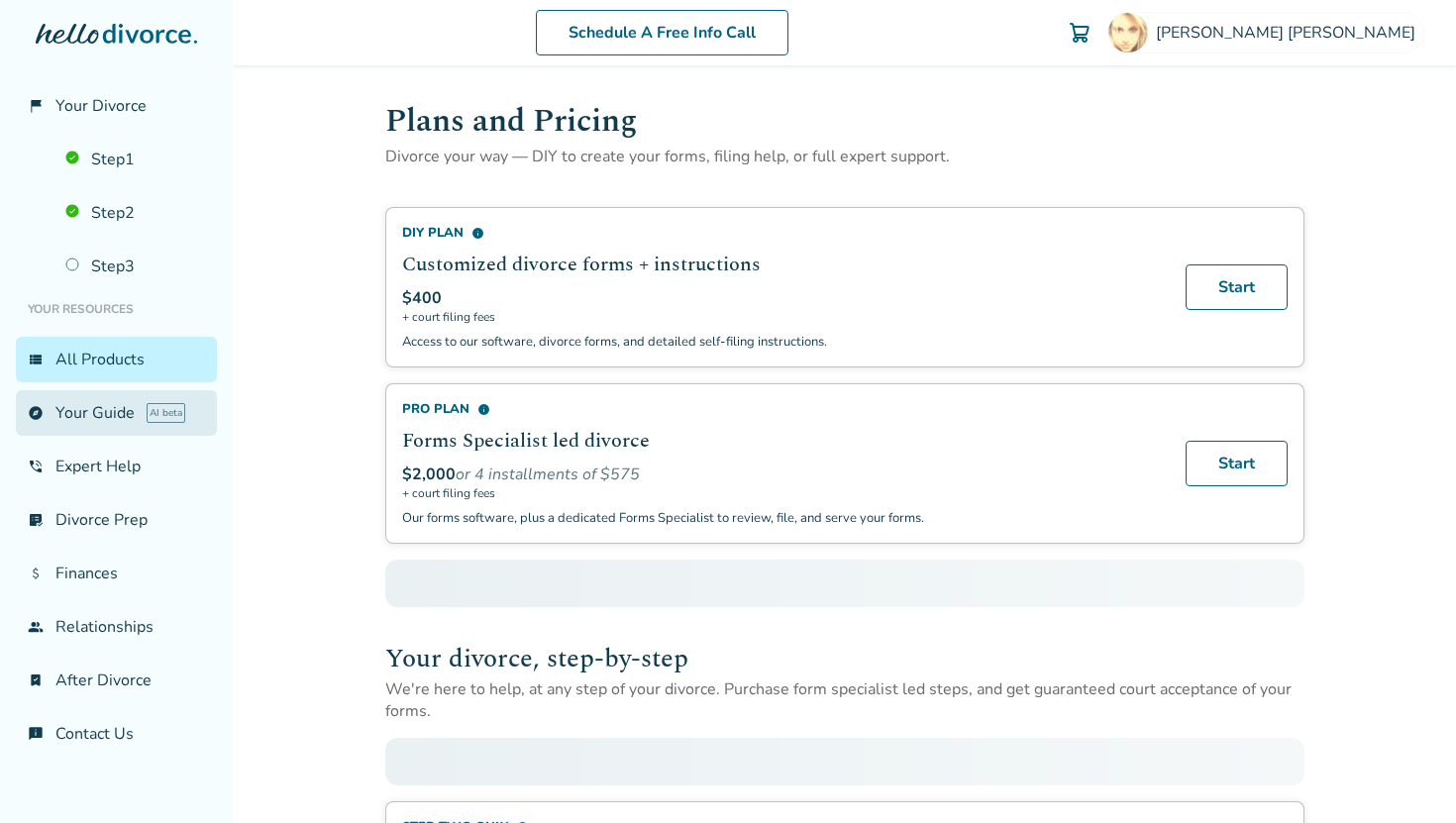 click on "explore Your Guide AI beta" at bounding box center [116, 413] 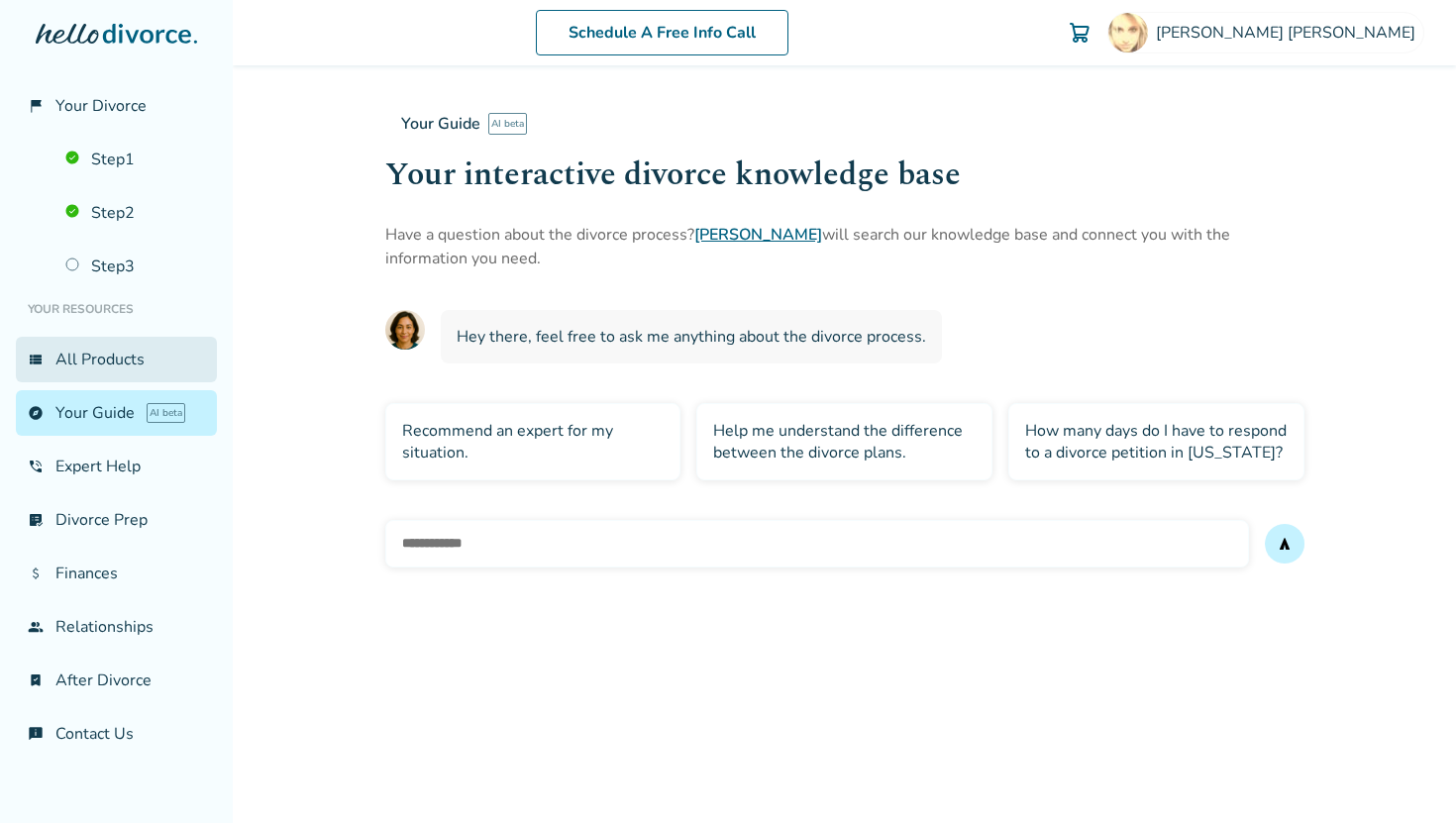 click on "view_list All Products" at bounding box center [116, 360] 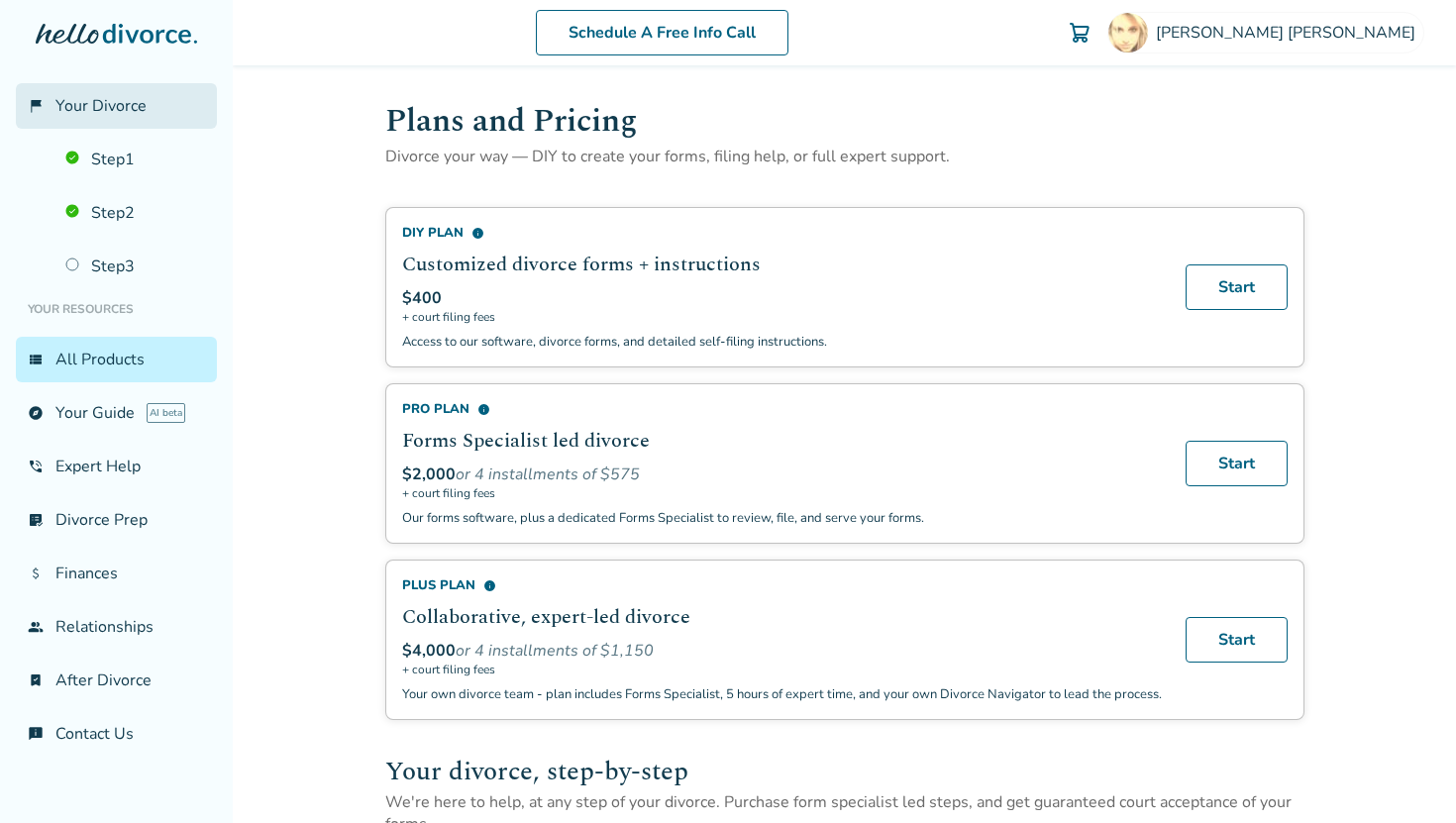click on "Your Divorce" at bounding box center [101, 106] 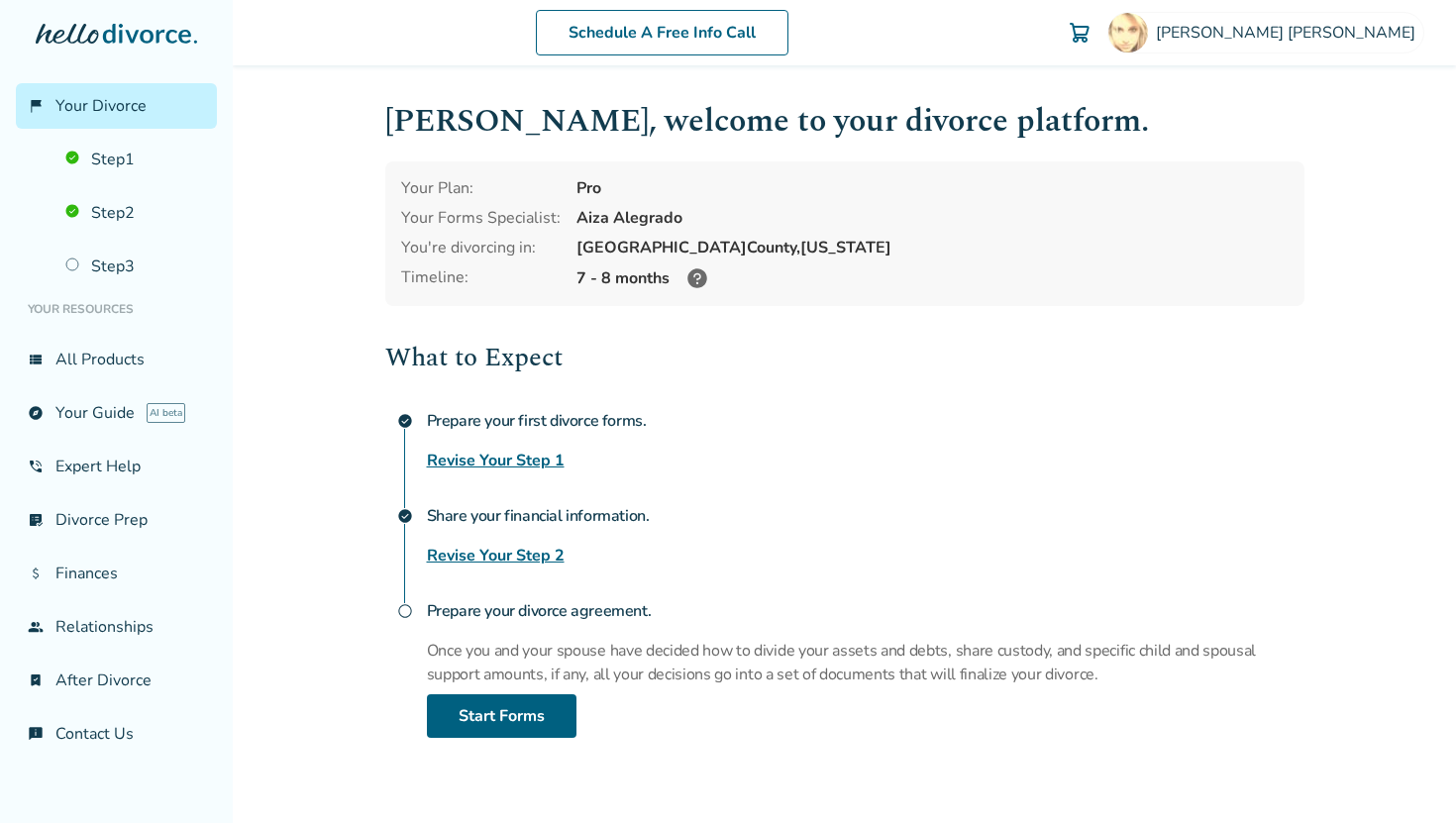 click 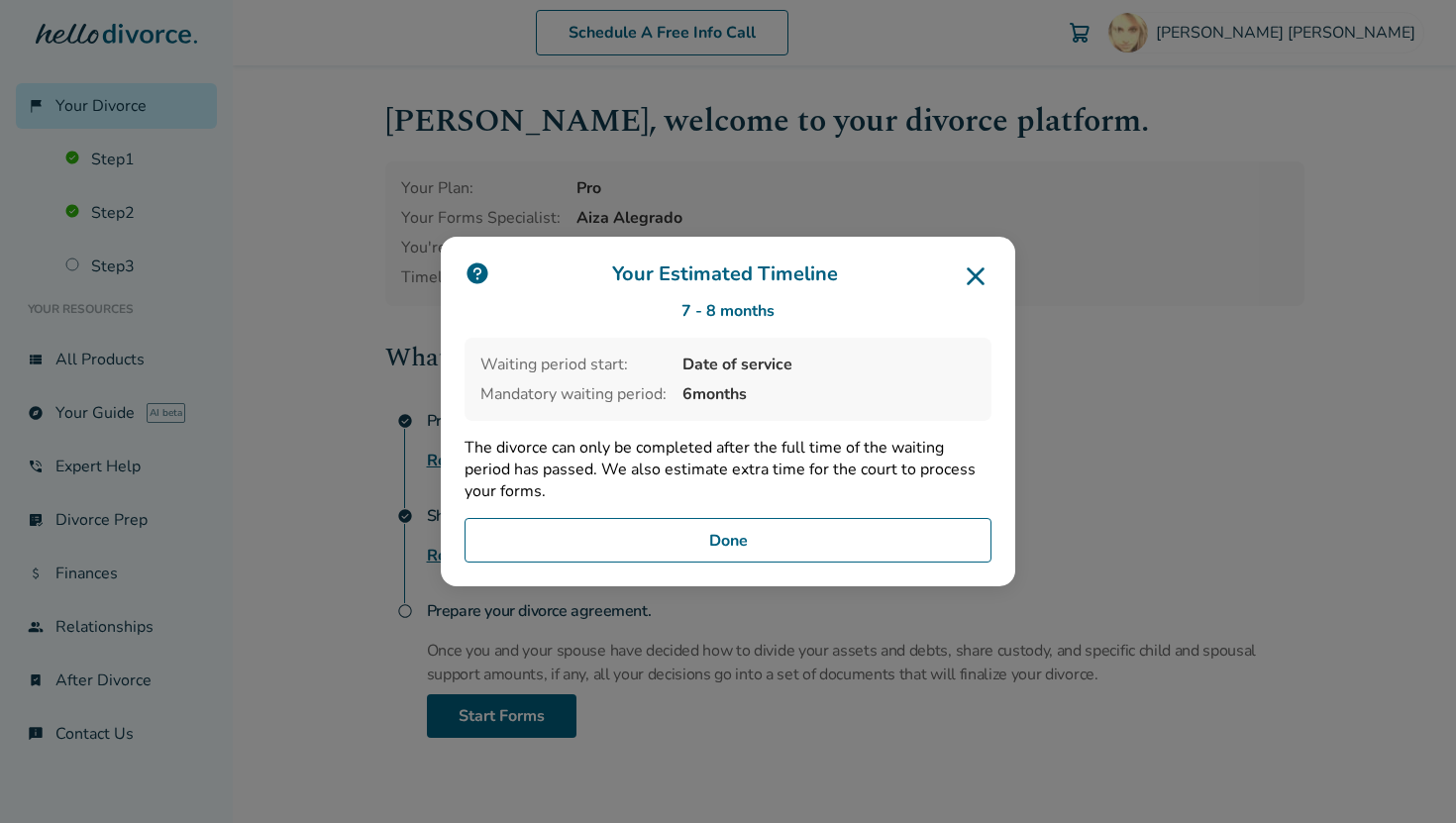 click 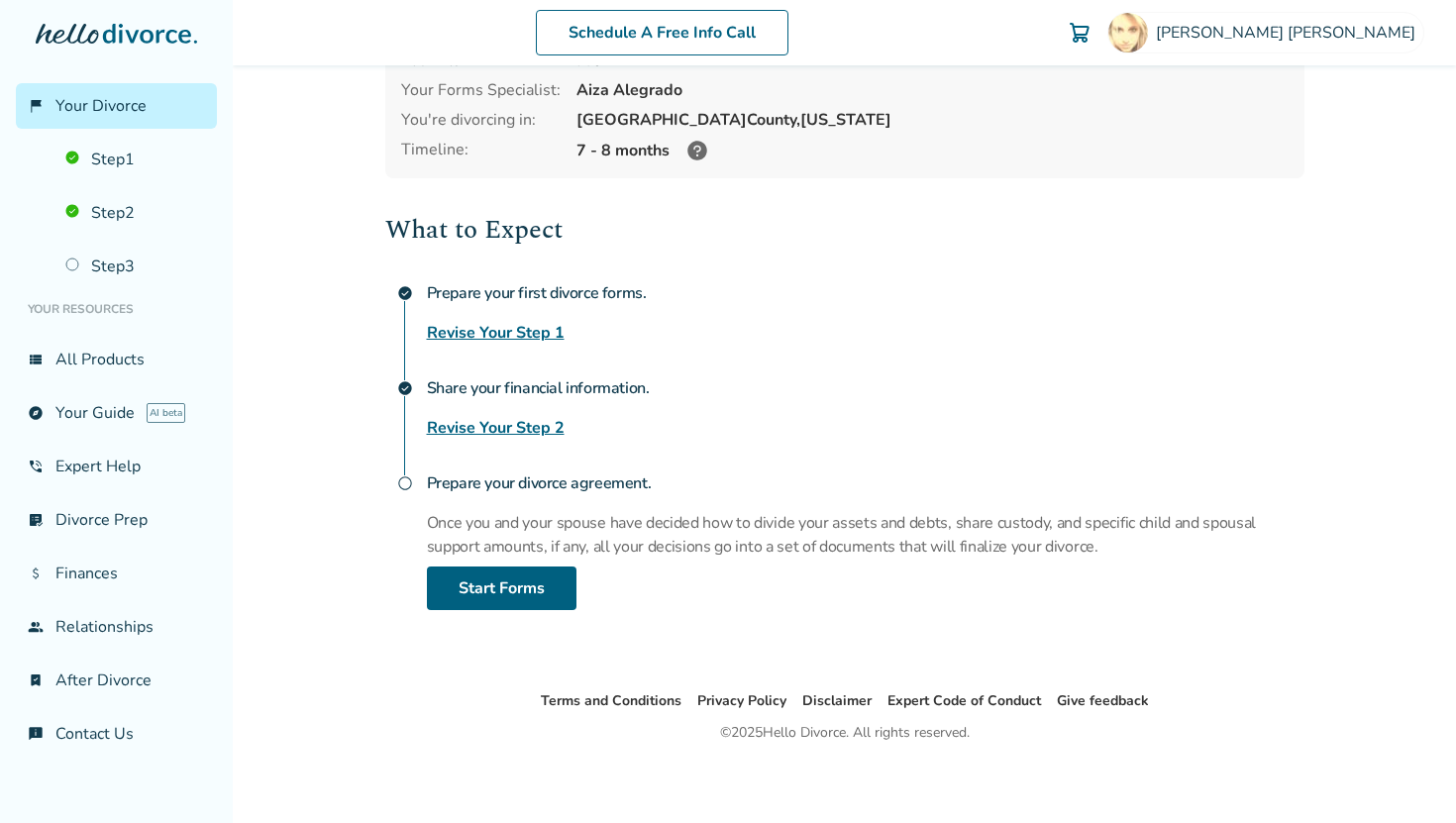 scroll, scrollTop: 133, scrollLeft: 0, axis: vertical 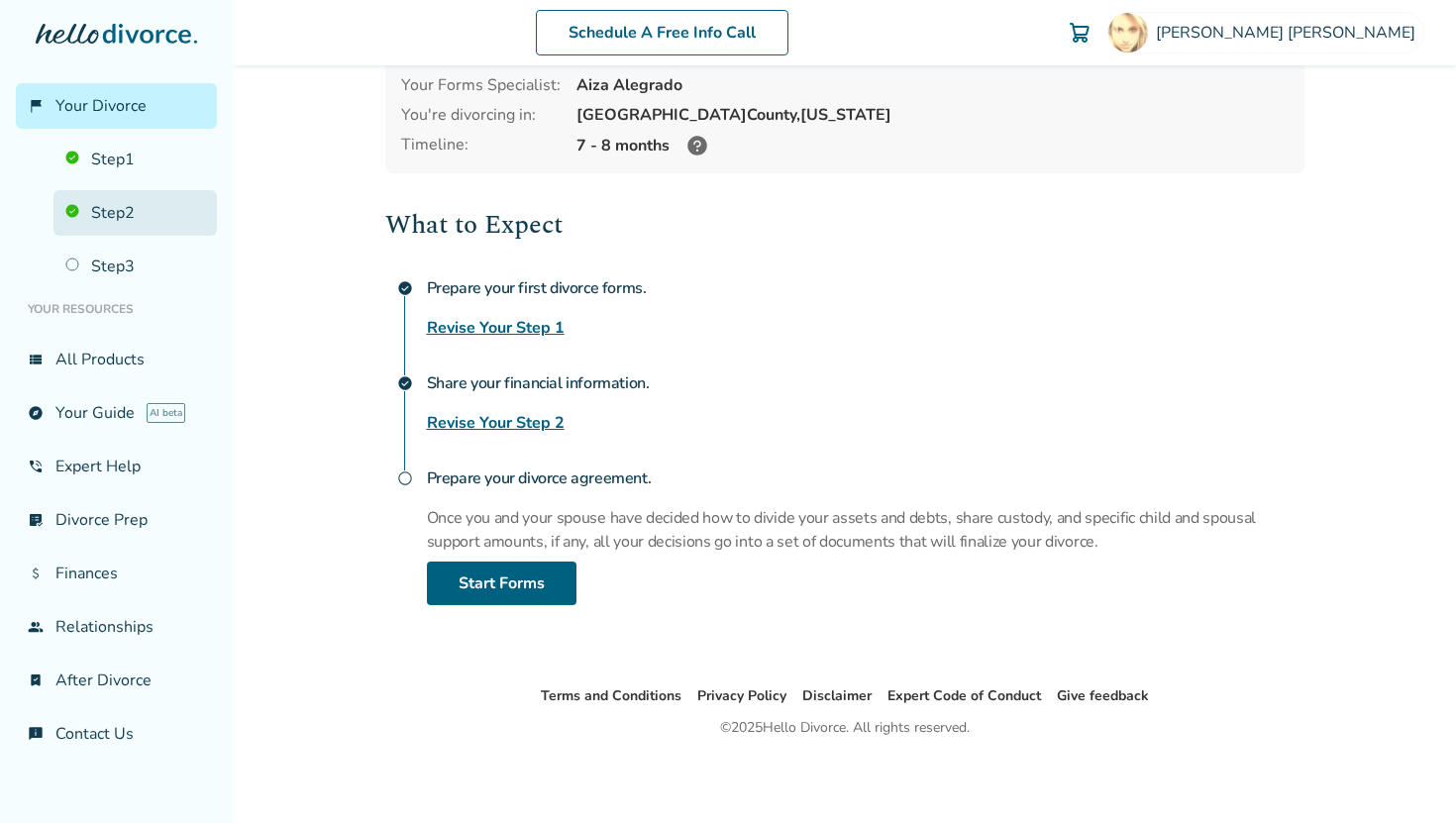 click on "Step  2" at bounding box center [135, 213] 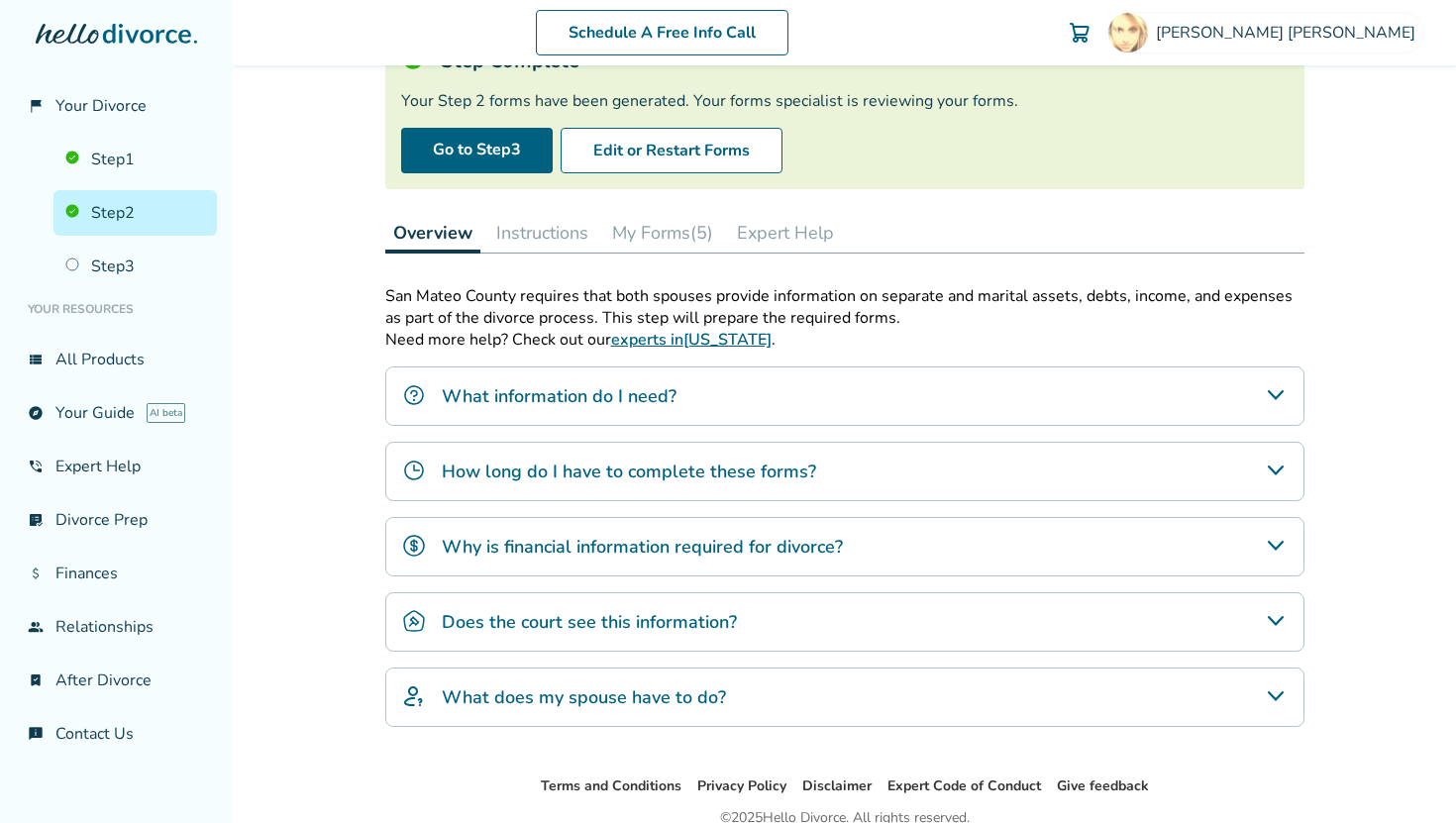 scroll, scrollTop: 161, scrollLeft: 0, axis: vertical 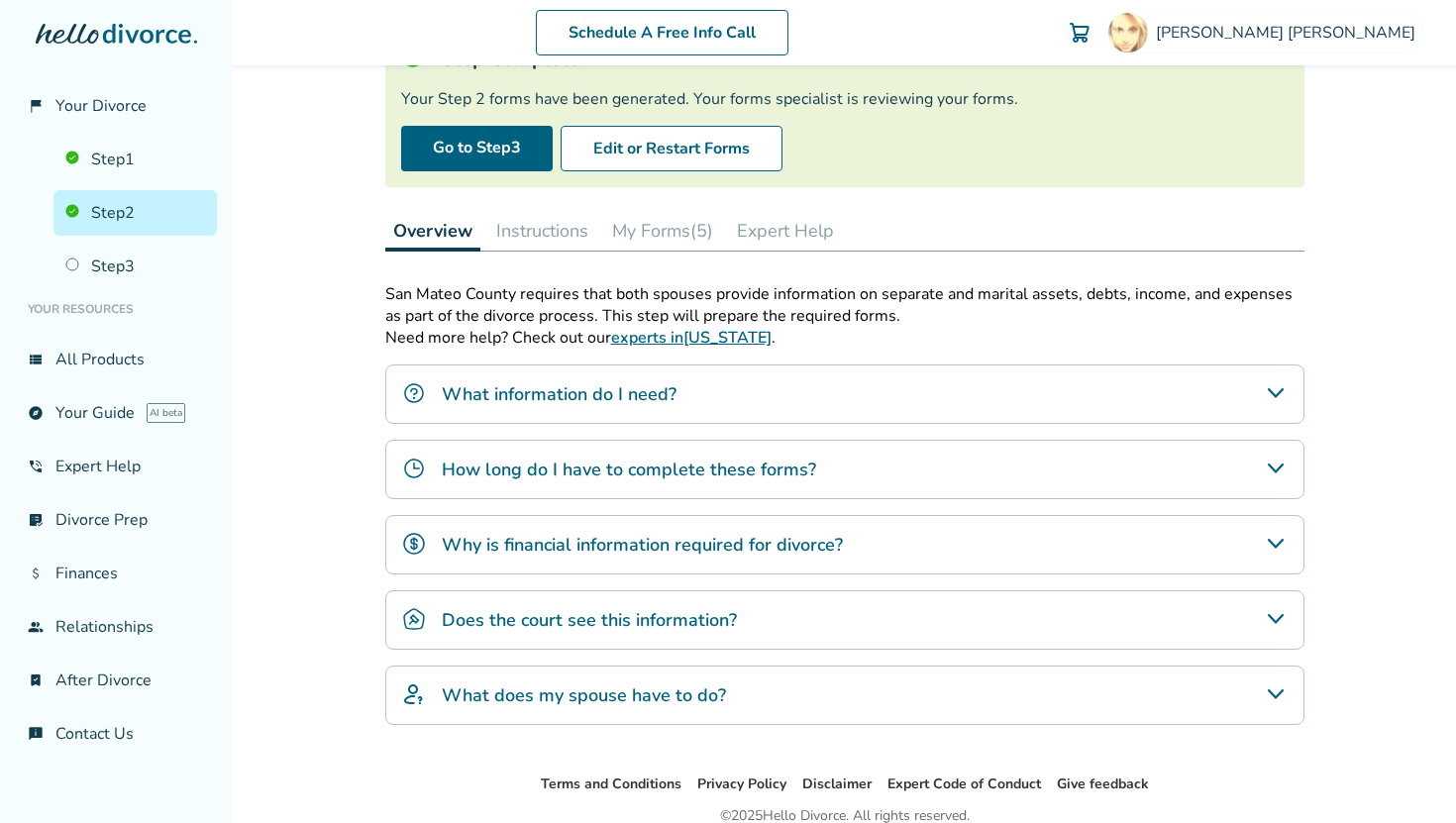 click on "My Forms  (5)" at bounding box center [663, 231] 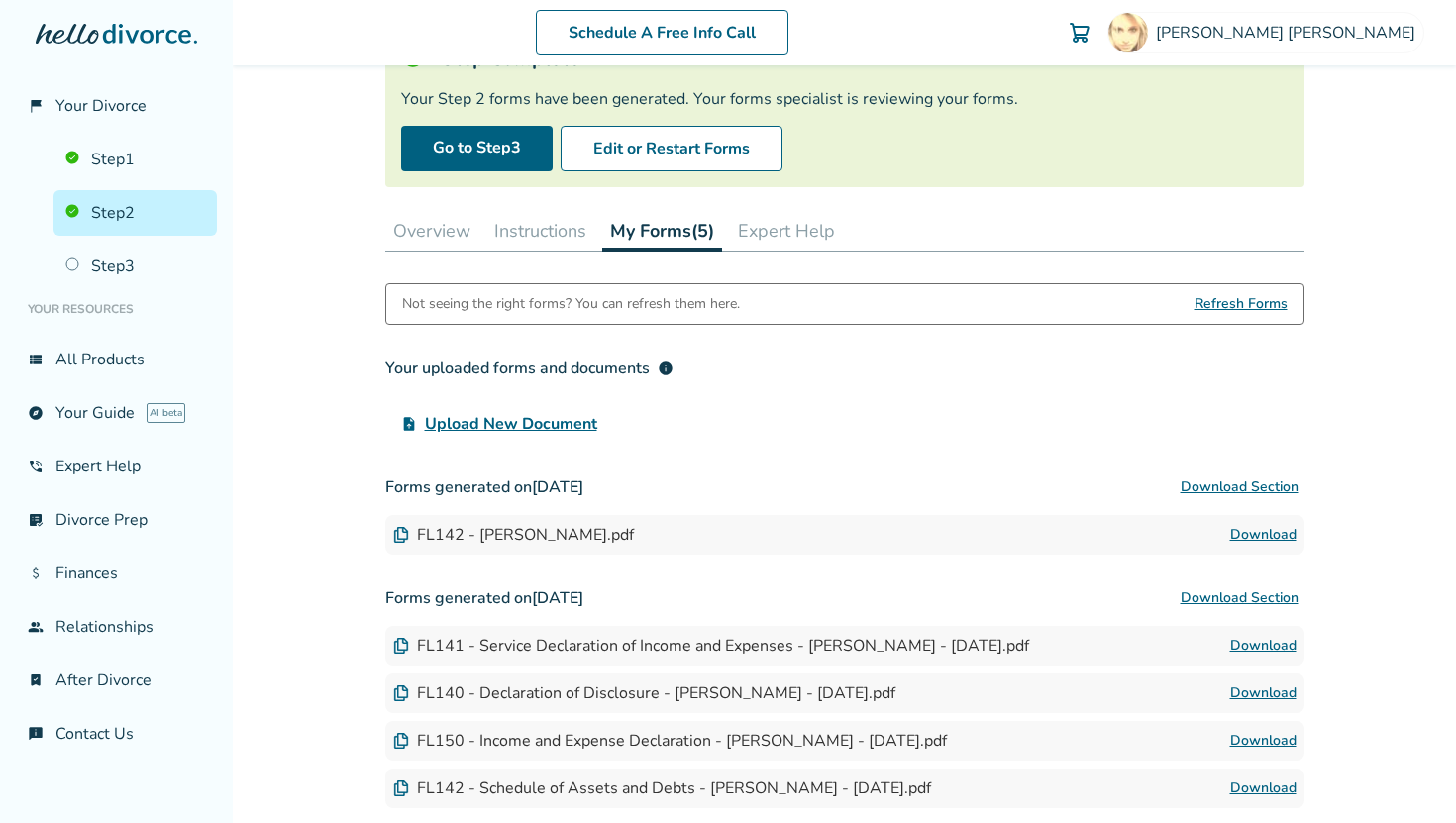 scroll, scrollTop: 316, scrollLeft: 0, axis: vertical 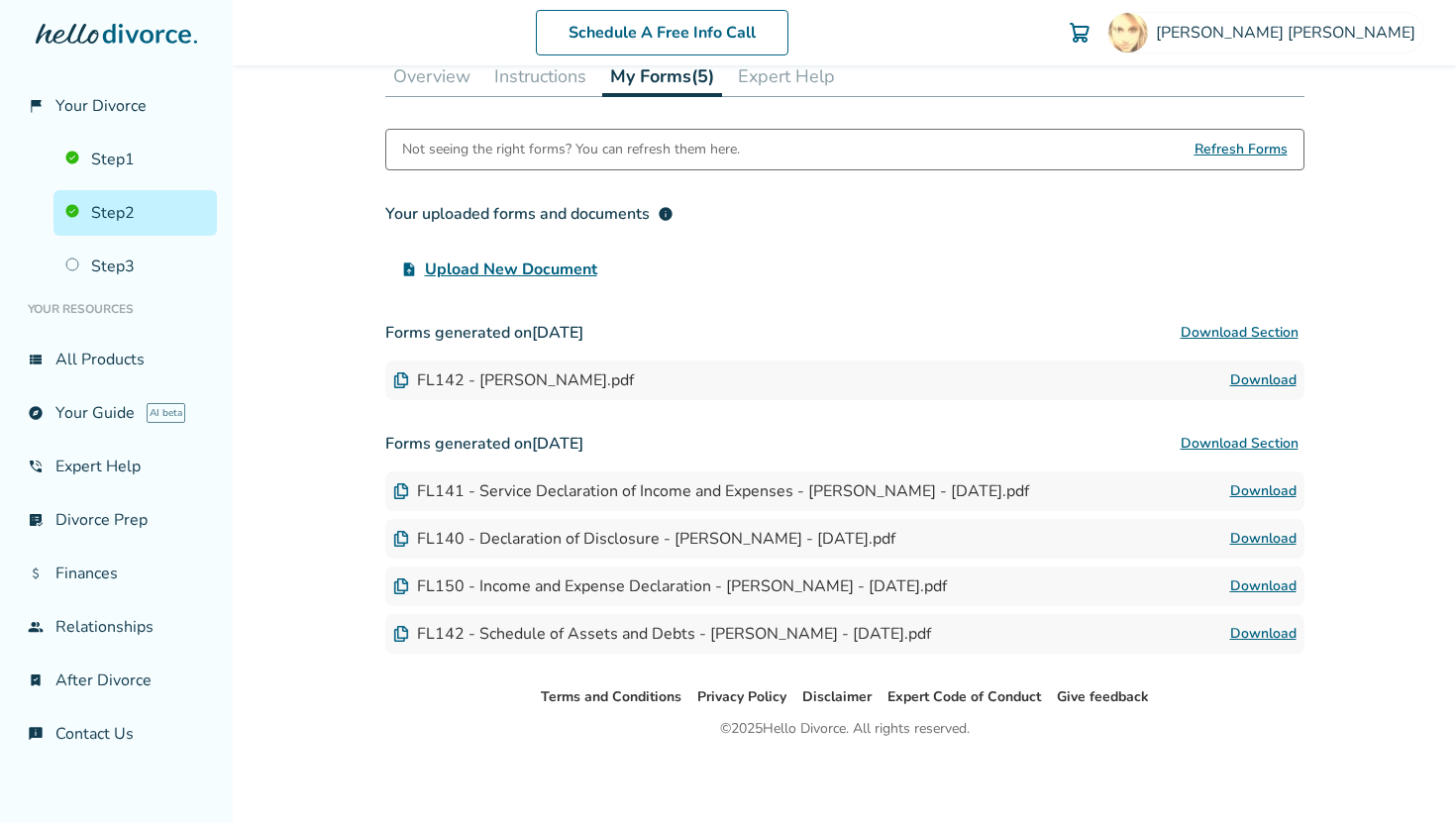 click at bounding box center (401, 380) 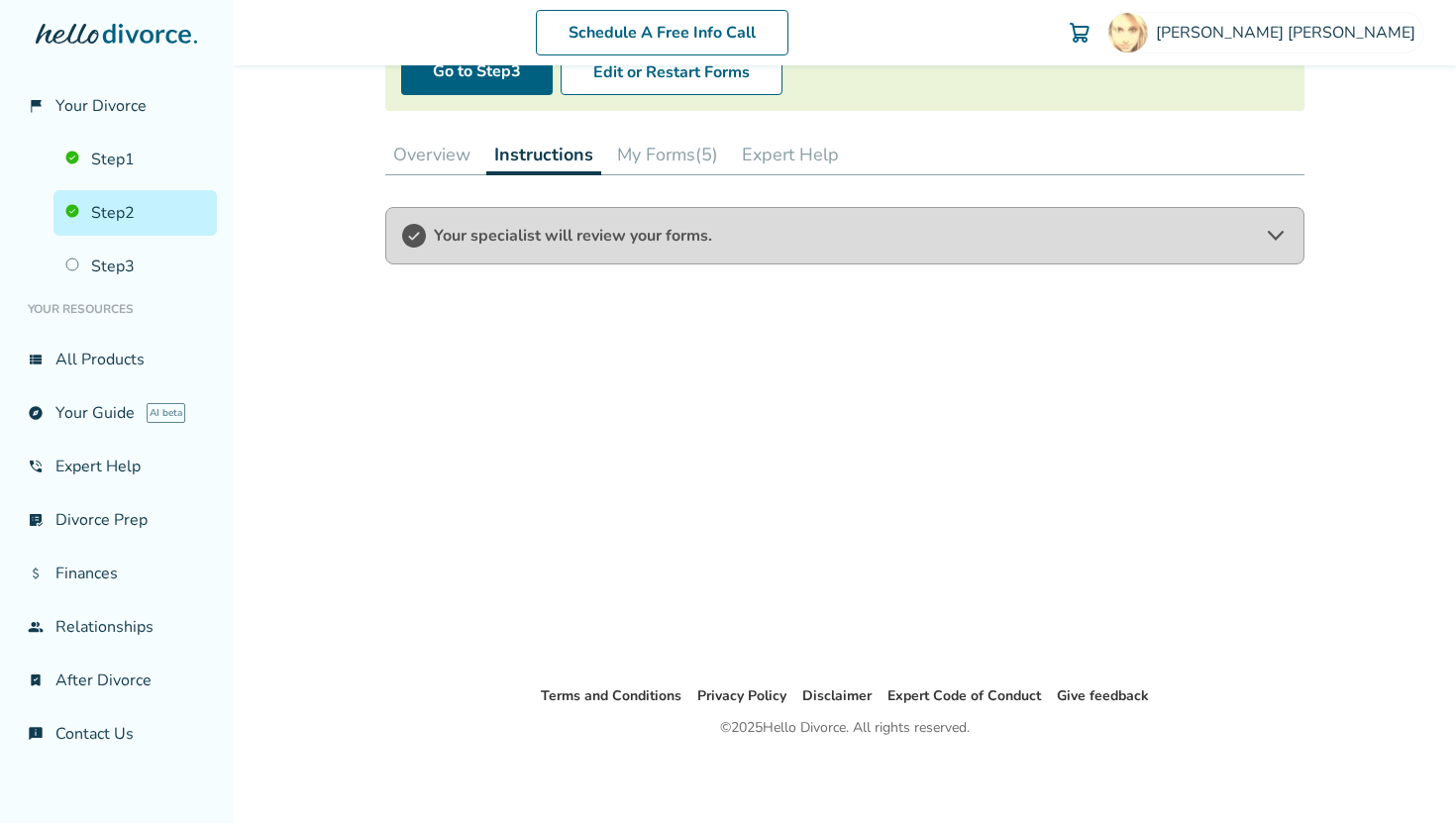 scroll, scrollTop: 237, scrollLeft: 0, axis: vertical 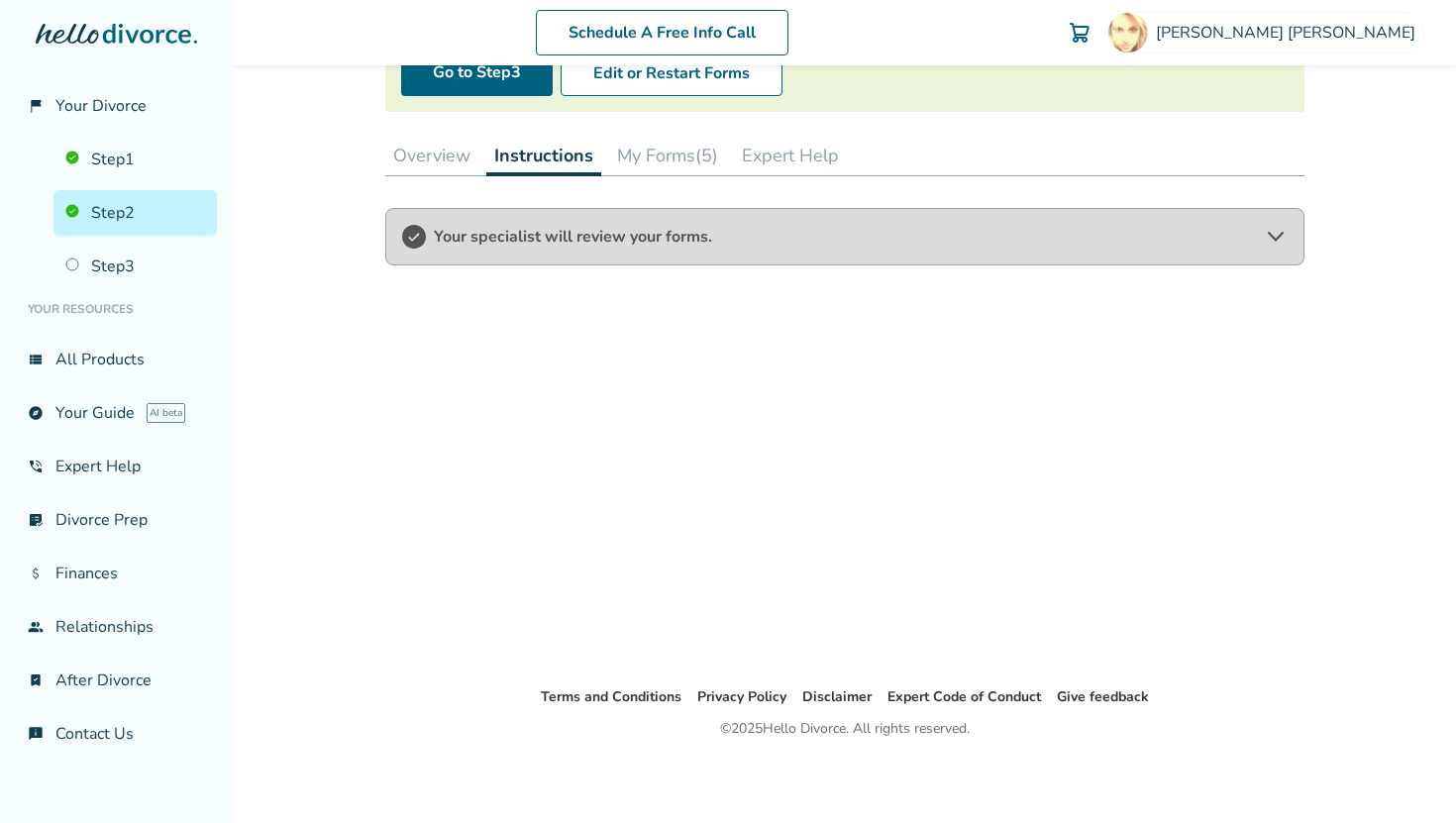 click on "My Forms  (5)" at bounding box center (668, 155) 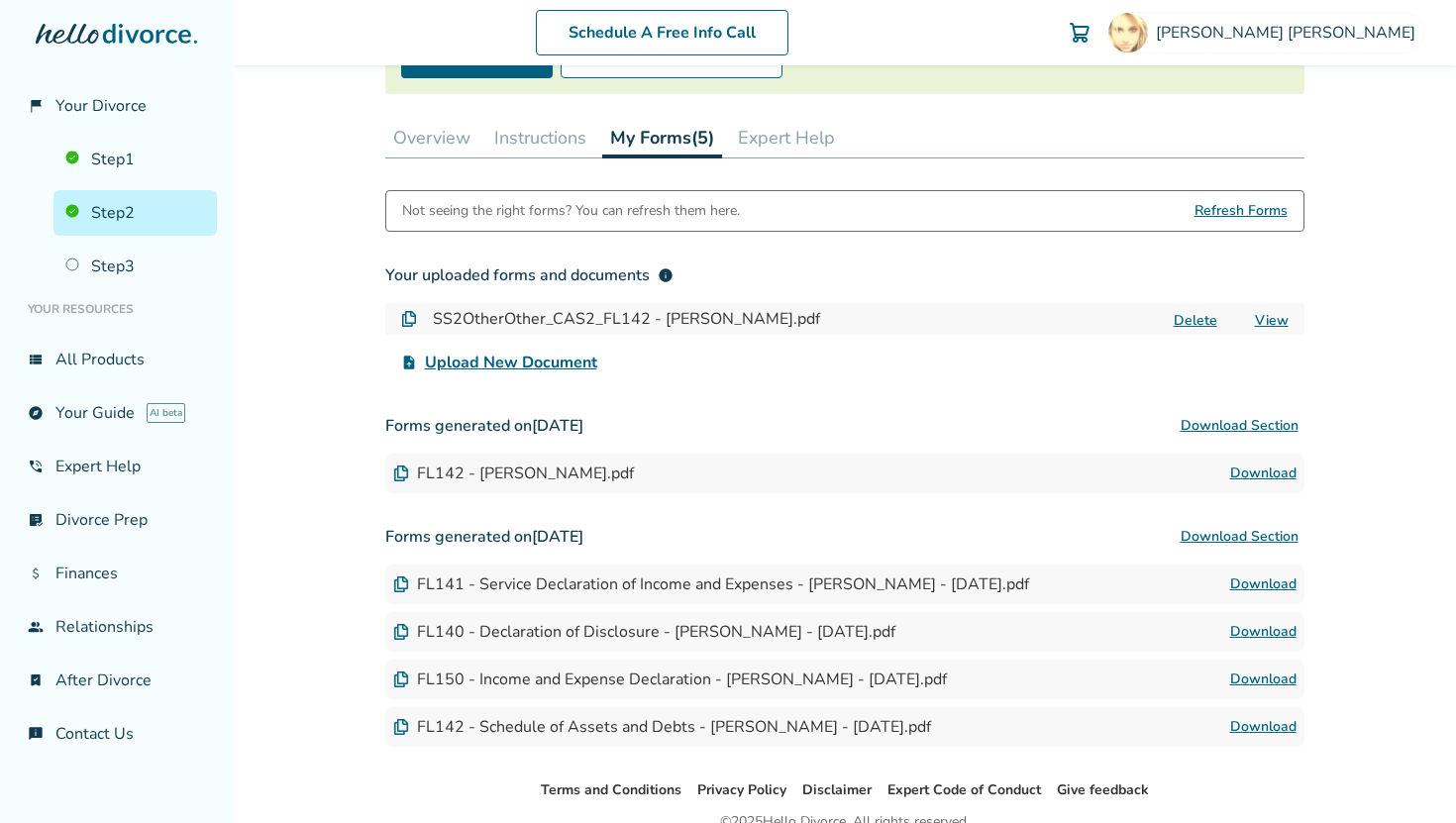 scroll, scrollTop: 257, scrollLeft: 0, axis: vertical 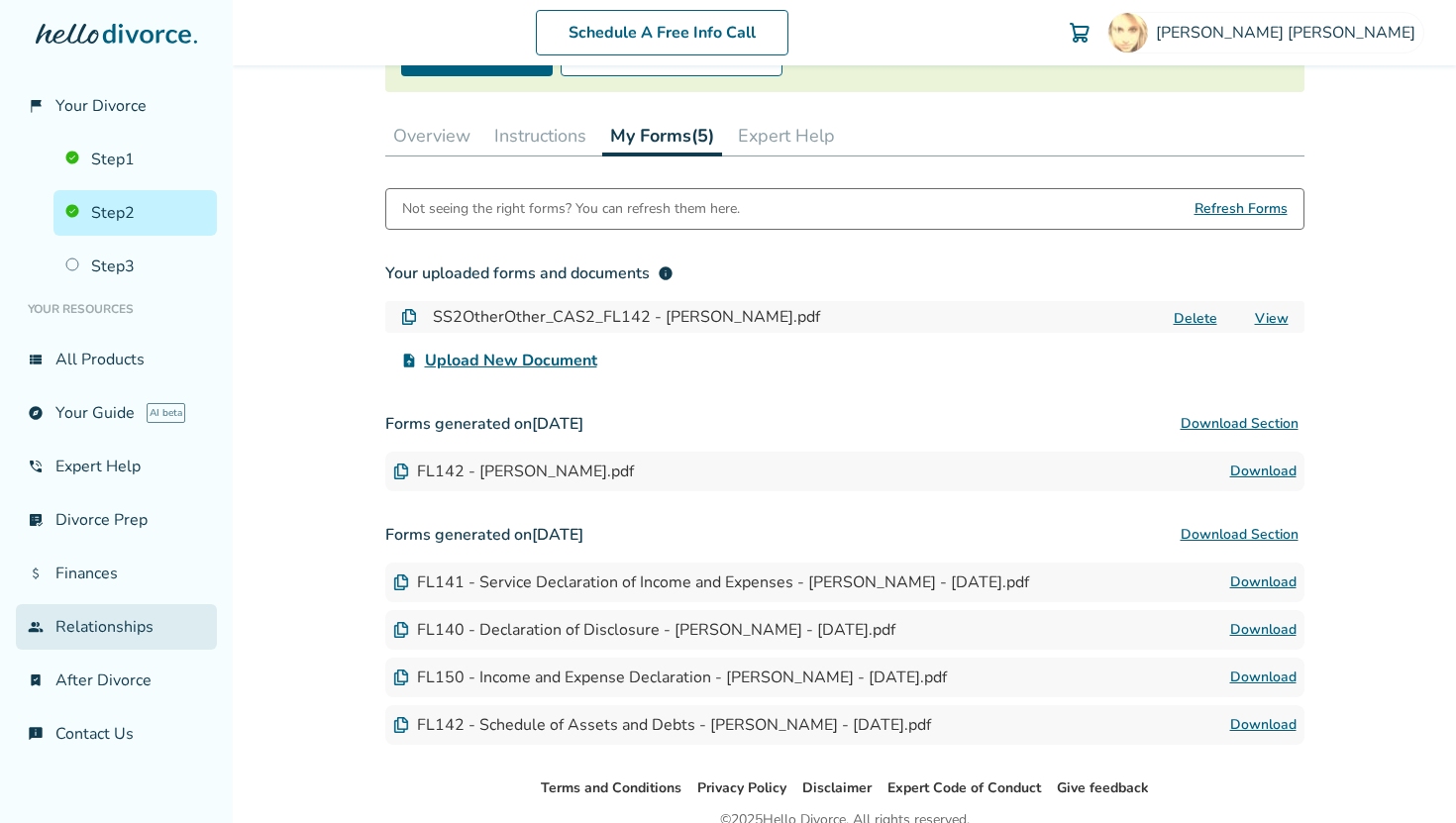 click on "group Relationships" at bounding box center [116, 627] 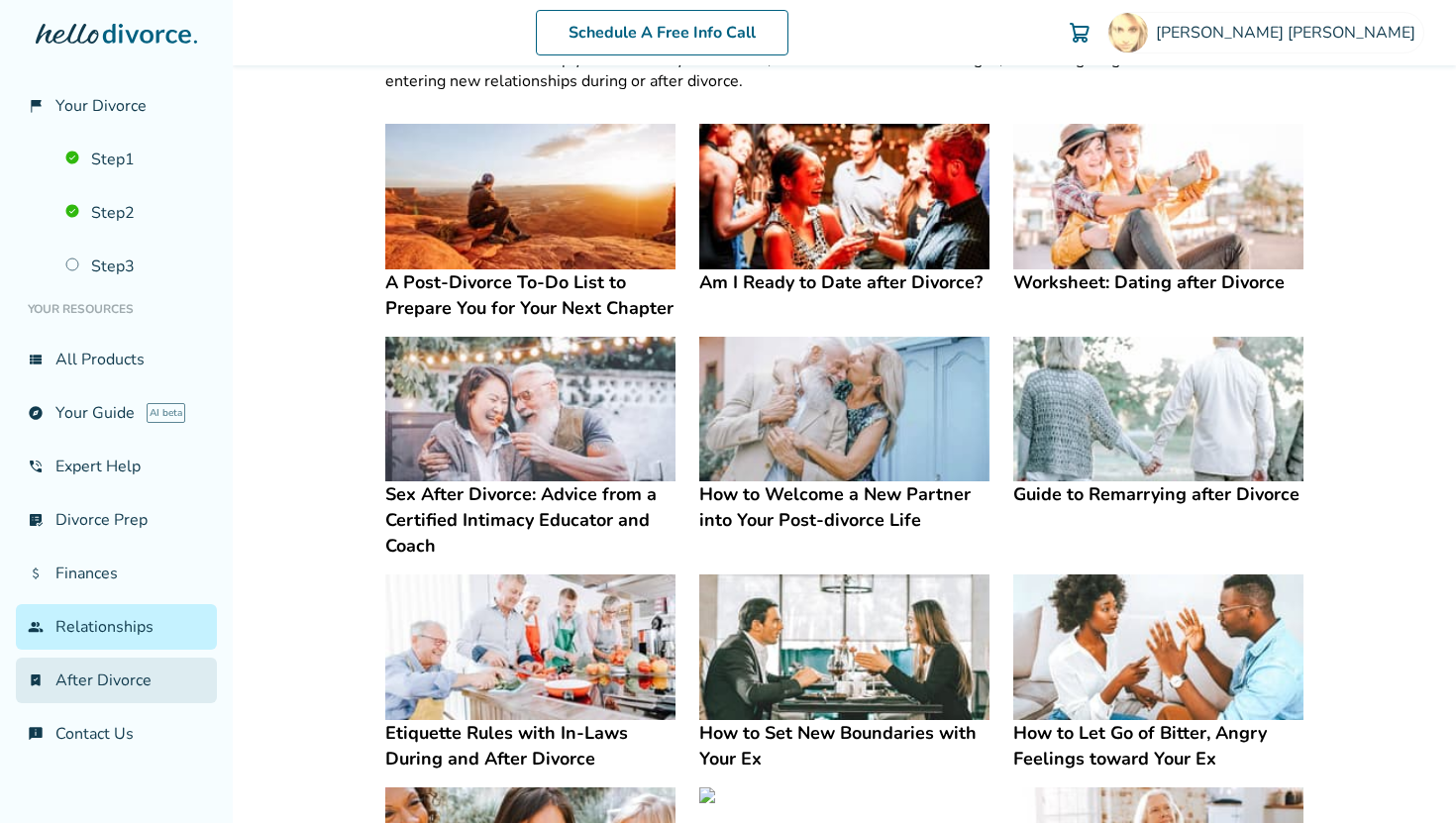 click on "bookmark_check After Divorce" at bounding box center (116, 680) 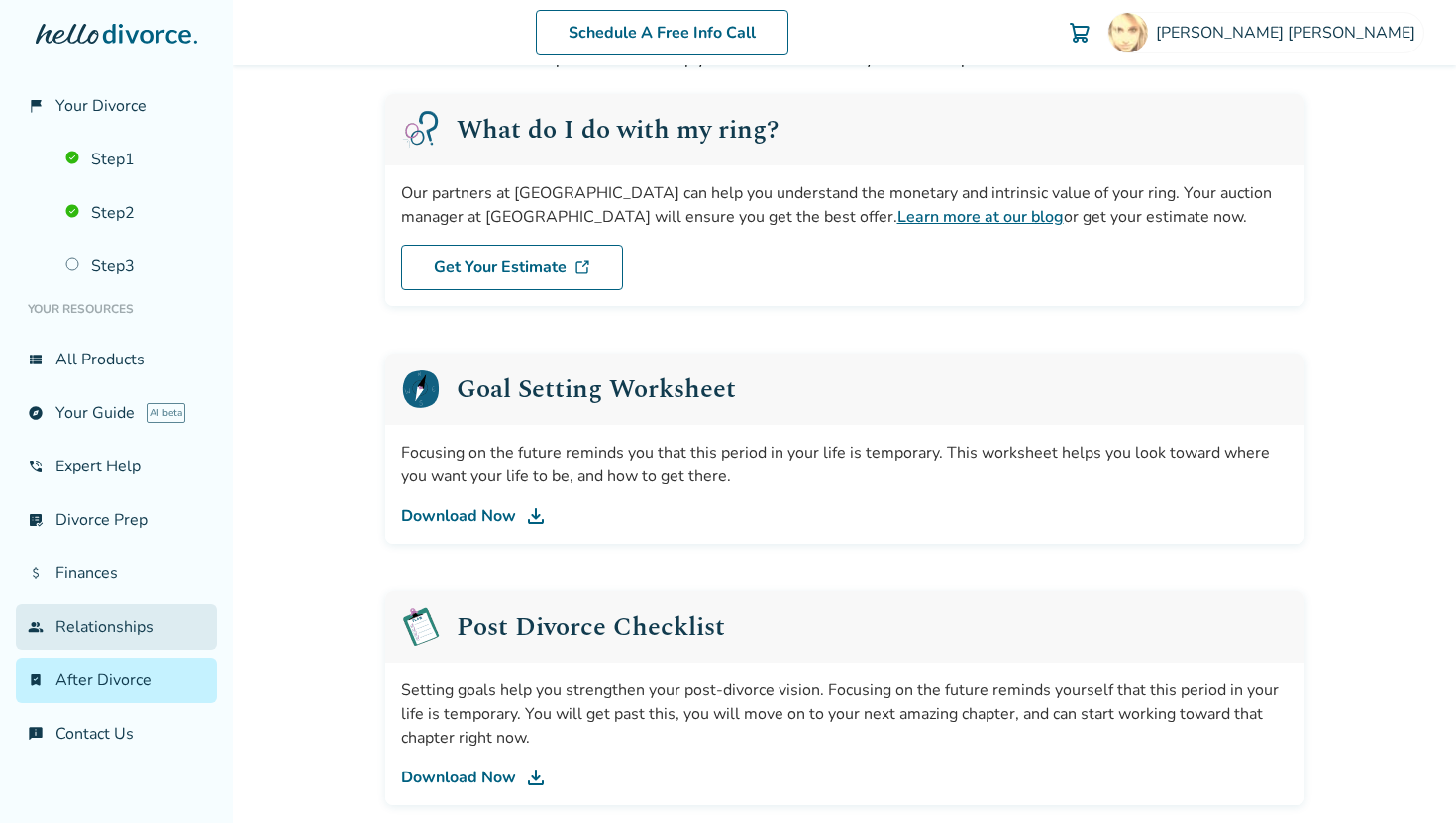 click on "group Relationships" at bounding box center (116, 627) 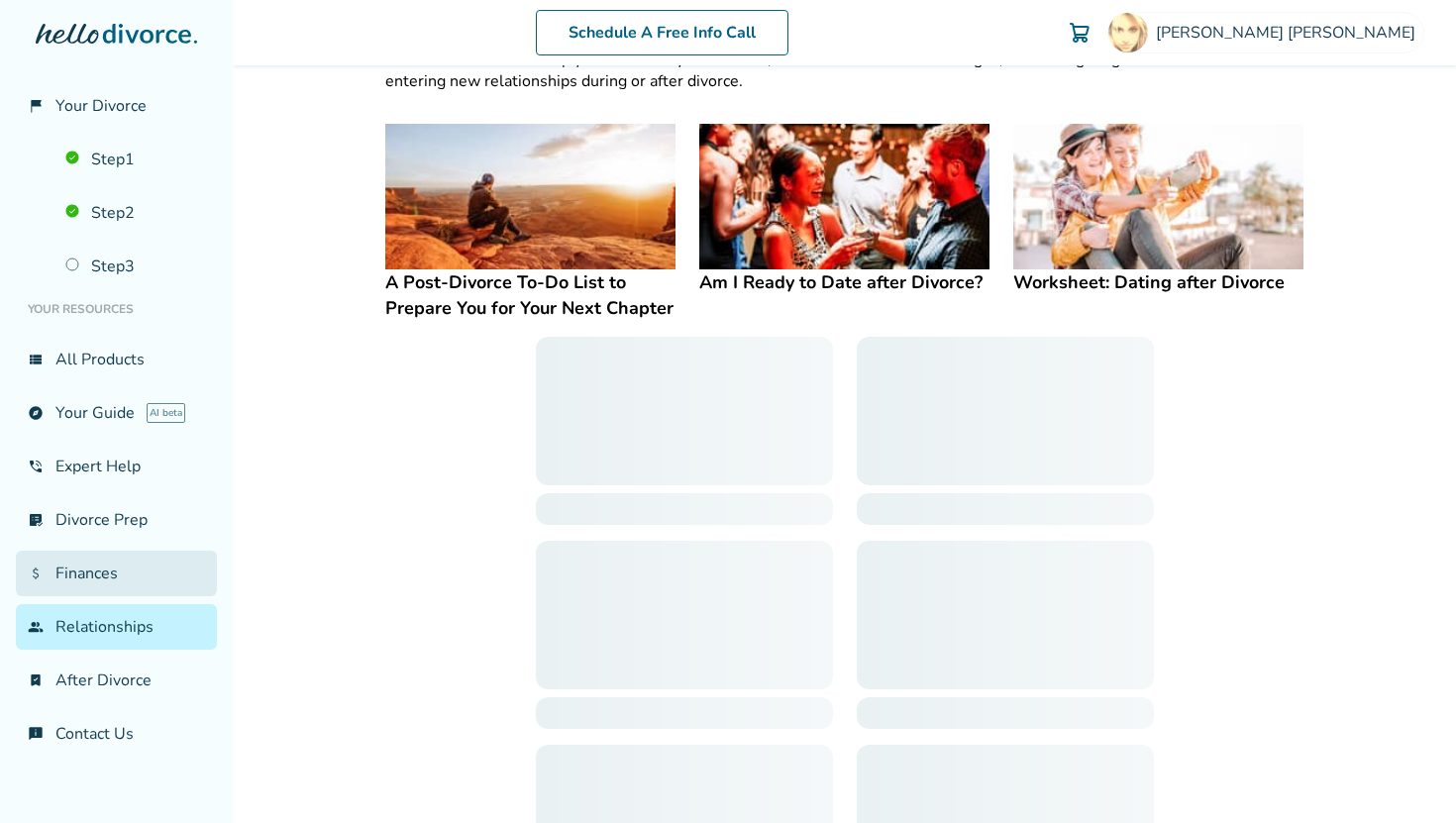 click on "attach_money Finances" at bounding box center (116, 573) 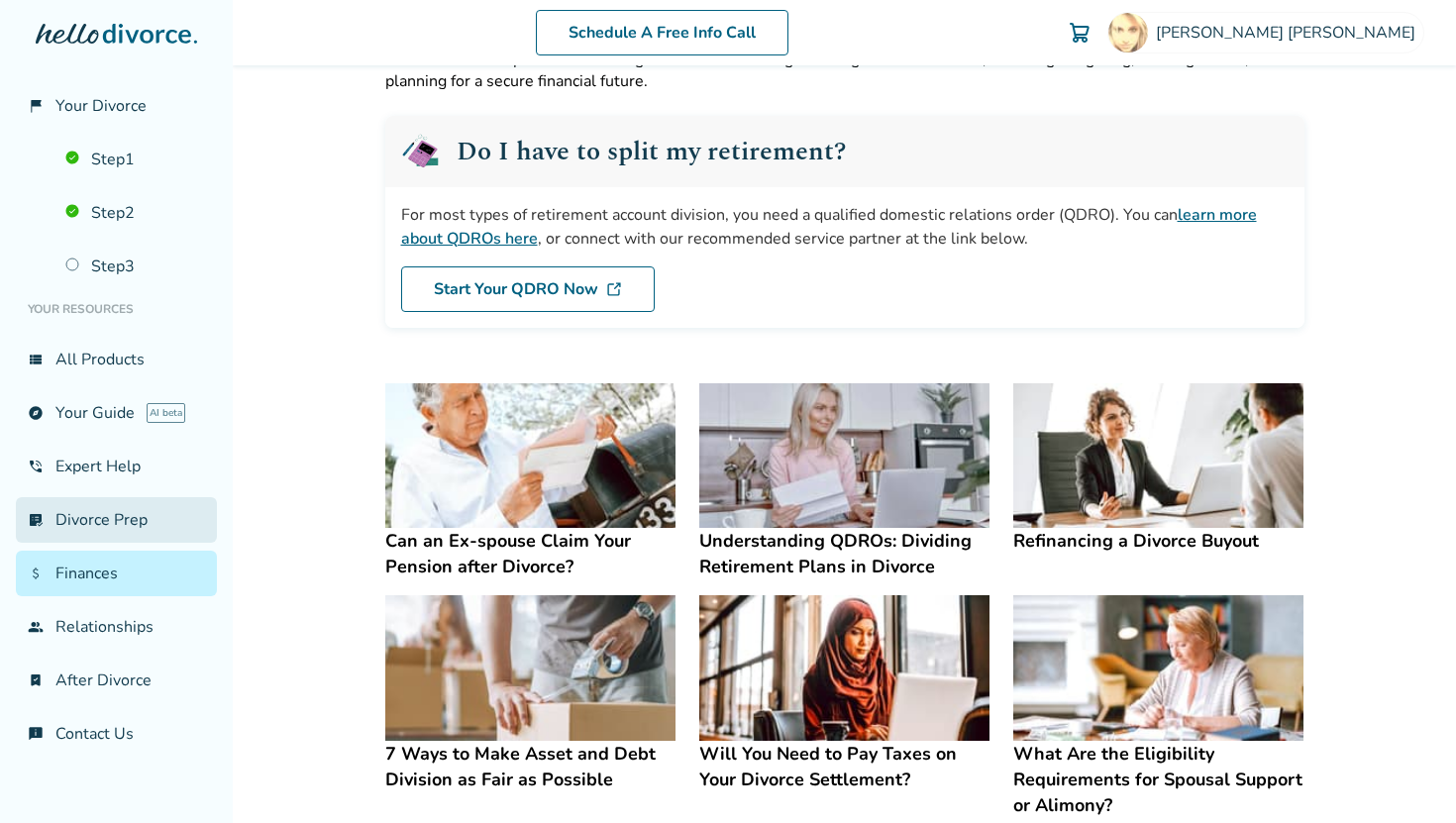 click on "list_alt_check Divorce Prep" at bounding box center (116, 520) 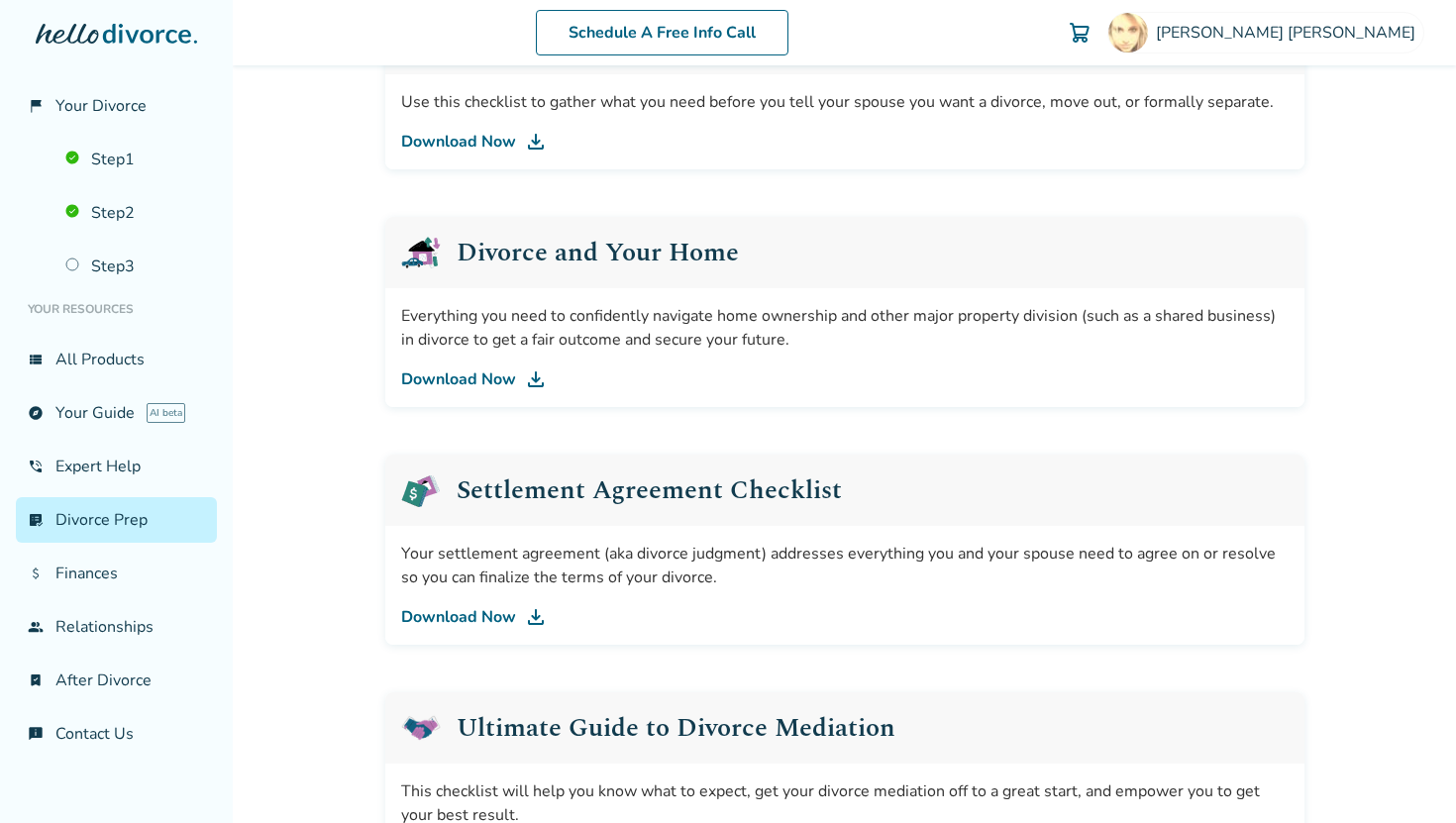 scroll, scrollTop: 422, scrollLeft: 0, axis: vertical 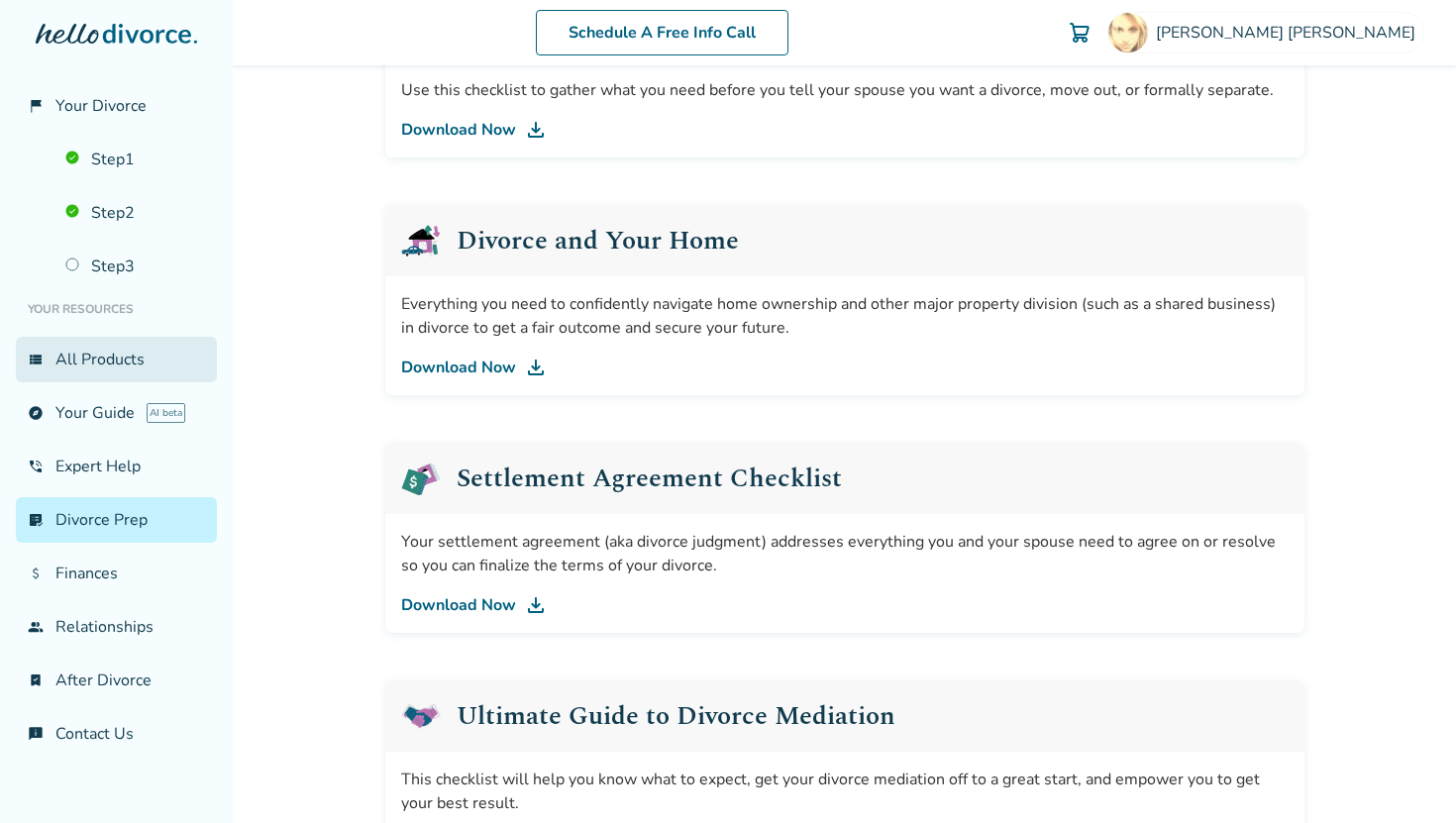 click on "view_list All Products" at bounding box center [116, 360] 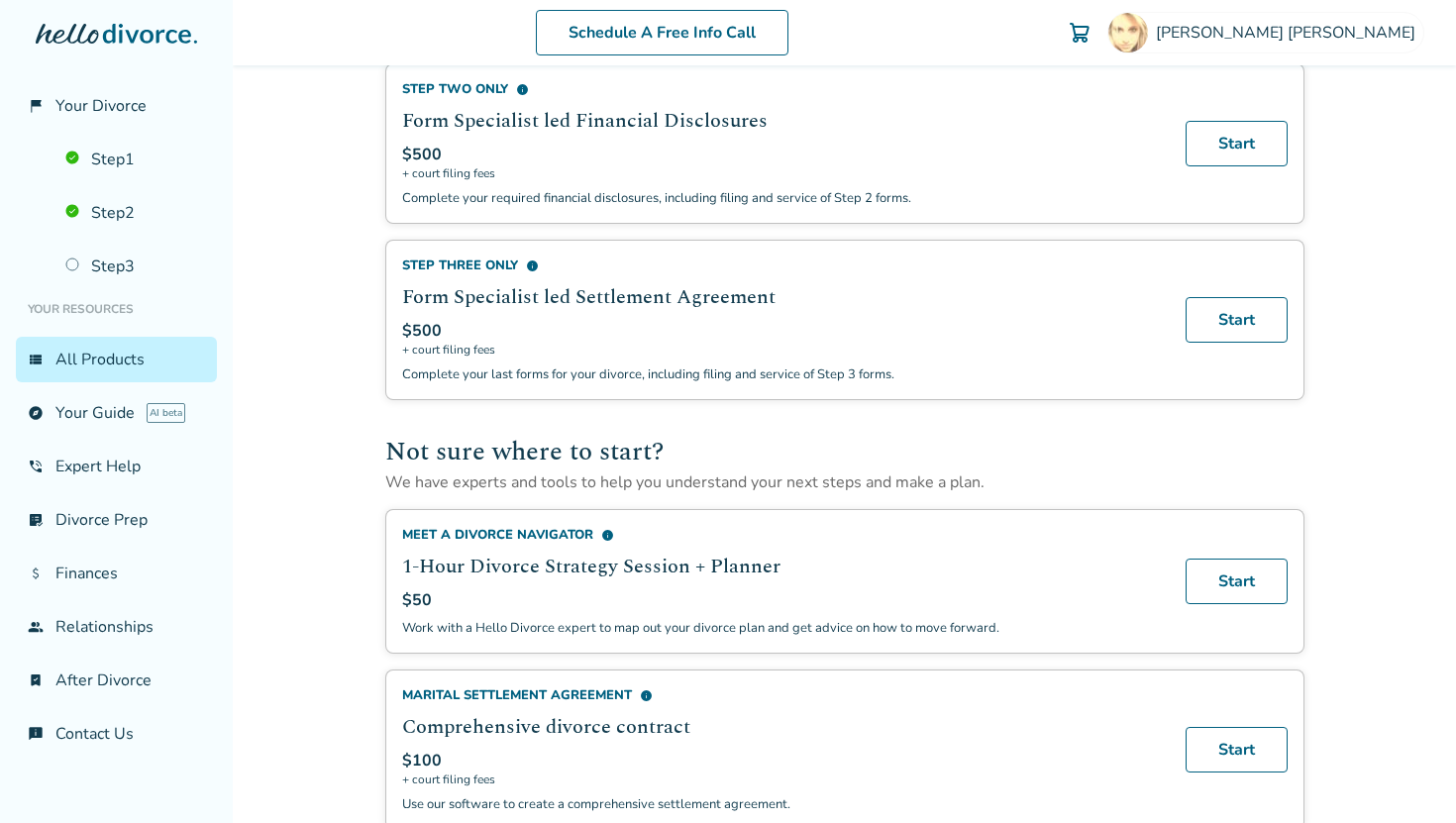 scroll, scrollTop: 0, scrollLeft: 0, axis: both 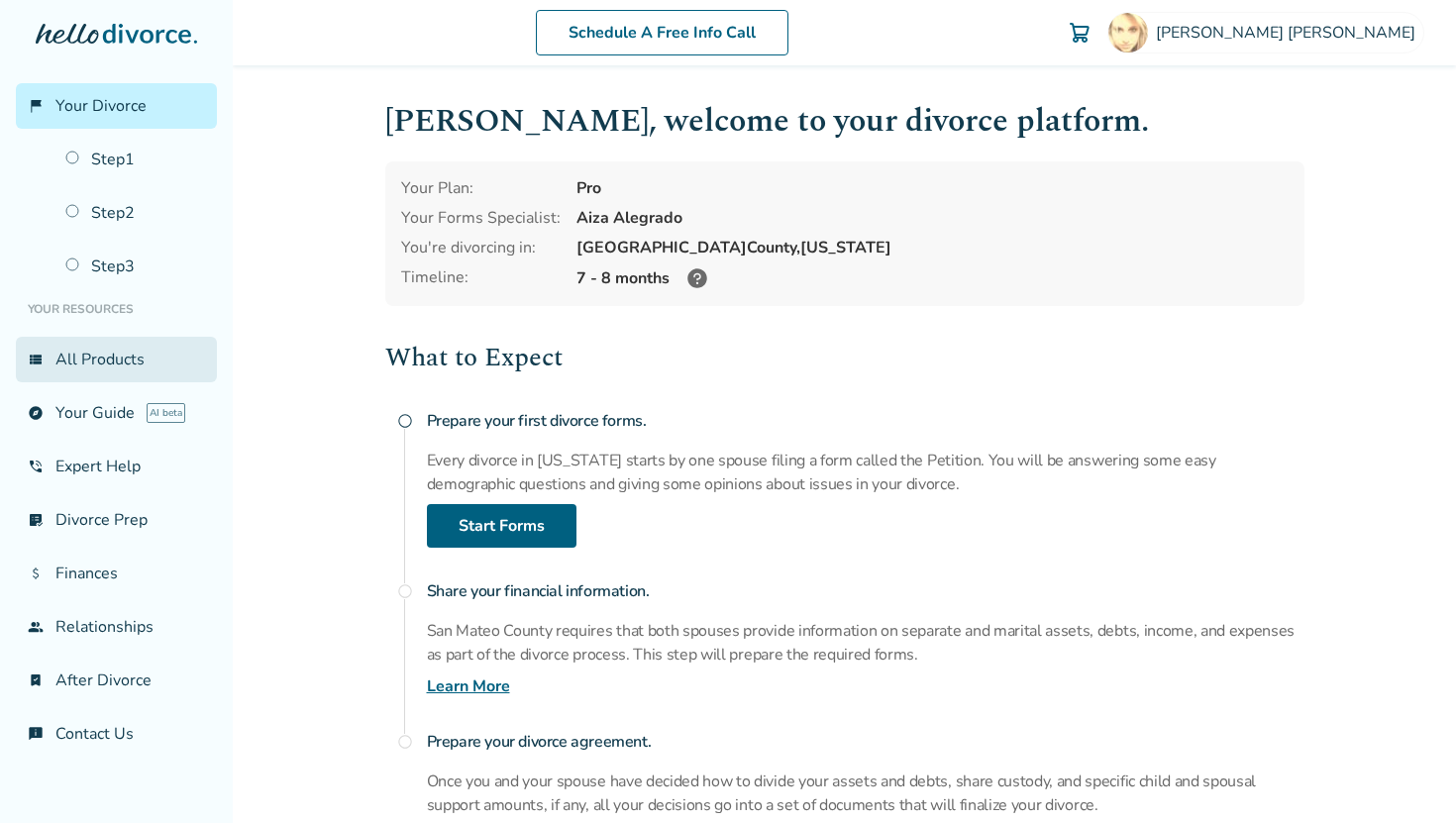 click on "view_list All Products" at bounding box center (116, 360) 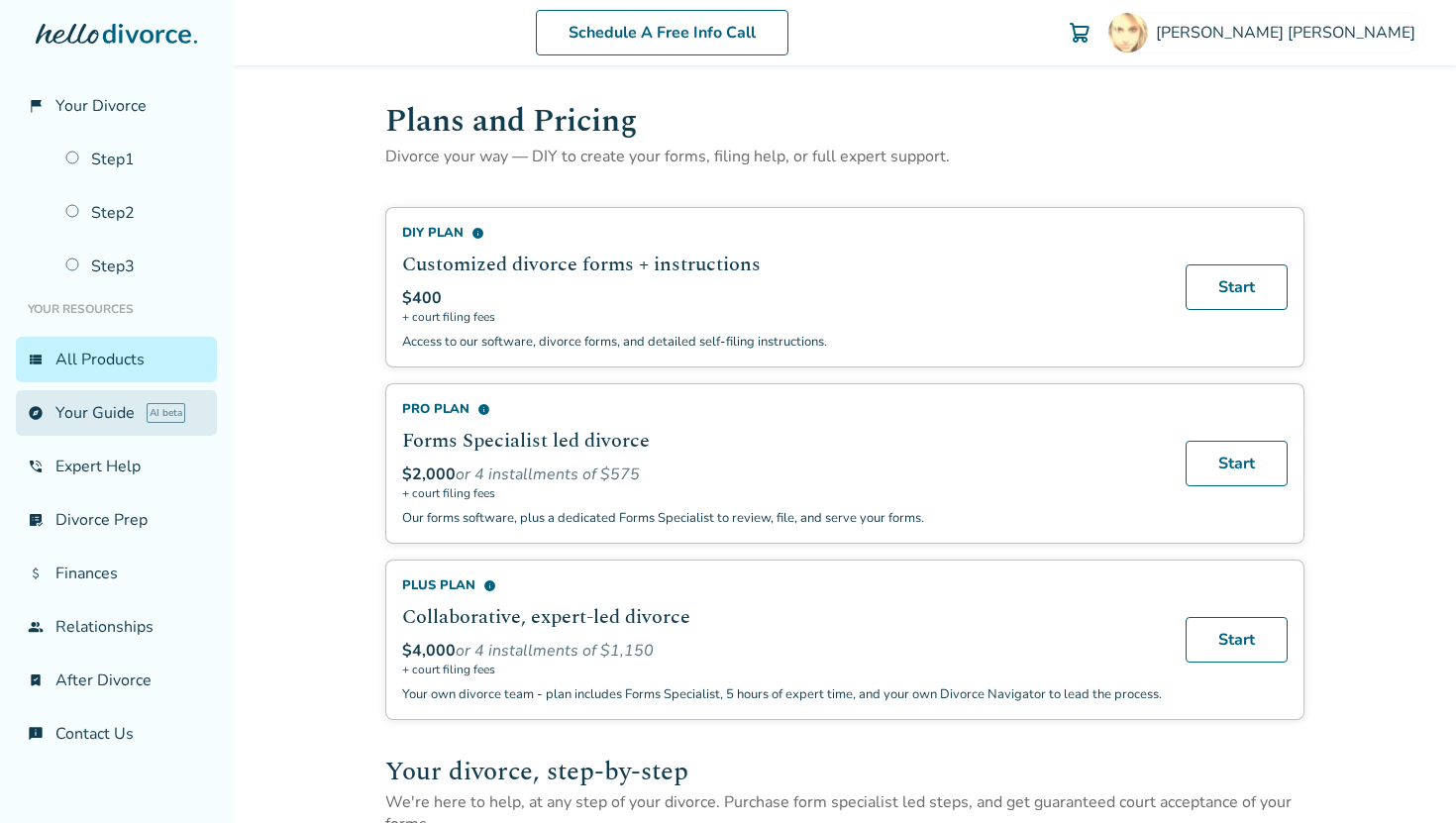 click on "explore Your Guide AI beta" at bounding box center (116, 413) 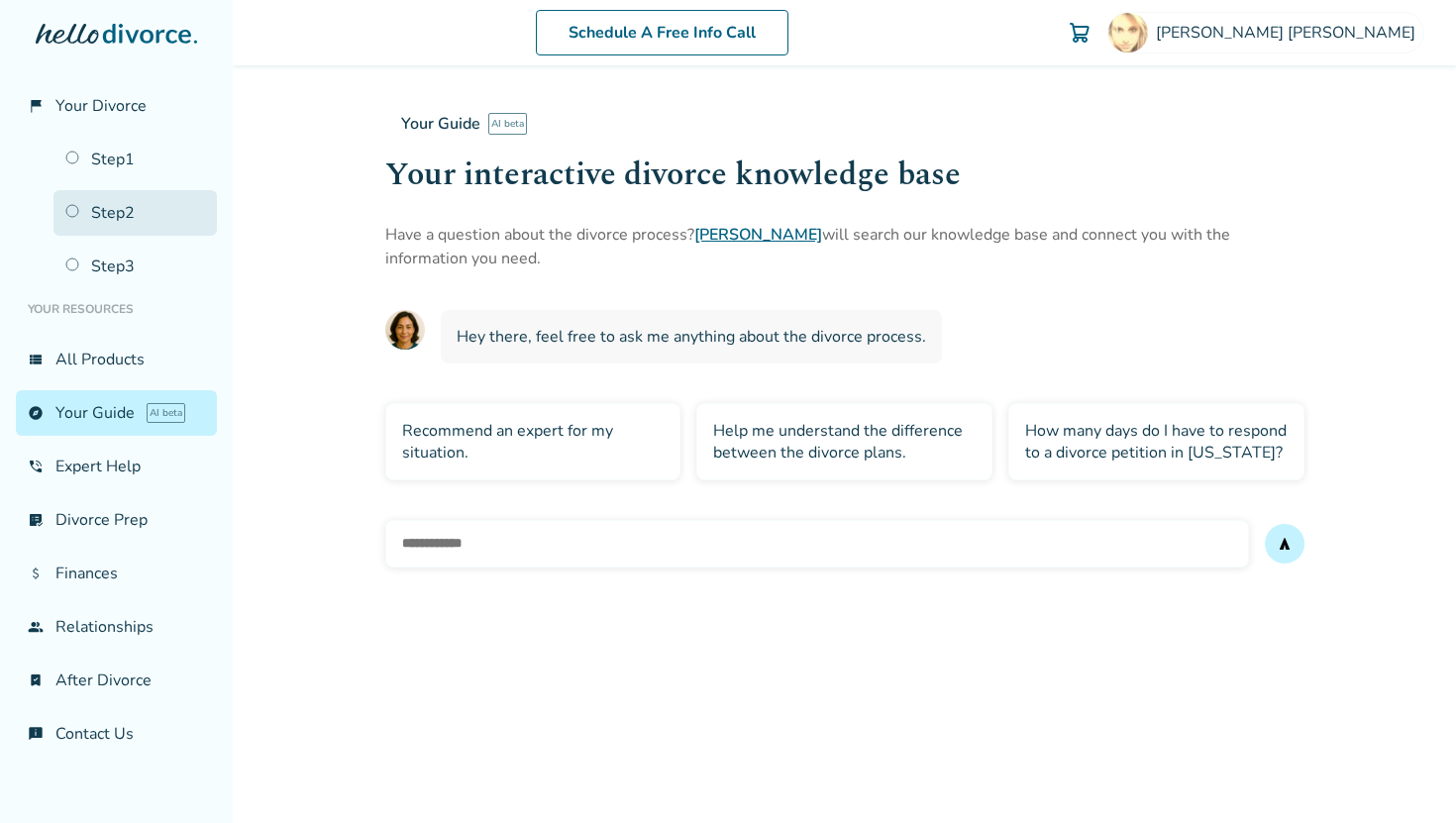 click on "Step  2" at bounding box center (135, 213) 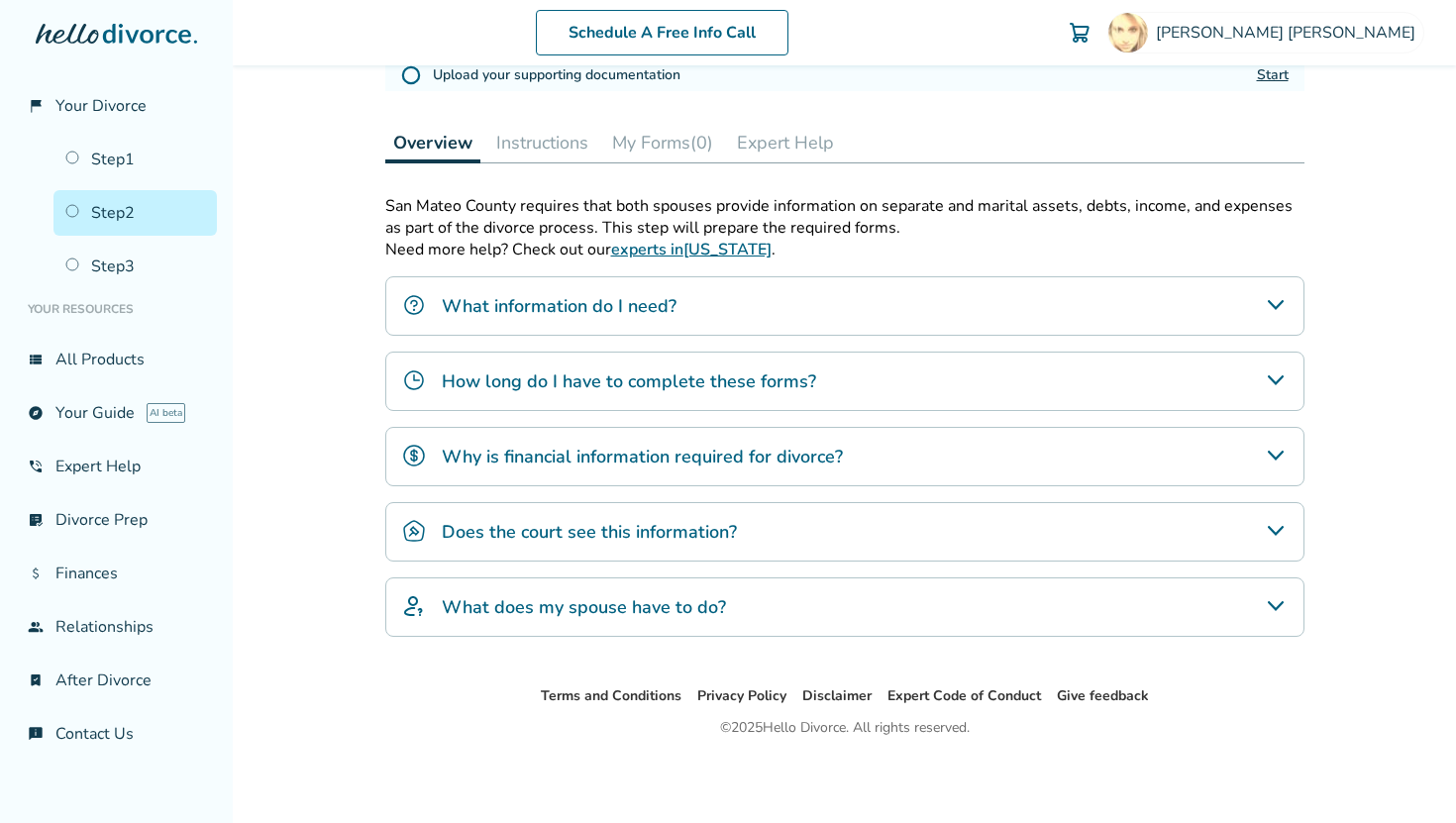 scroll, scrollTop: 0, scrollLeft: 0, axis: both 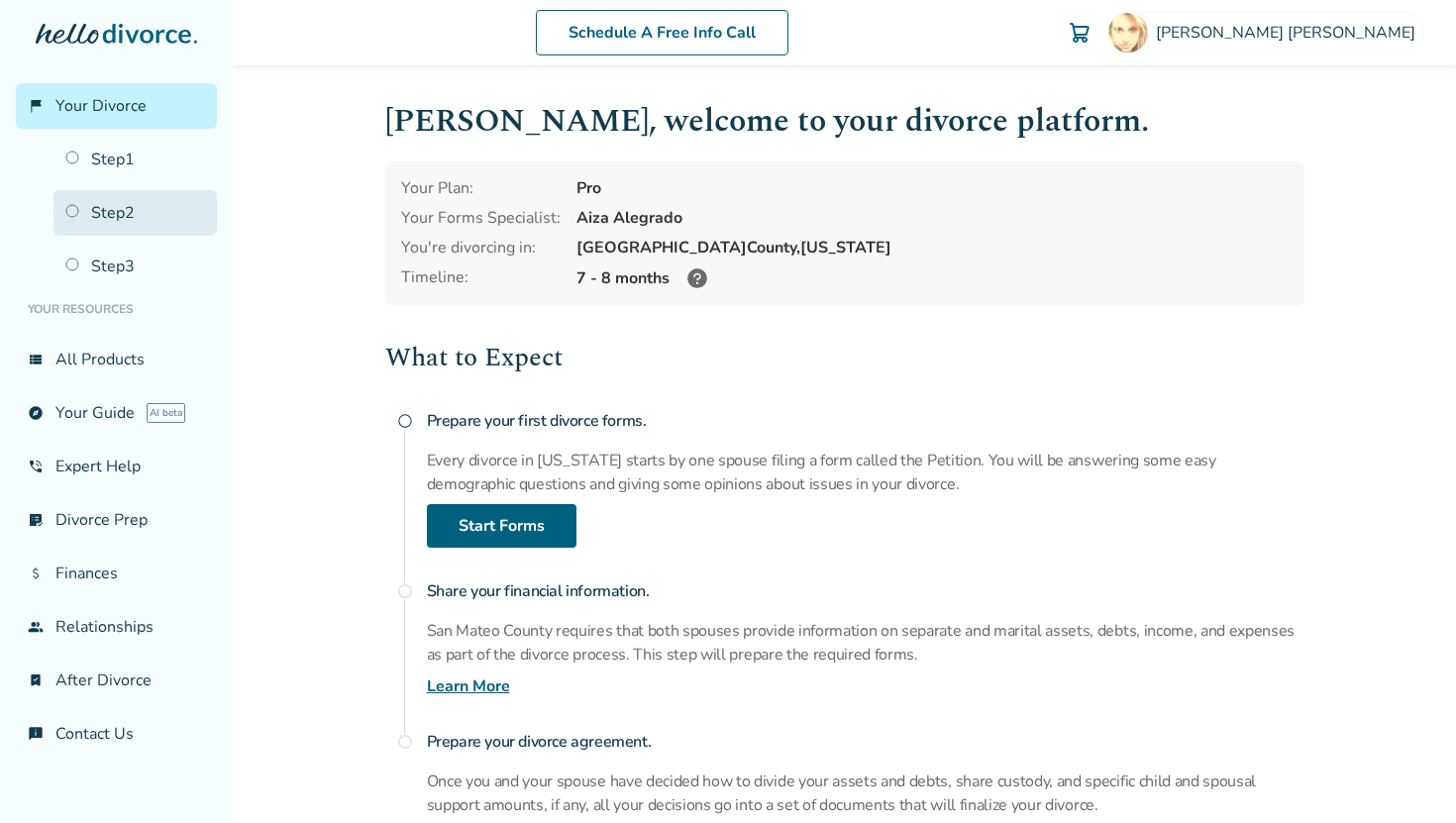 click on "Step  2" at bounding box center [135, 213] 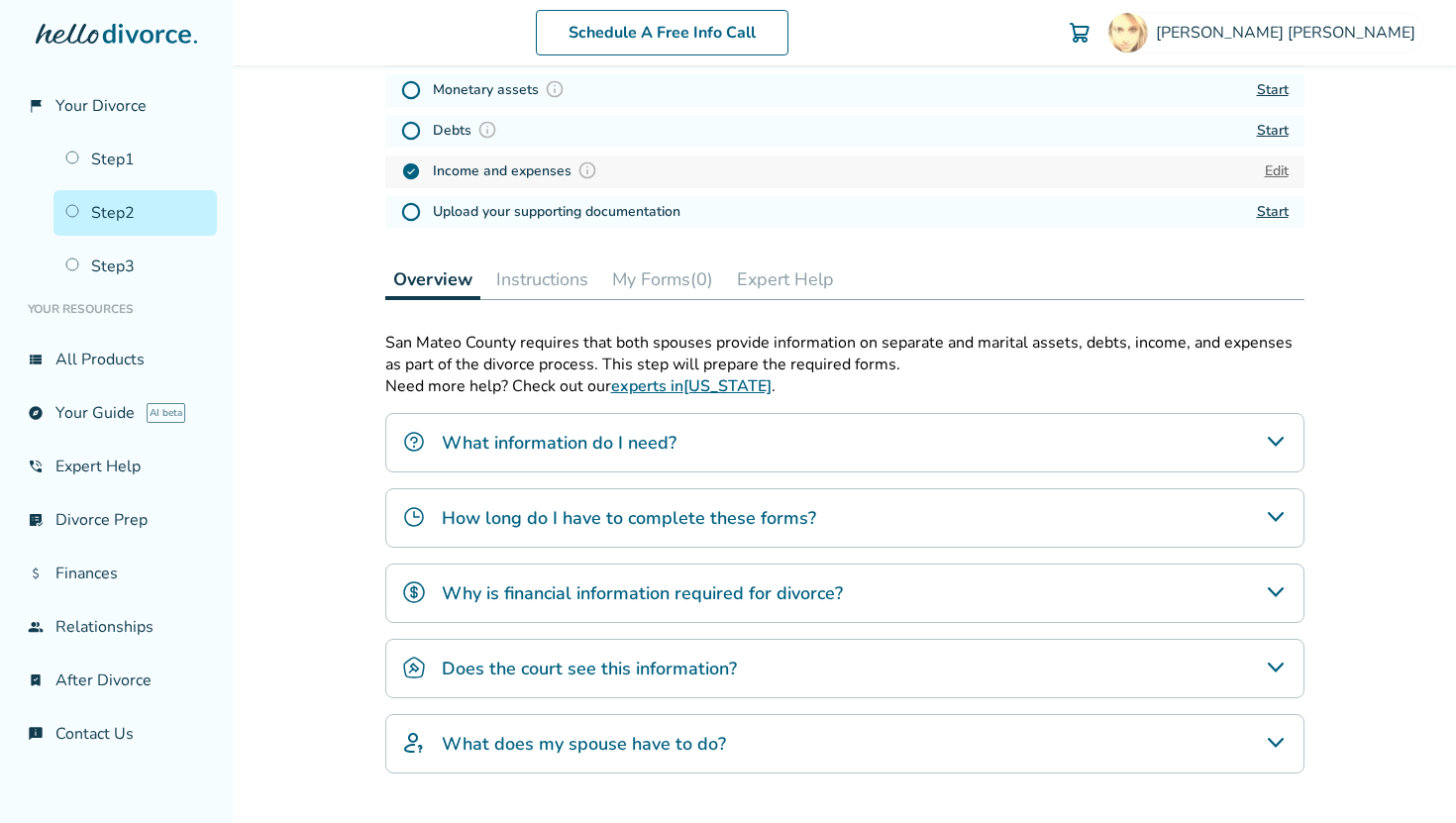 scroll, scrollTop: 282, scrollLeft: 0, axis: vertical 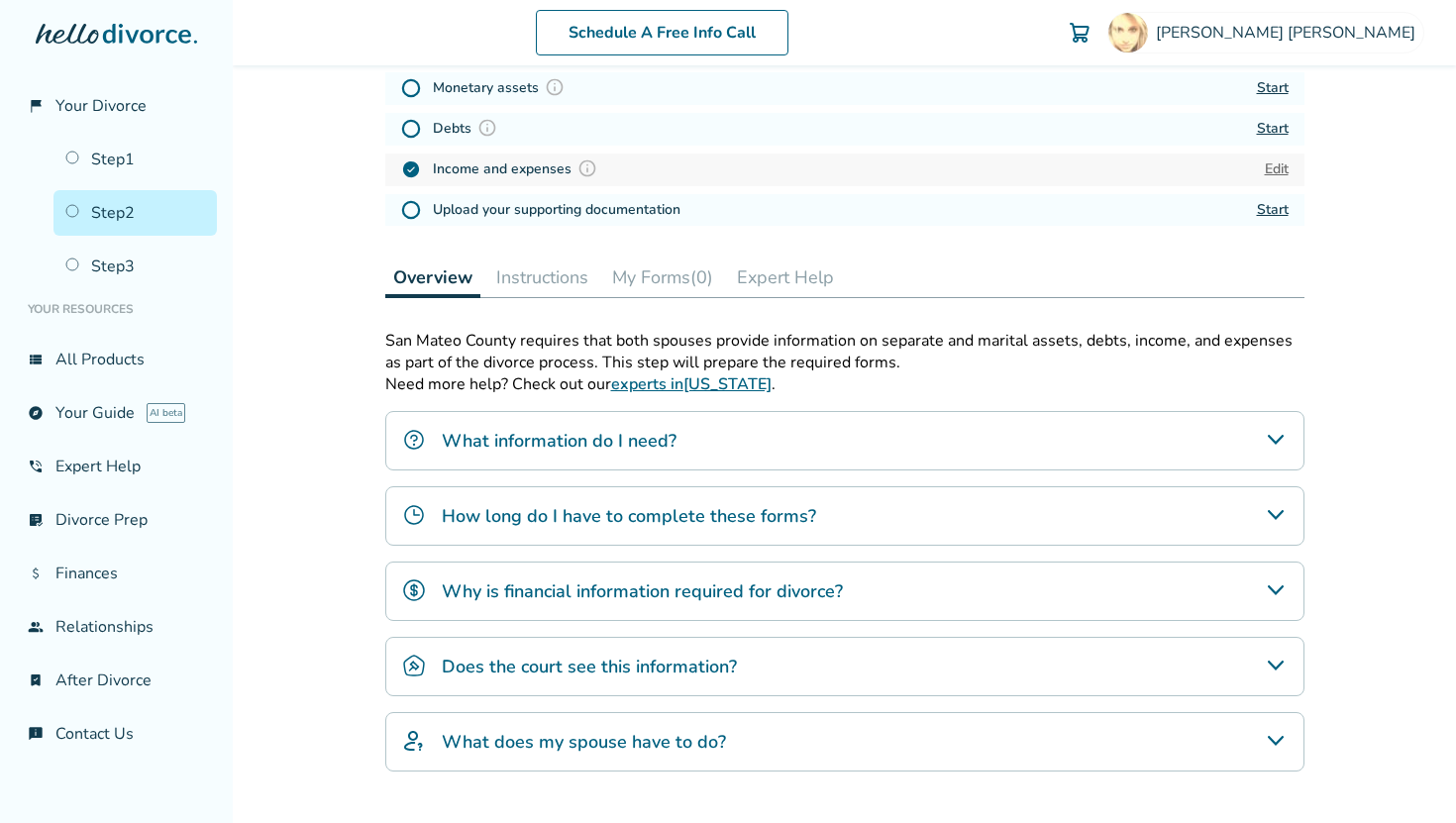 click on "My Forms  (0)" at bounding box center (663, 277) 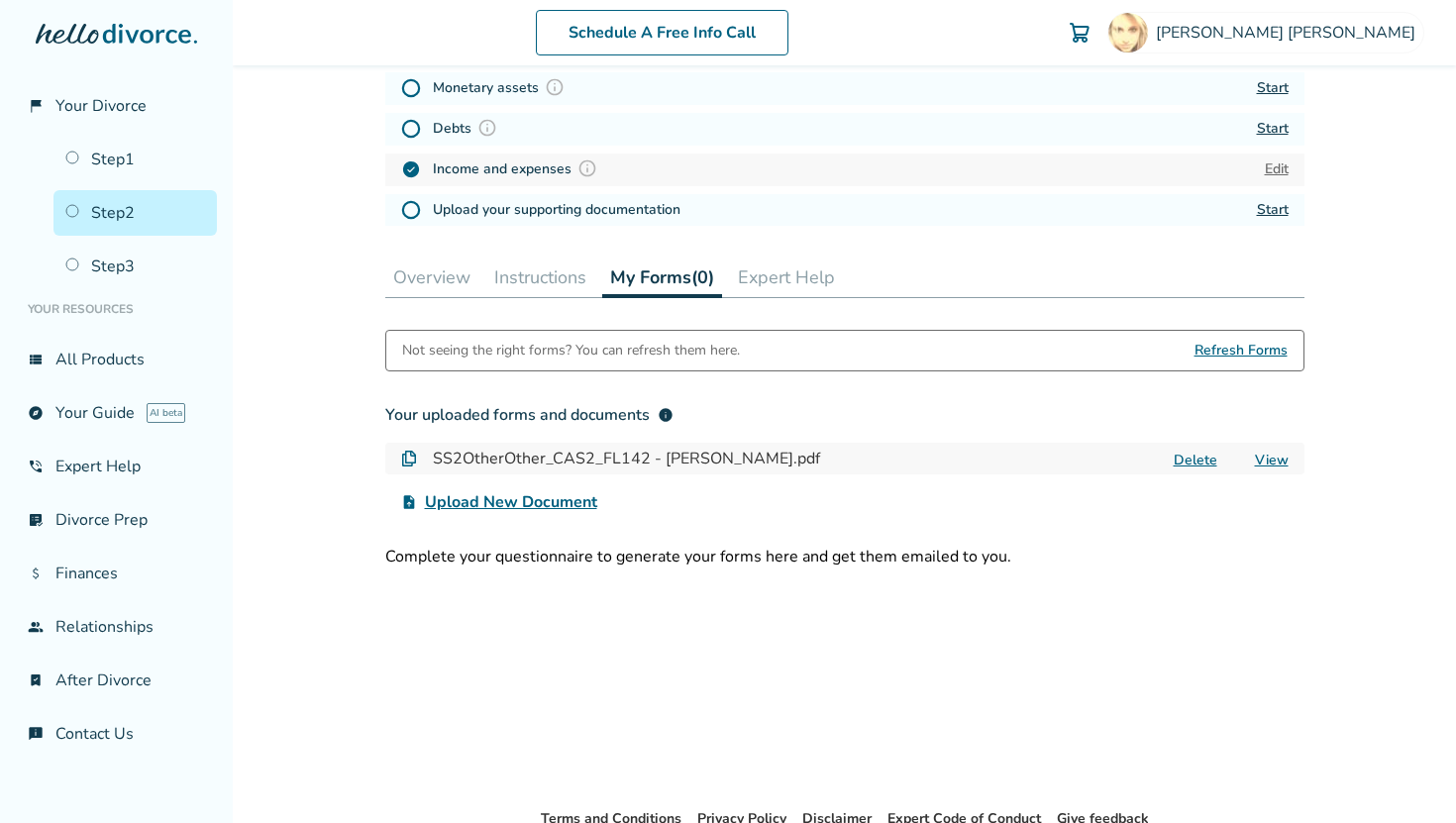 click on "SS2OtherOther_CAS2_FL142 - [PERSON_NAME].pdf" at bounding box center (626, 459) 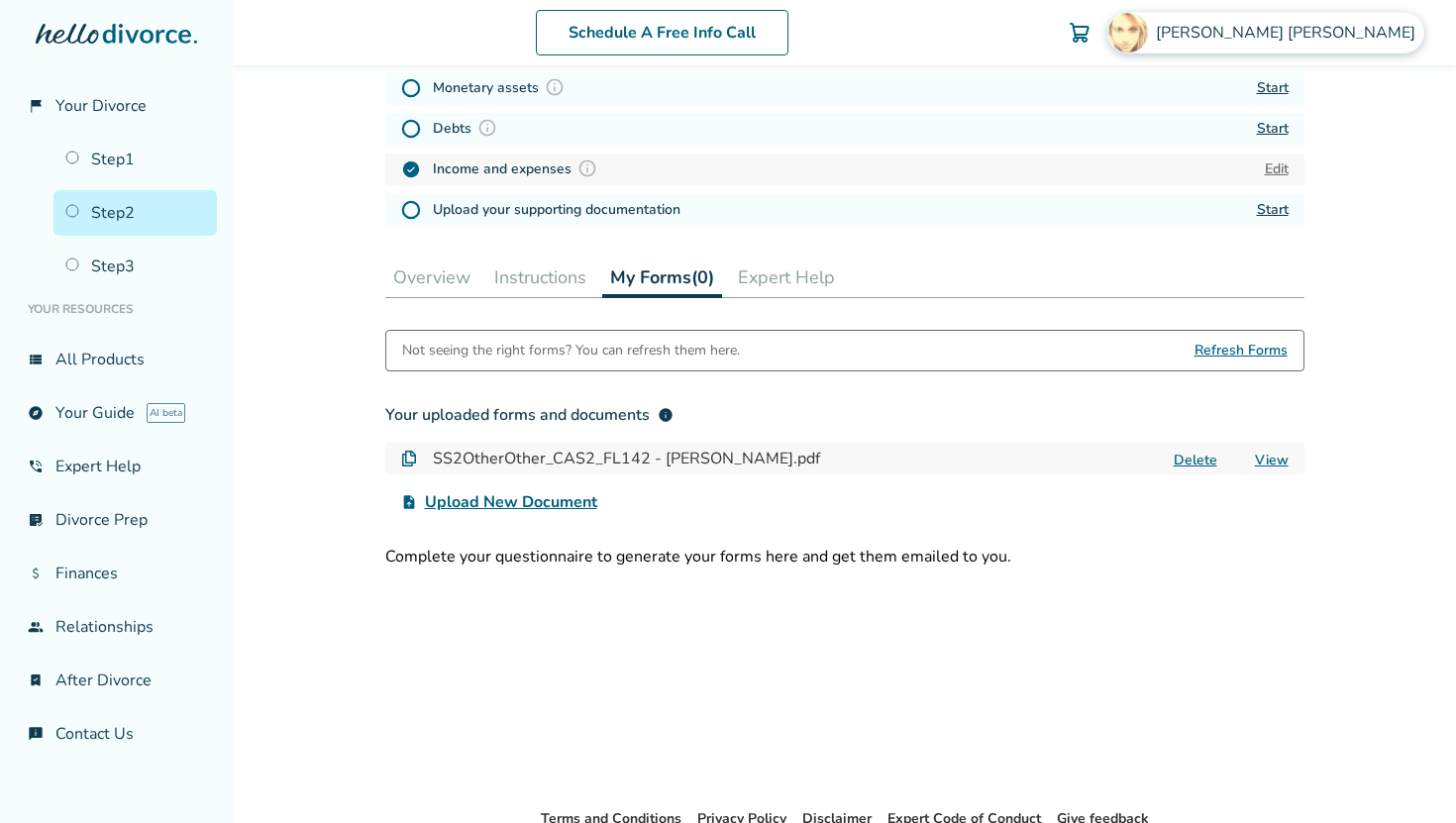 click on "[PERSON_NAME]" at bounding box center (1290, 33) 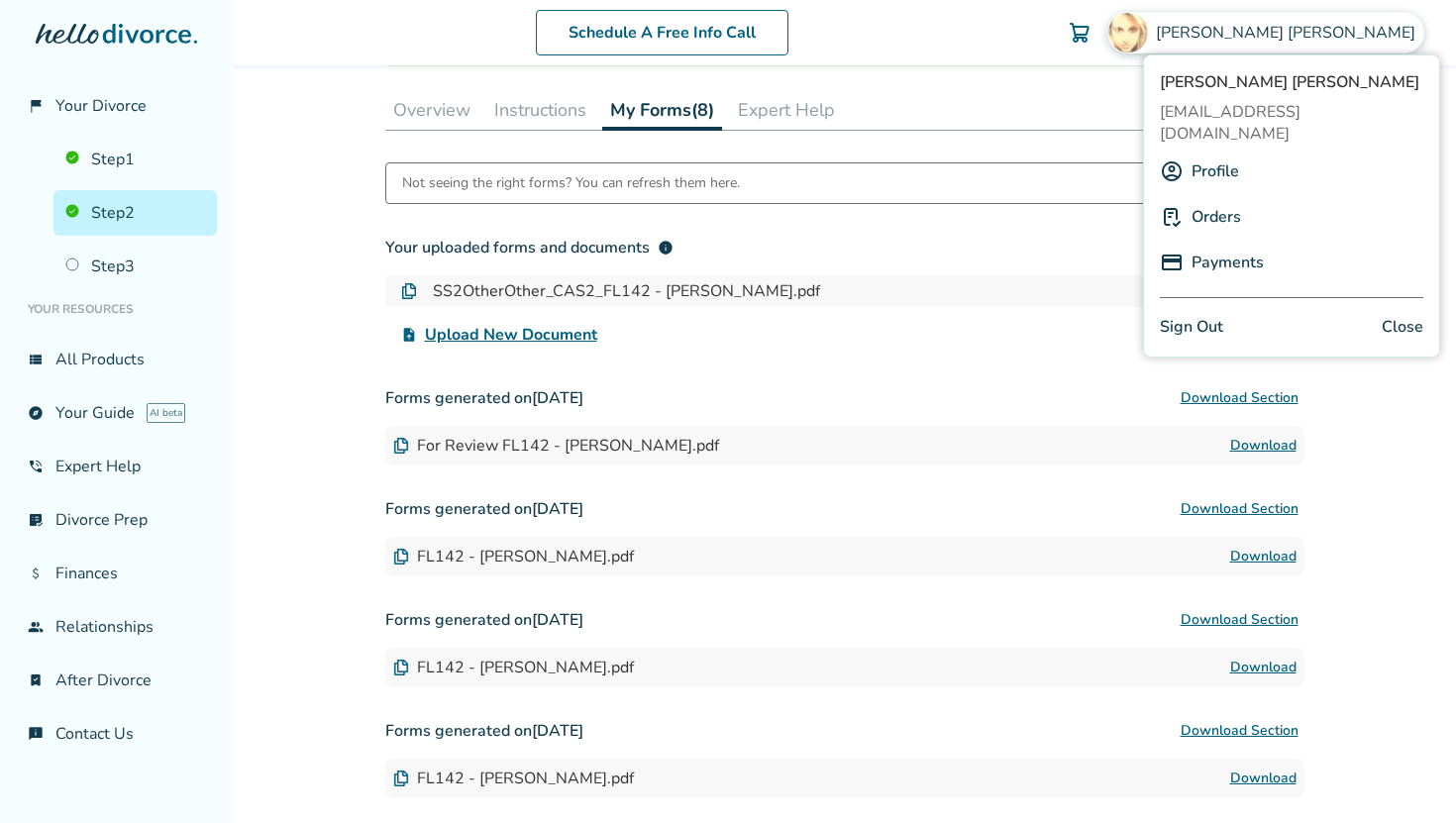 click on "For Review FL142 - [PERSON_NAME].pdf" at bounding box center (556, 446) 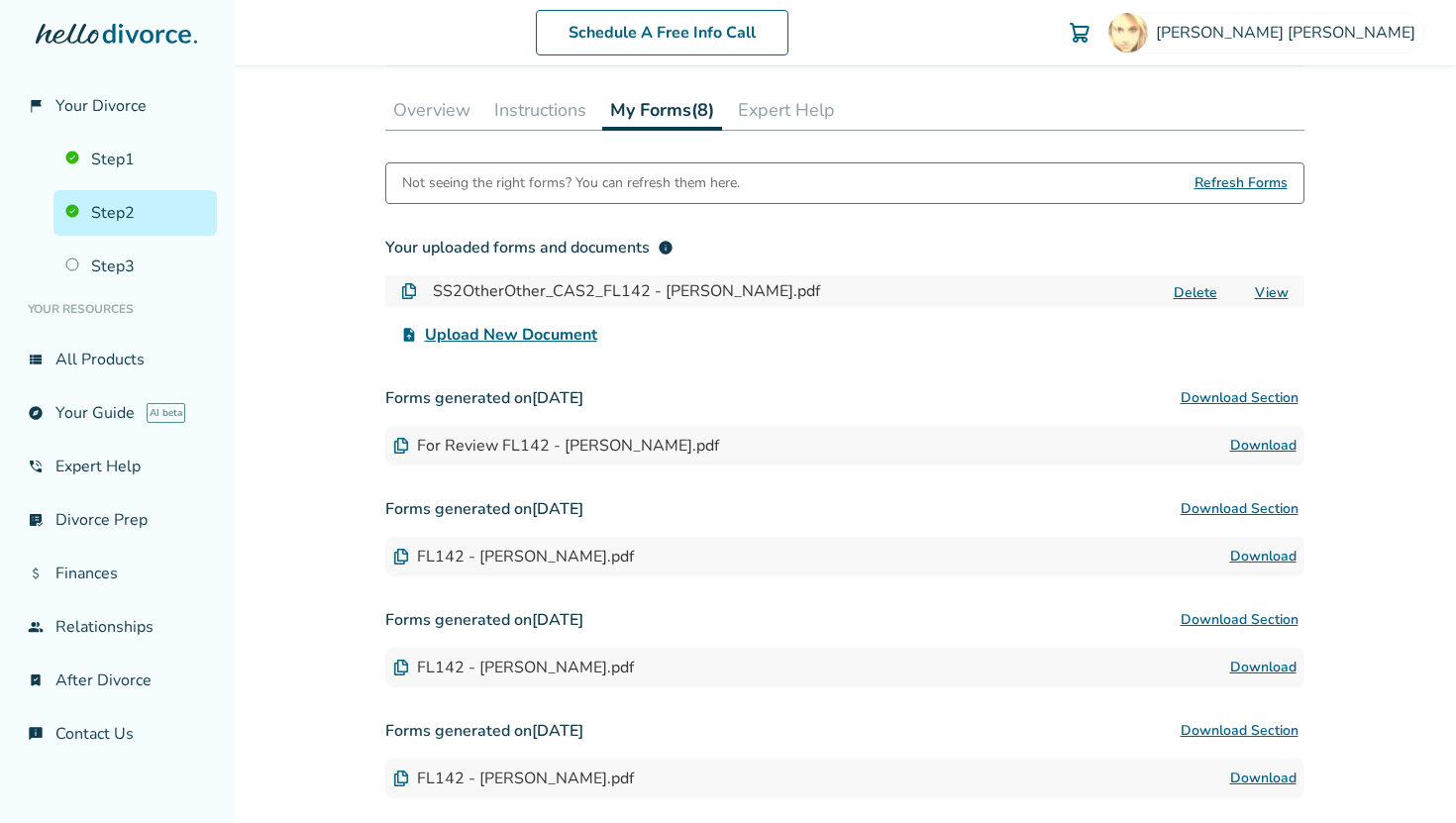 click on "For Review FL142 - [PERSON_NAME].pdf Download" at bounding box center (845, 446) 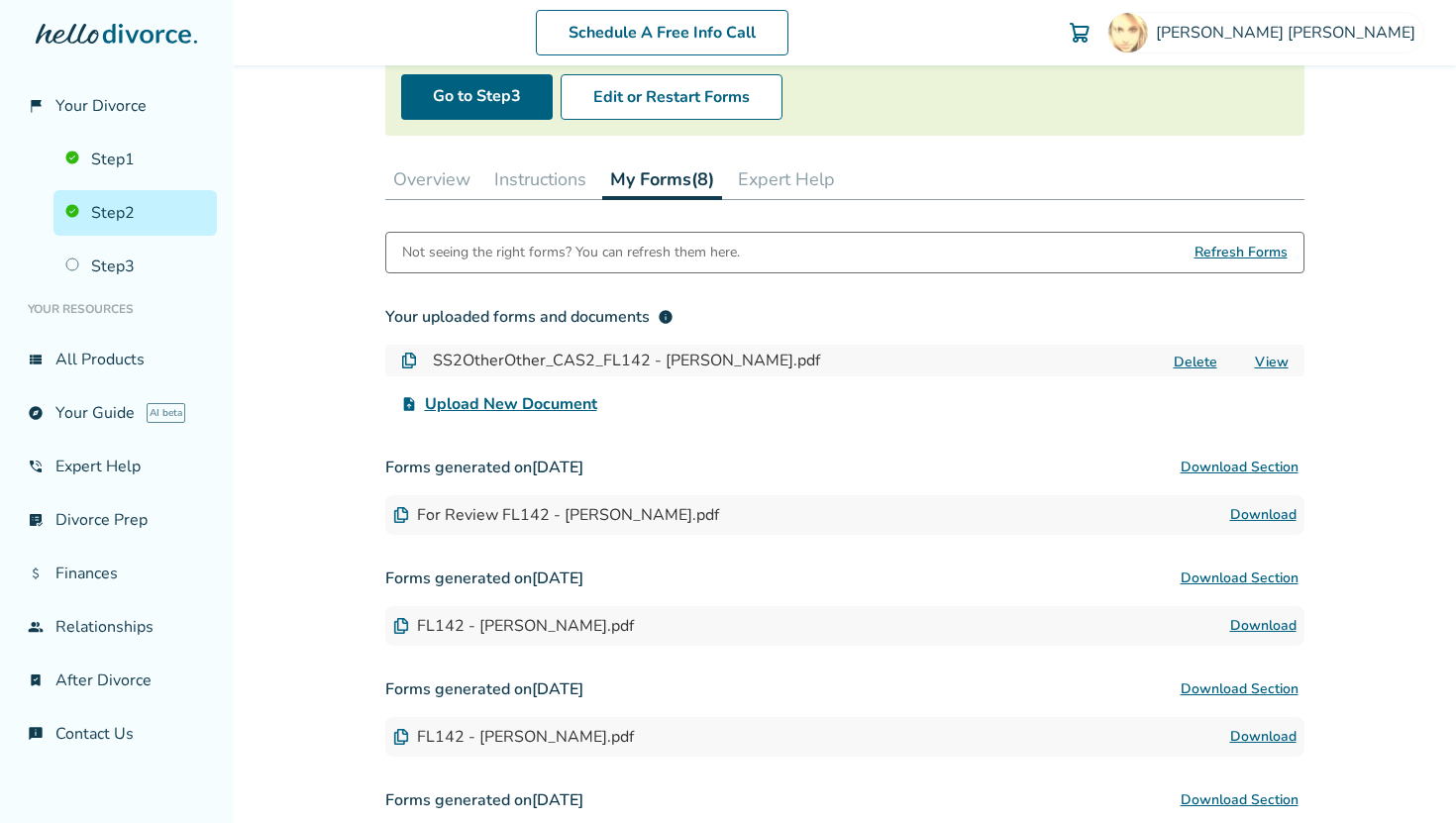 scroll, scrollTop: 196, scrollLeft: 0, axis: vertical 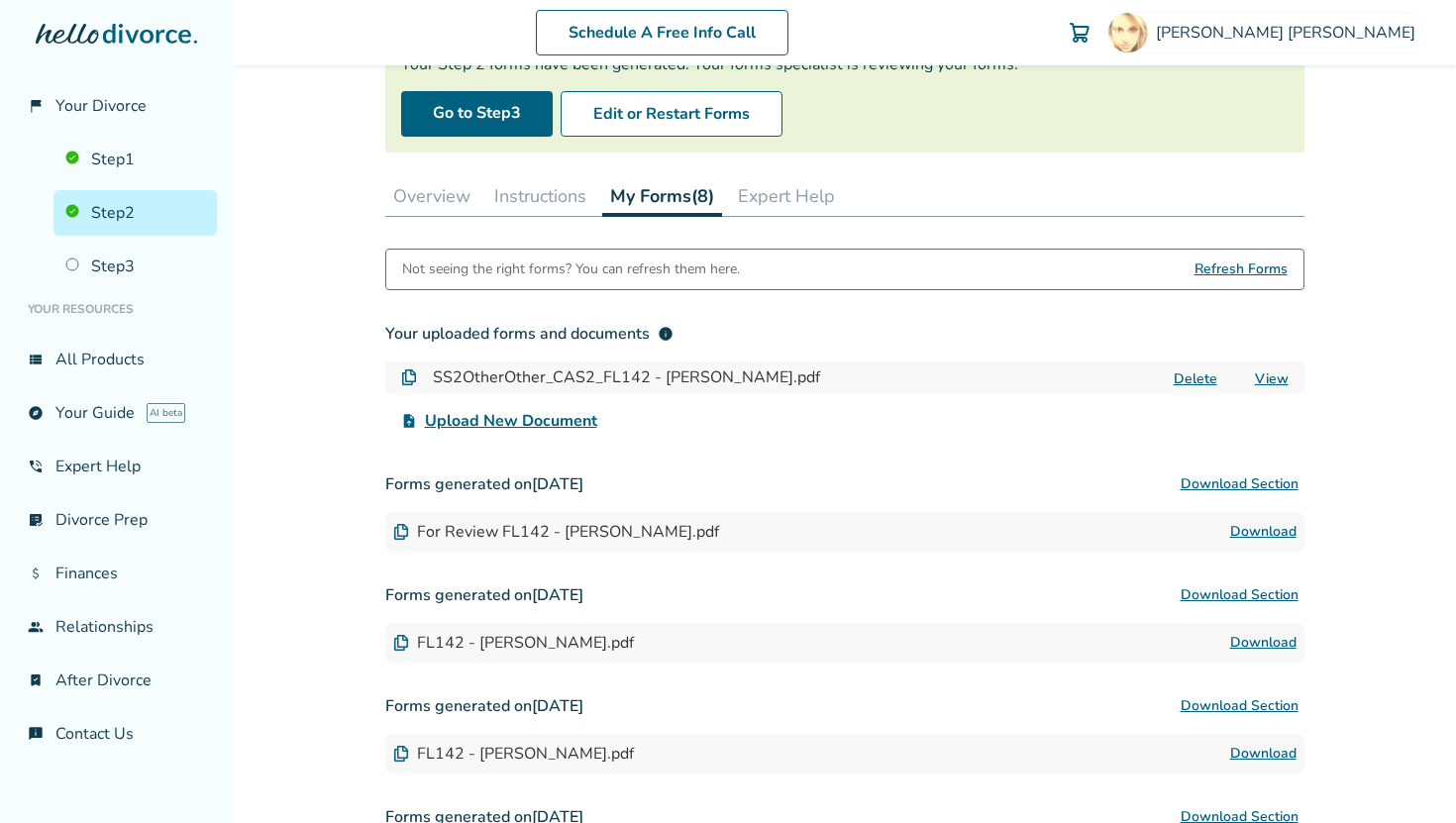 click on "FL142 - [PERSON_NAME].pdf" at bounding box center (513, 643) 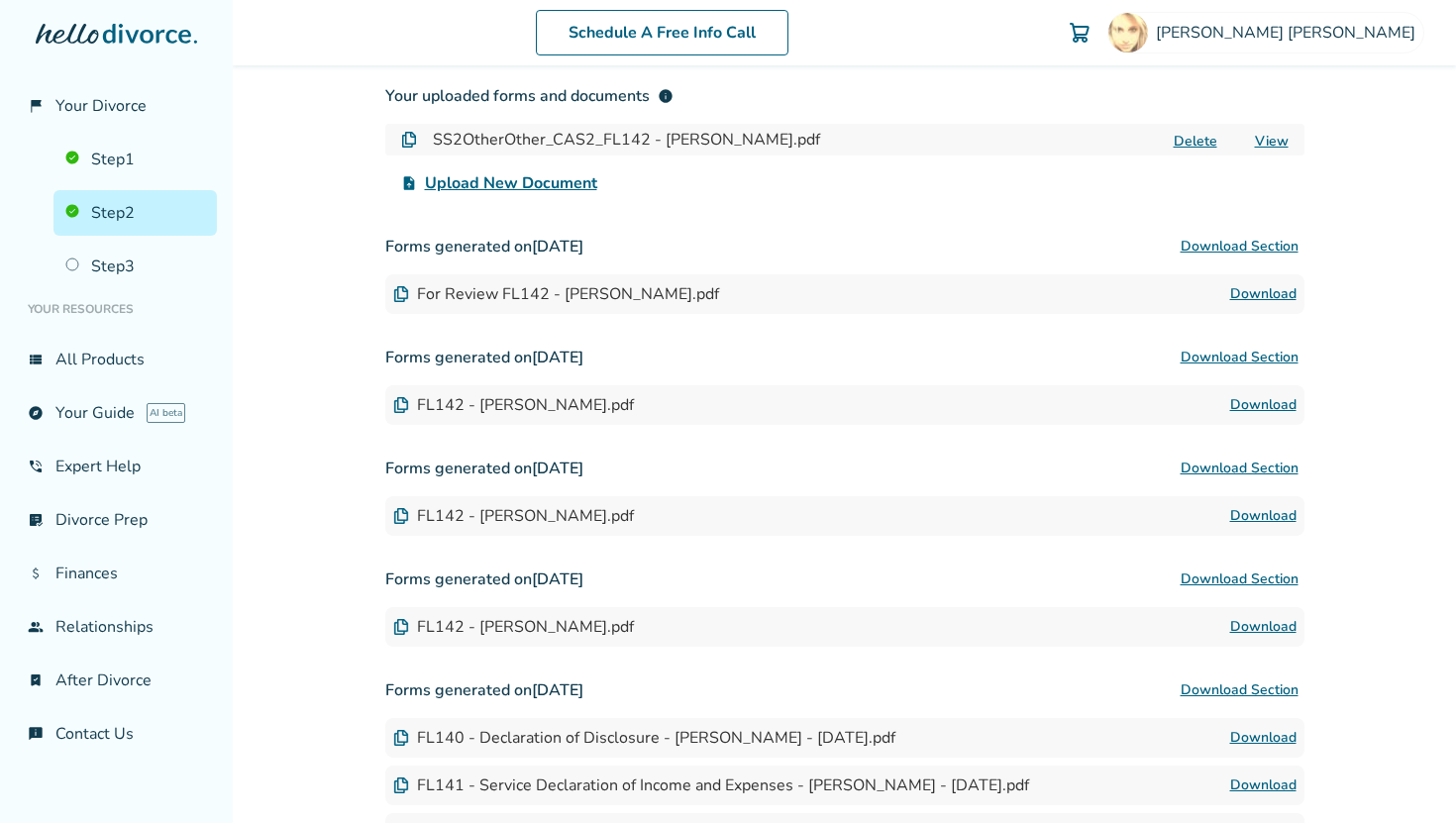 scroll, scrollTop: 419, scrollLeft: 0, axis: vertical 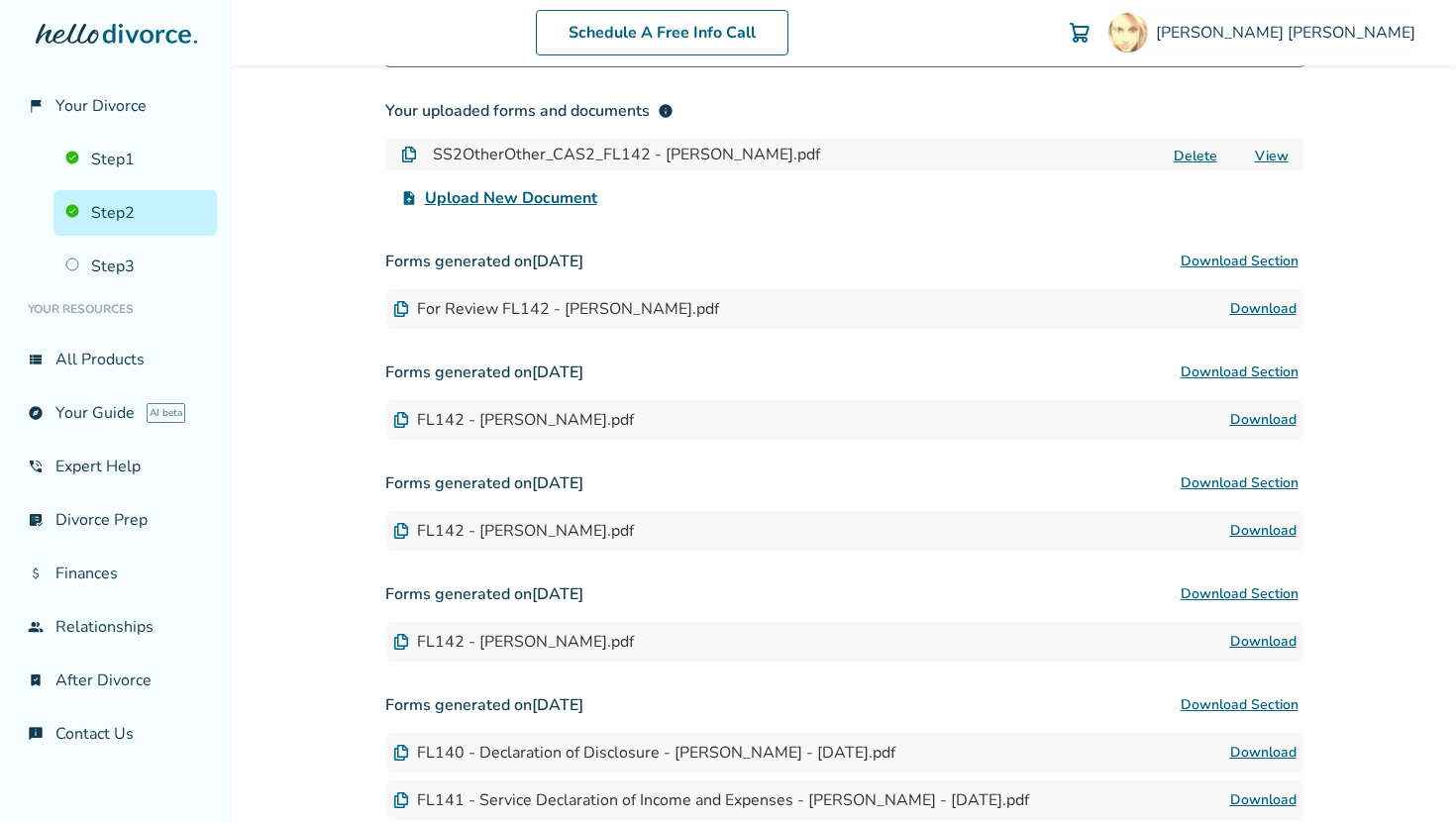 click on "Download" at bounding box center (1263, 309) 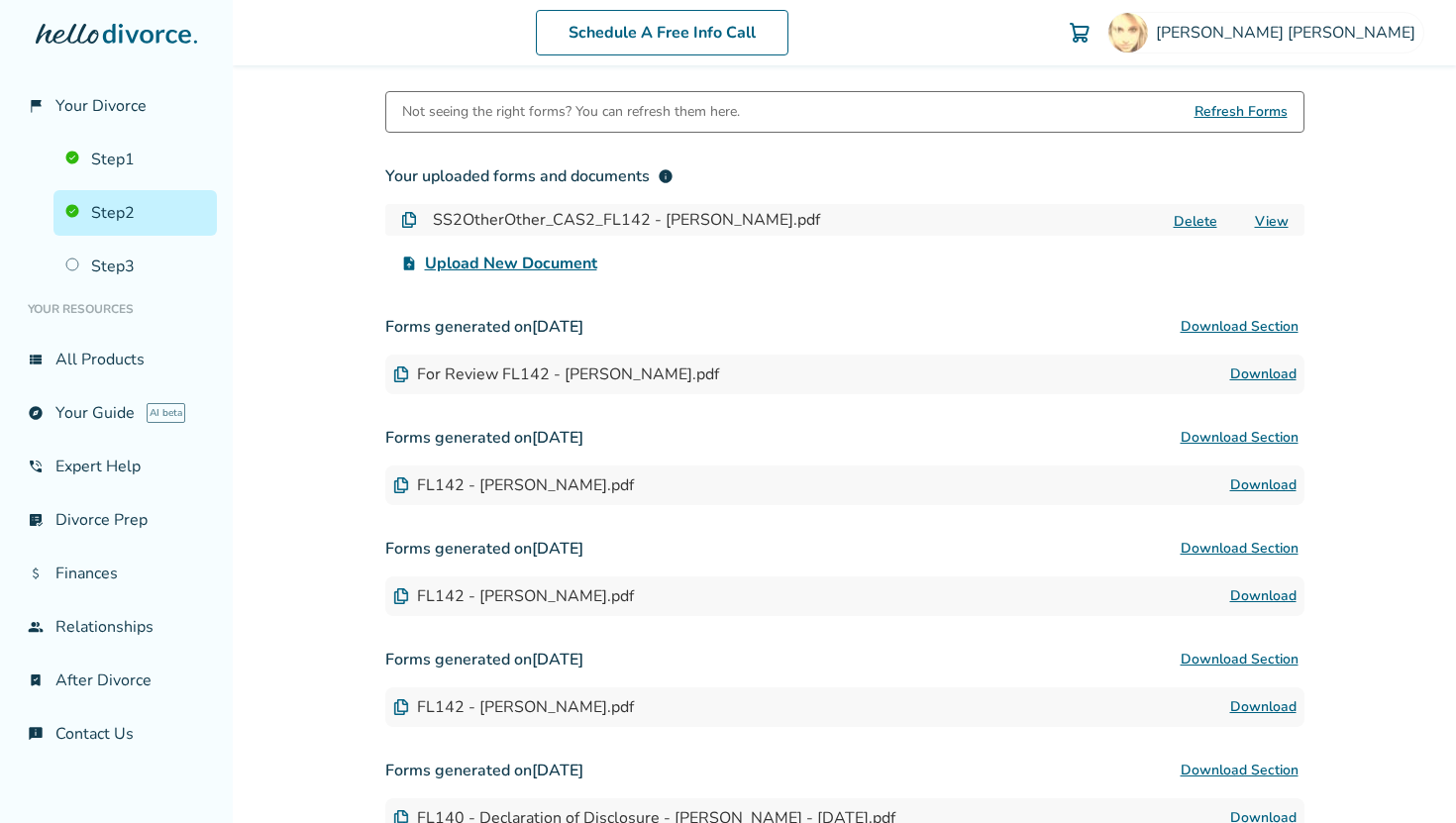 click on "Delete" at bounding box center (1196, 221) 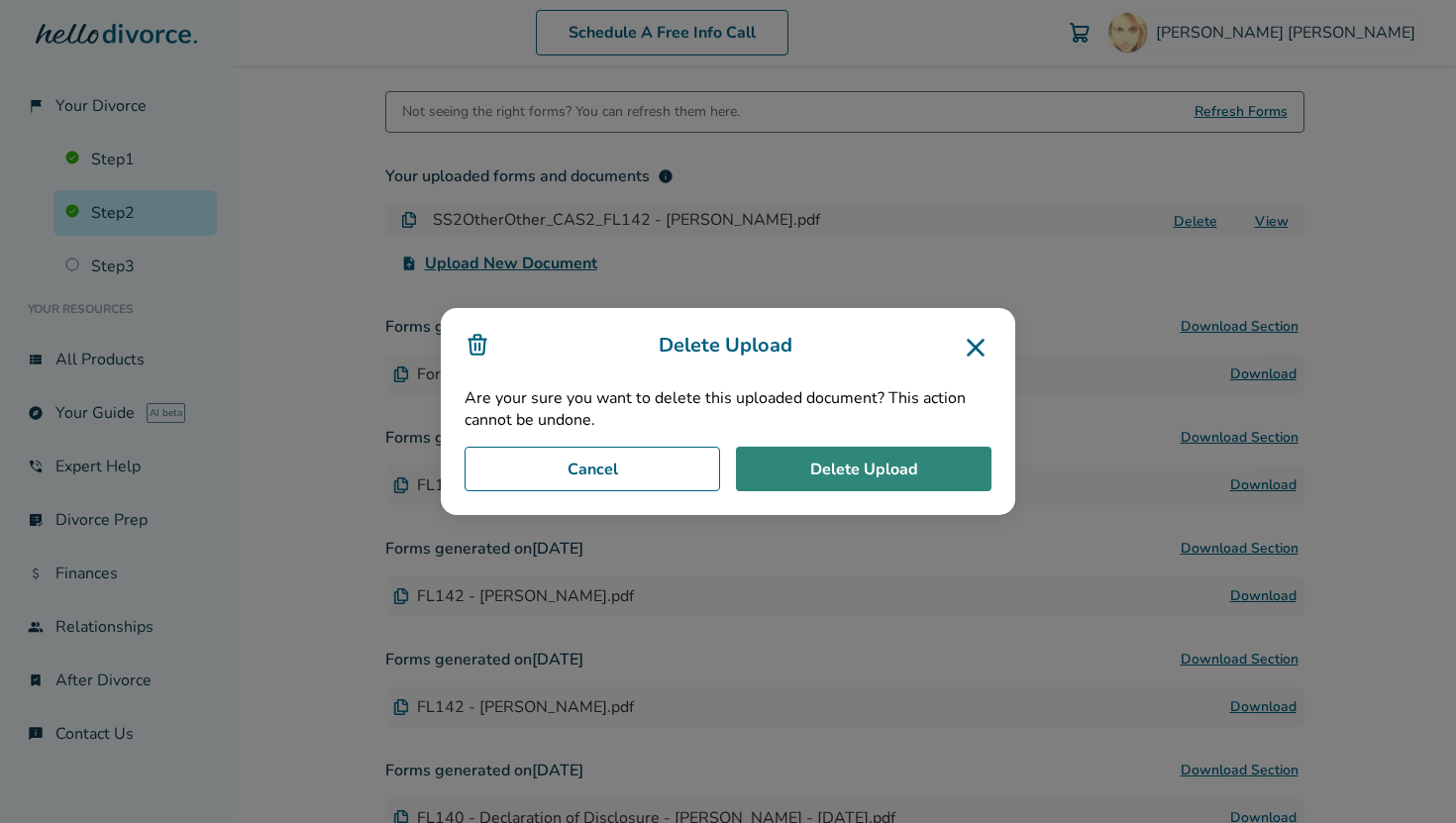 click on "Delete Upload" at bounding box center (864, 469) 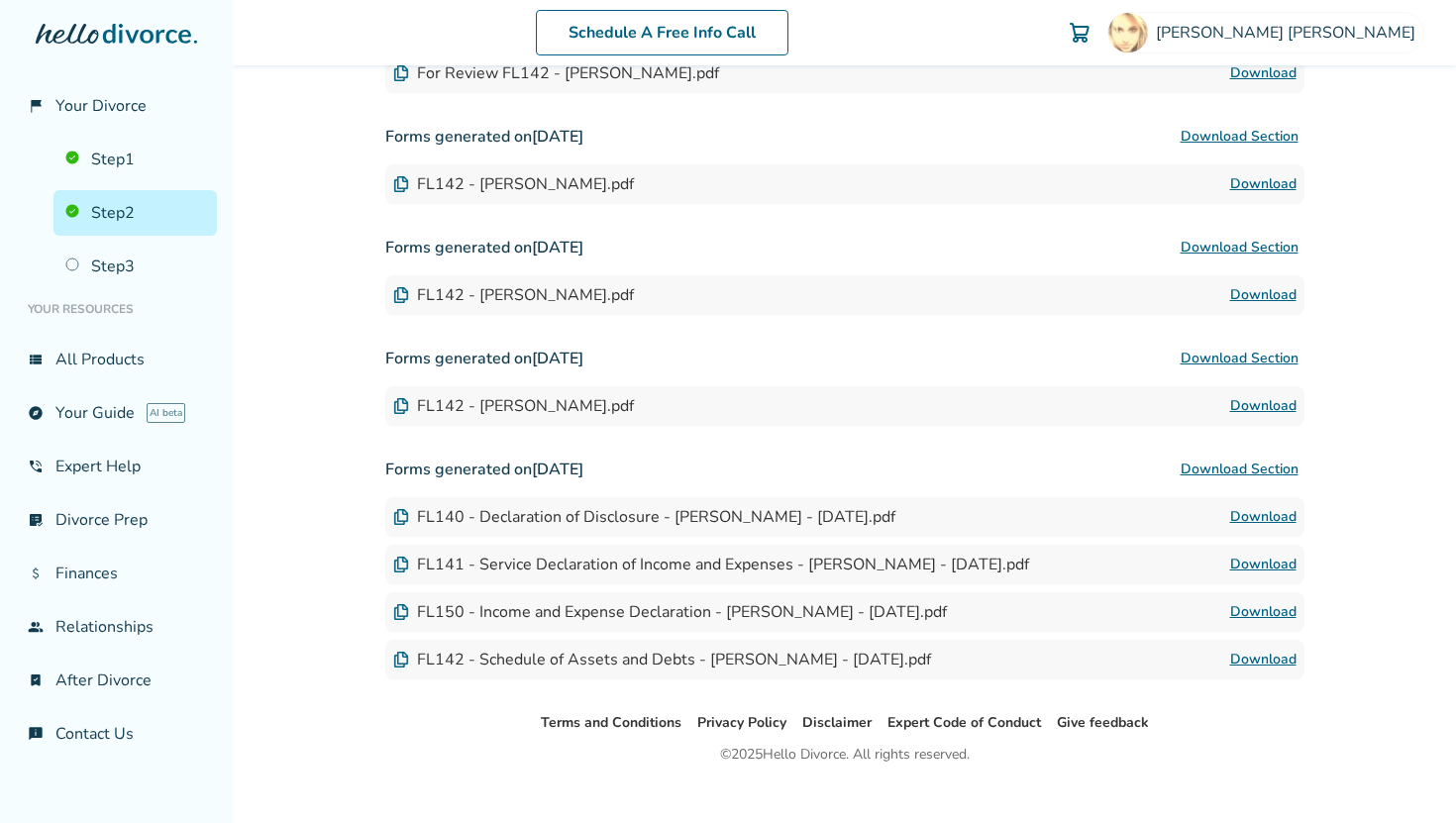 scroll, scrollTop: 627, scrollLeft: 0, axis: vertical 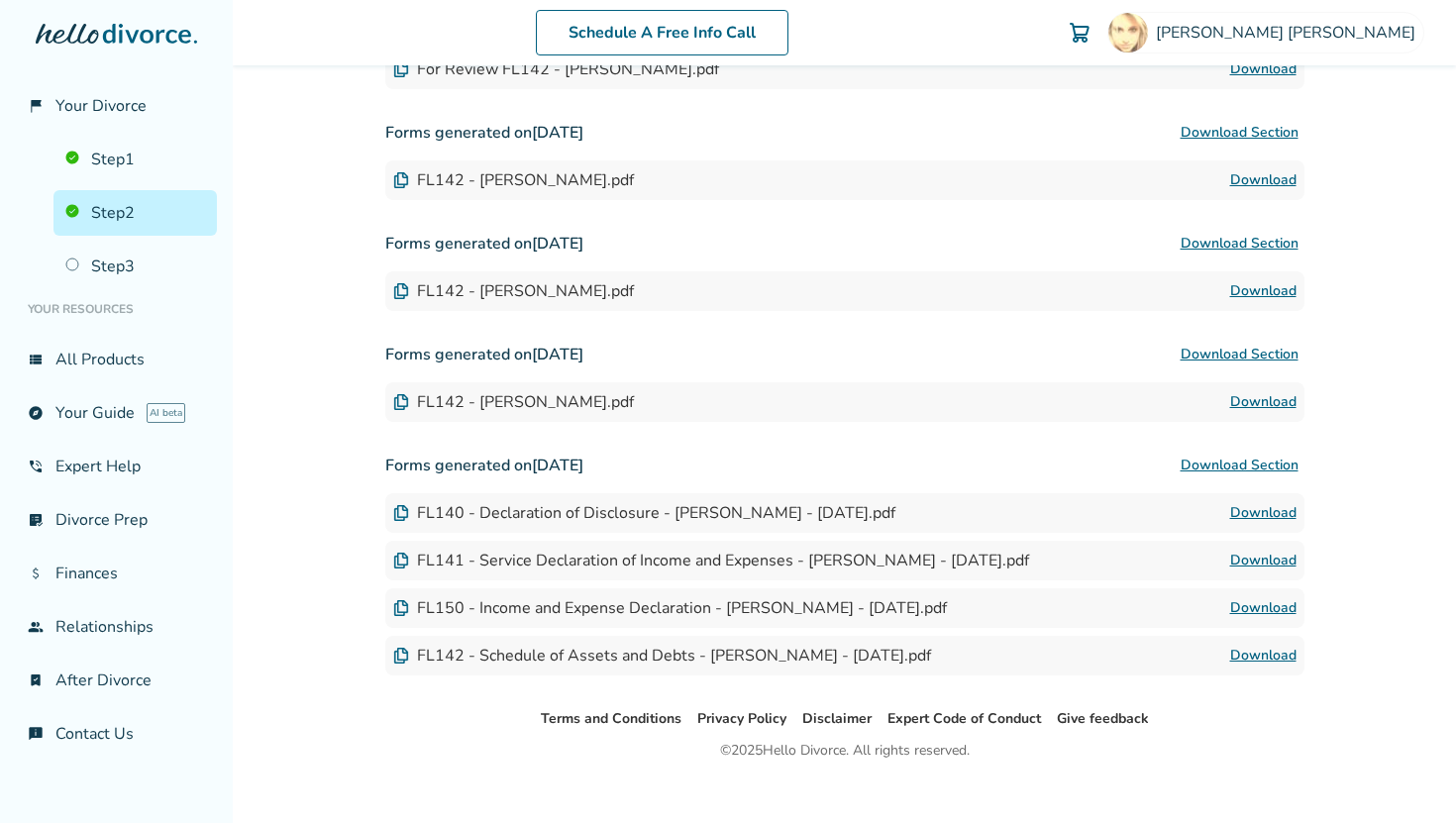 click on "Download" at bounding box center [1263, 513] 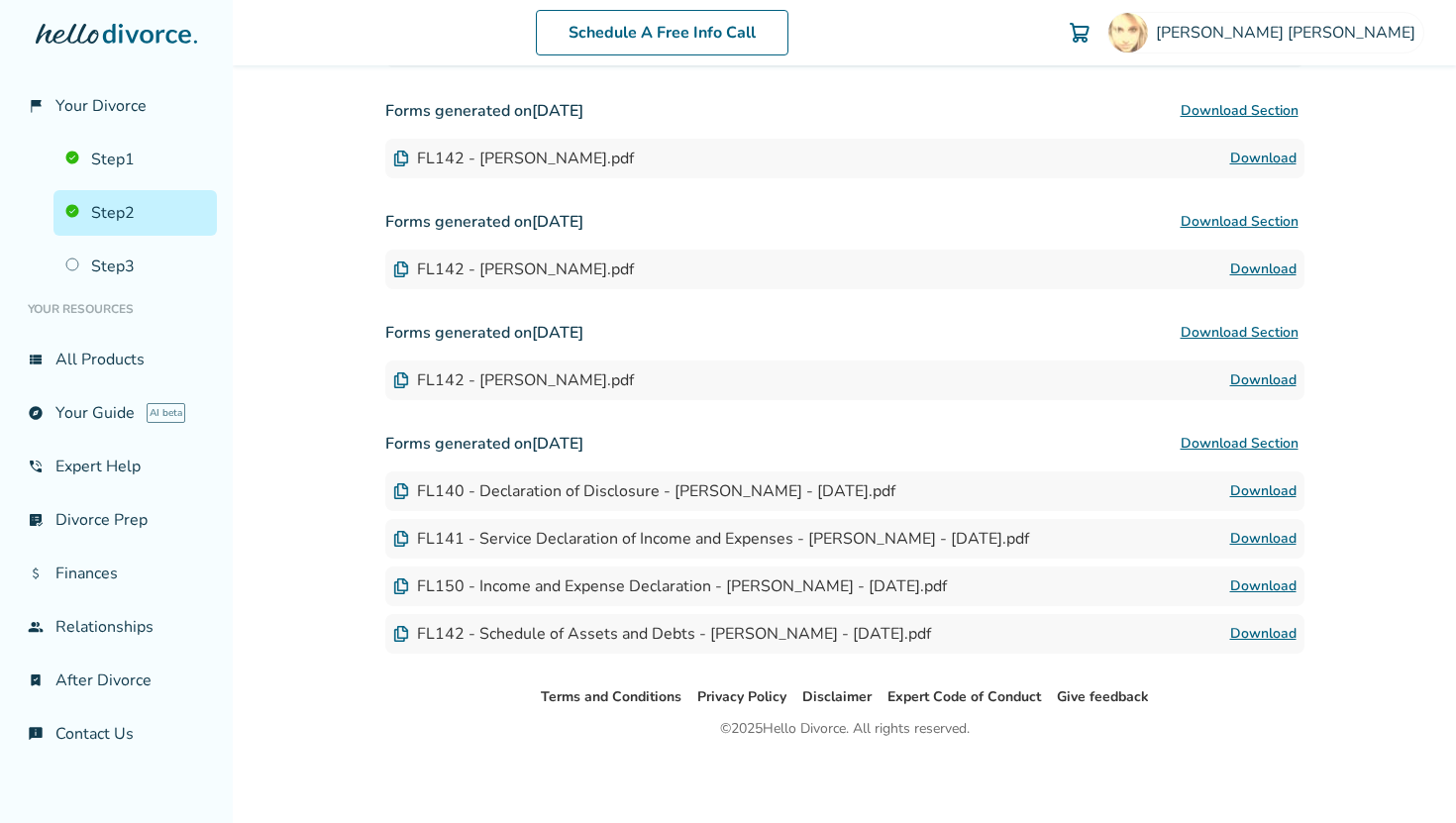 click on "Download" at bounding box center (1263, 586) 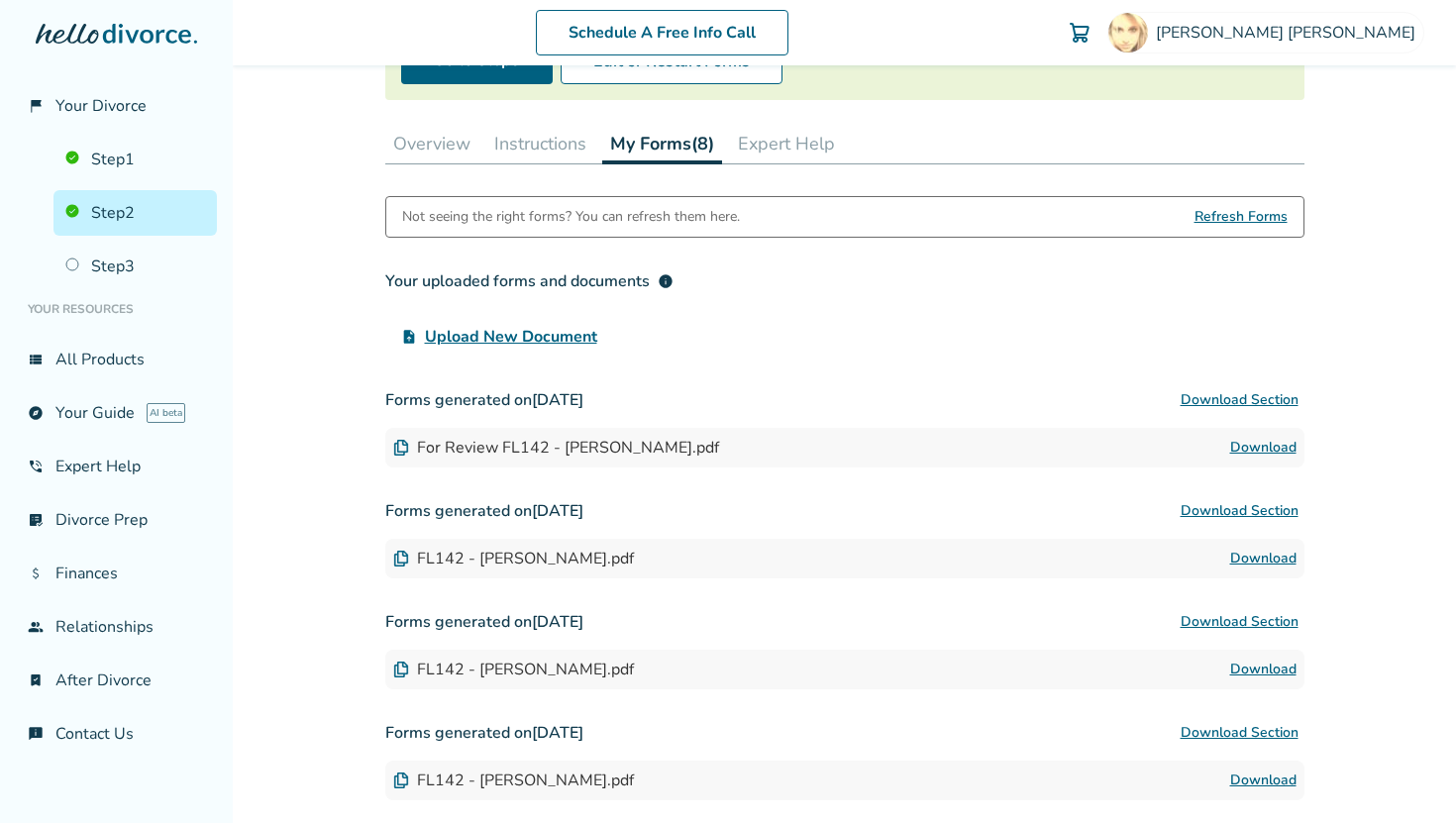 scroll, scrollTop: 0, scrollLeft: 0, axis: both 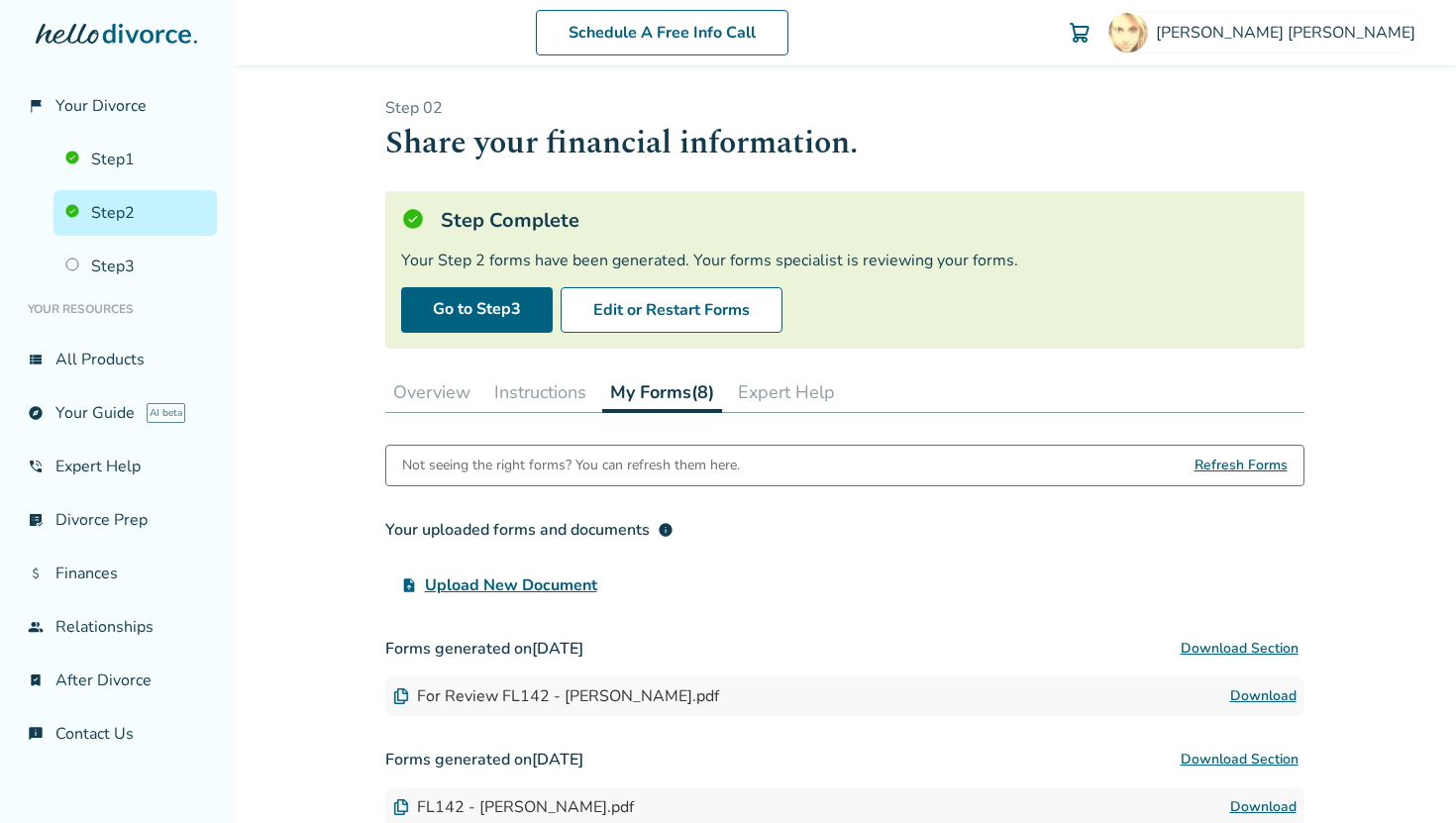 click on "Upload New Document" at bounding box center (511, 585) 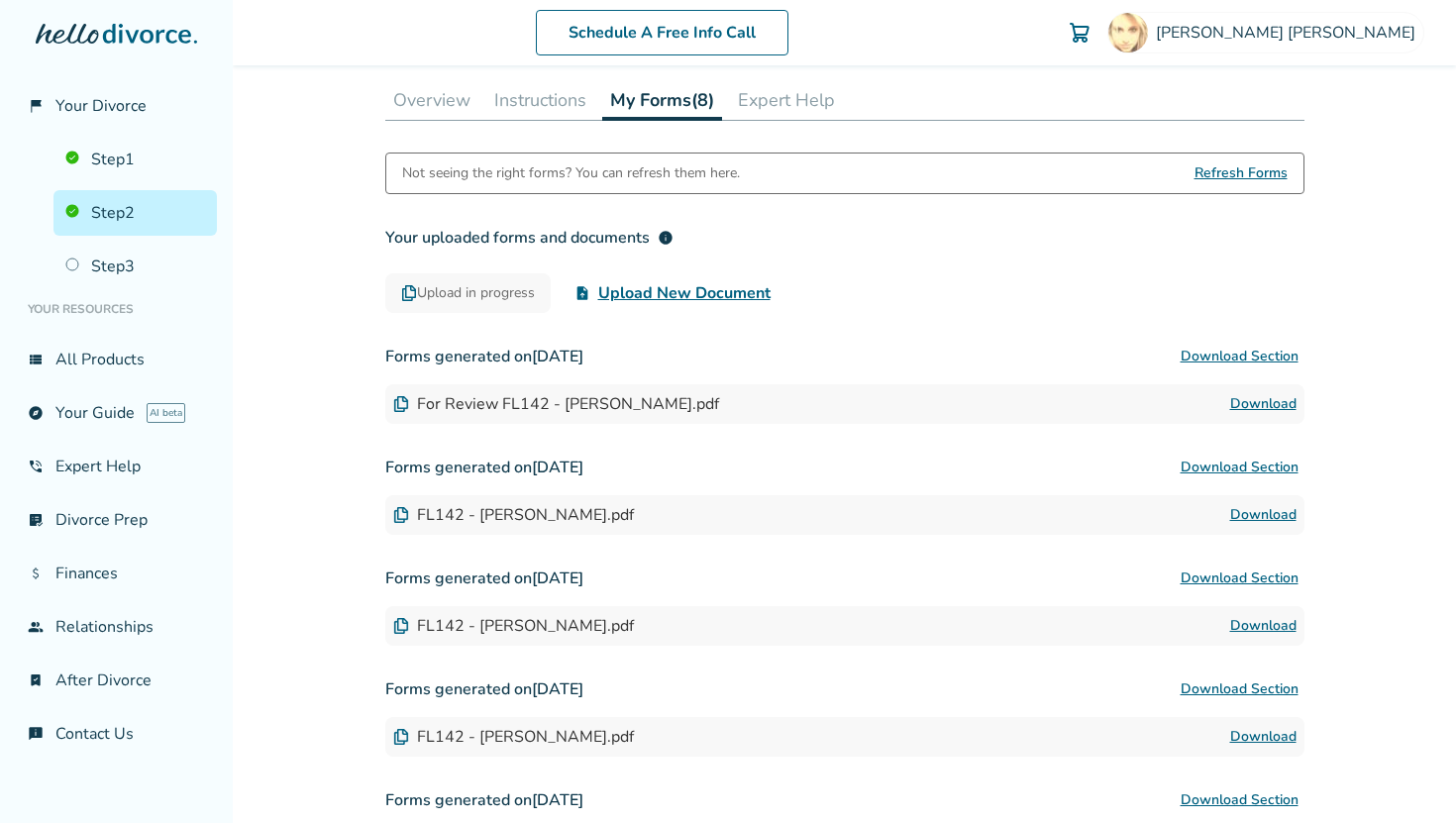 scroll, scrollTop: 290, scrollLeft: 0, axis: vertical 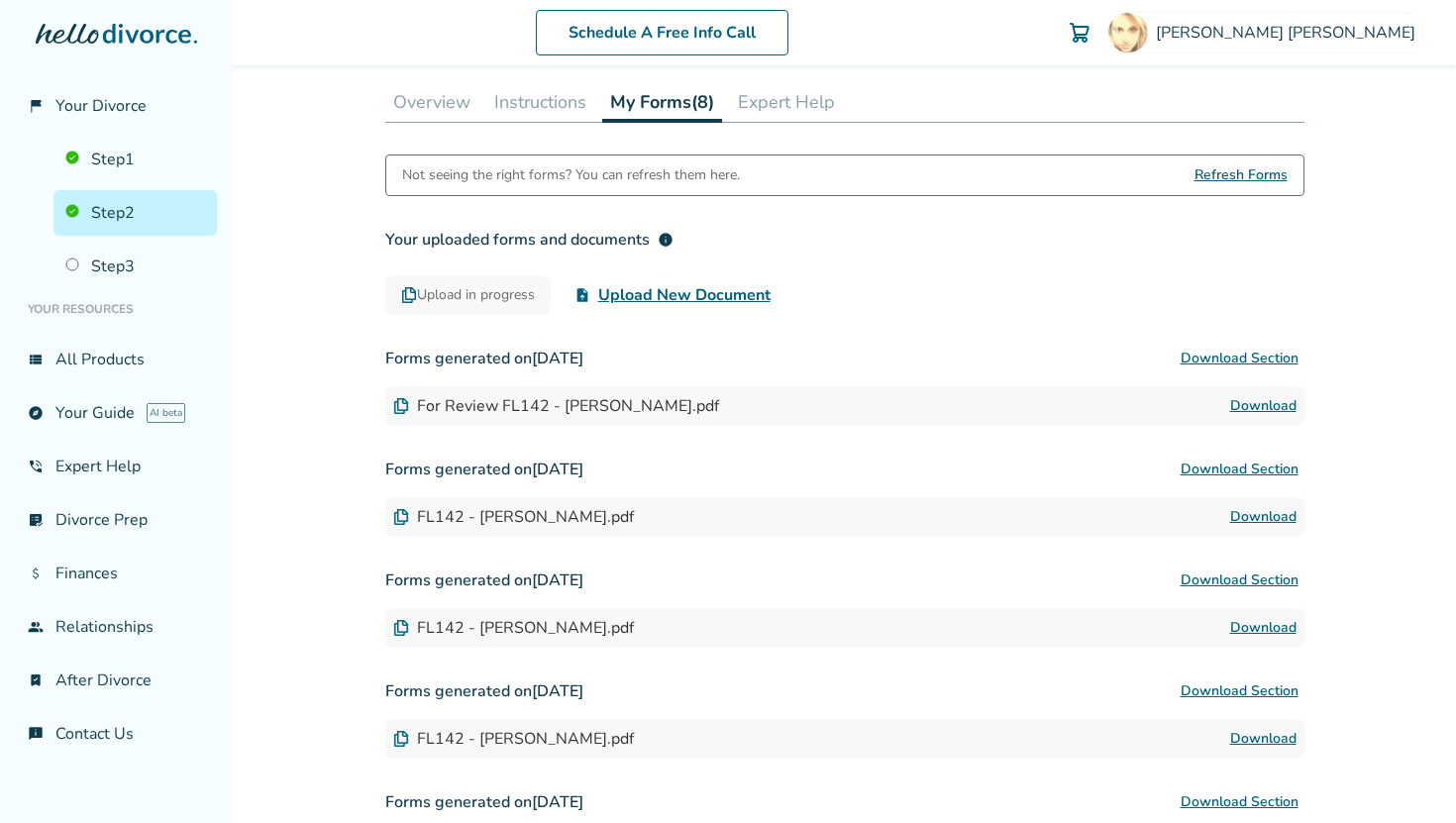 click on "Upload New Document" at bounding box center [684, 295] 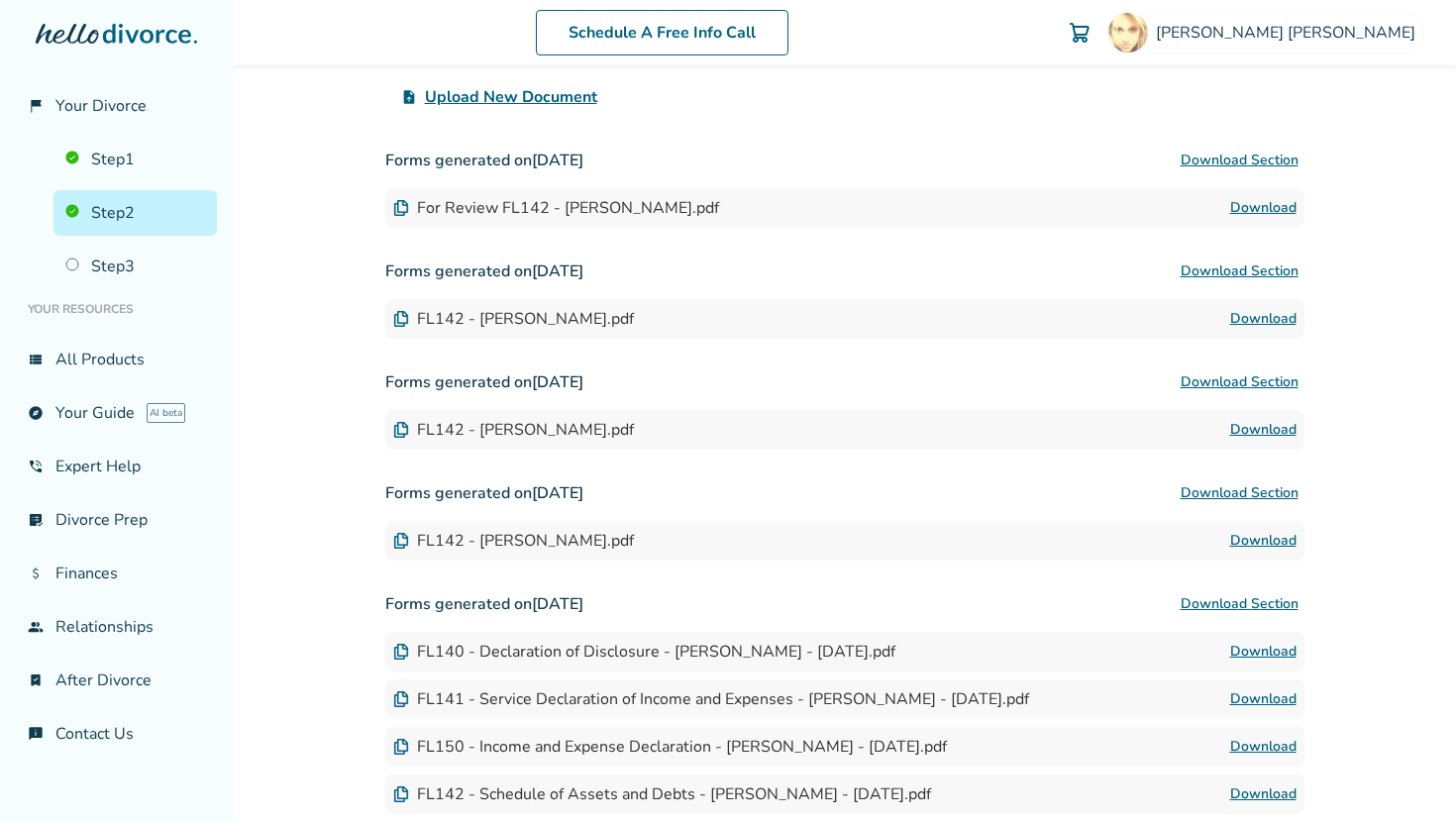 scroll, scrollTop: 278, scrollLeft: 0, axis: vertical 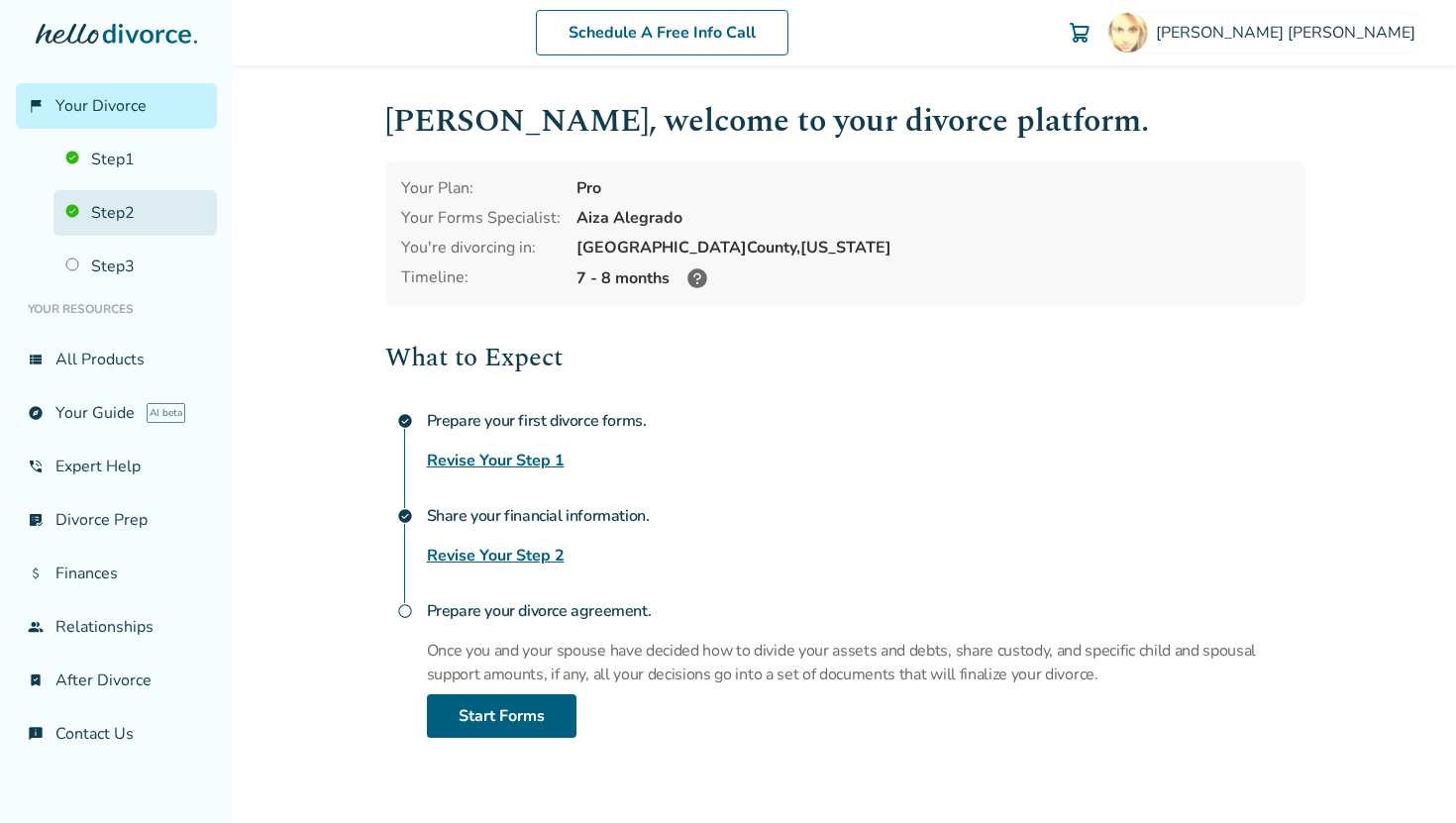 click on "Step  2" at bounding box center [135, 213] 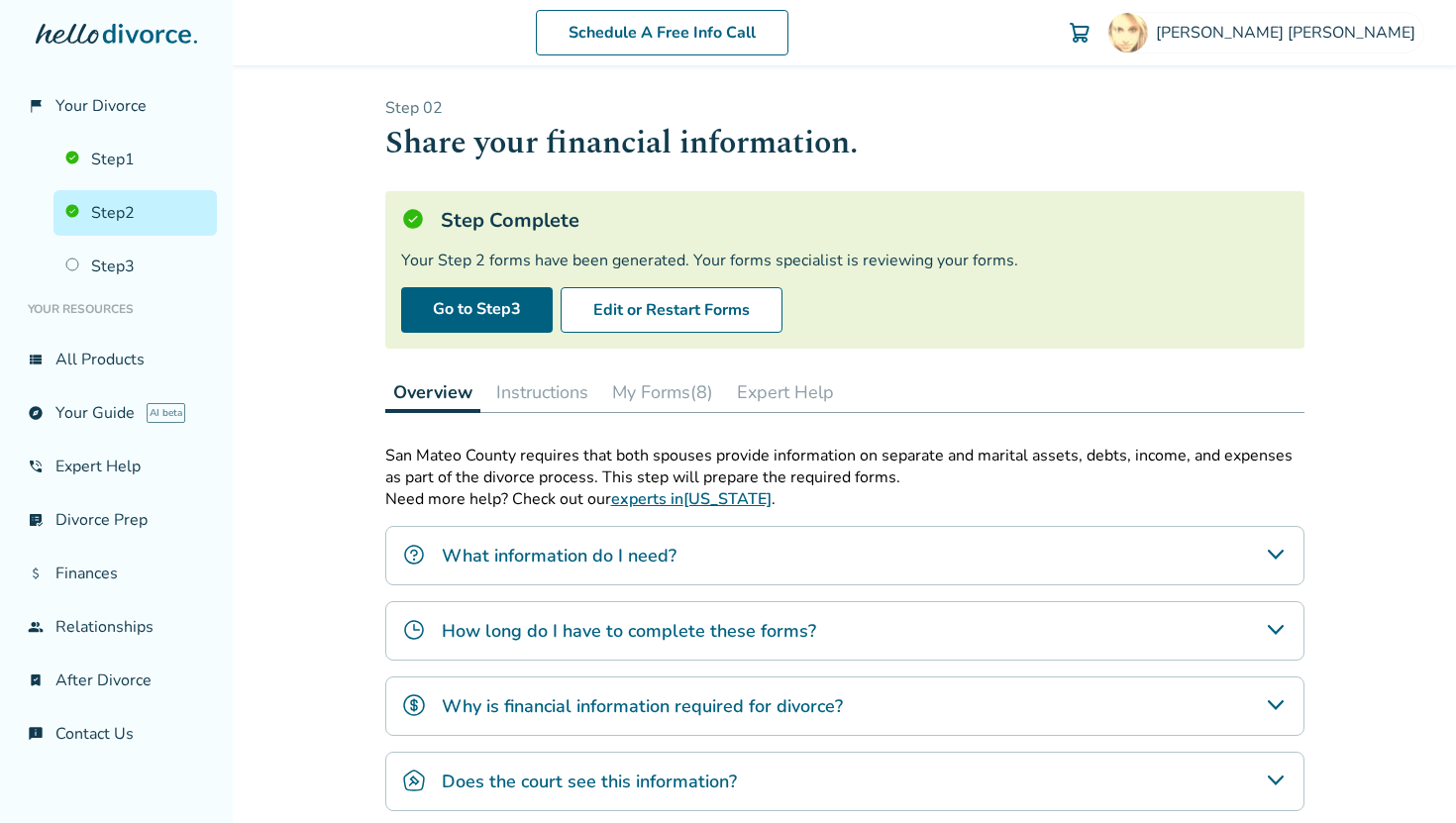 scroll, scrollTop: 5, scrollLeft: 0, axis: vertical 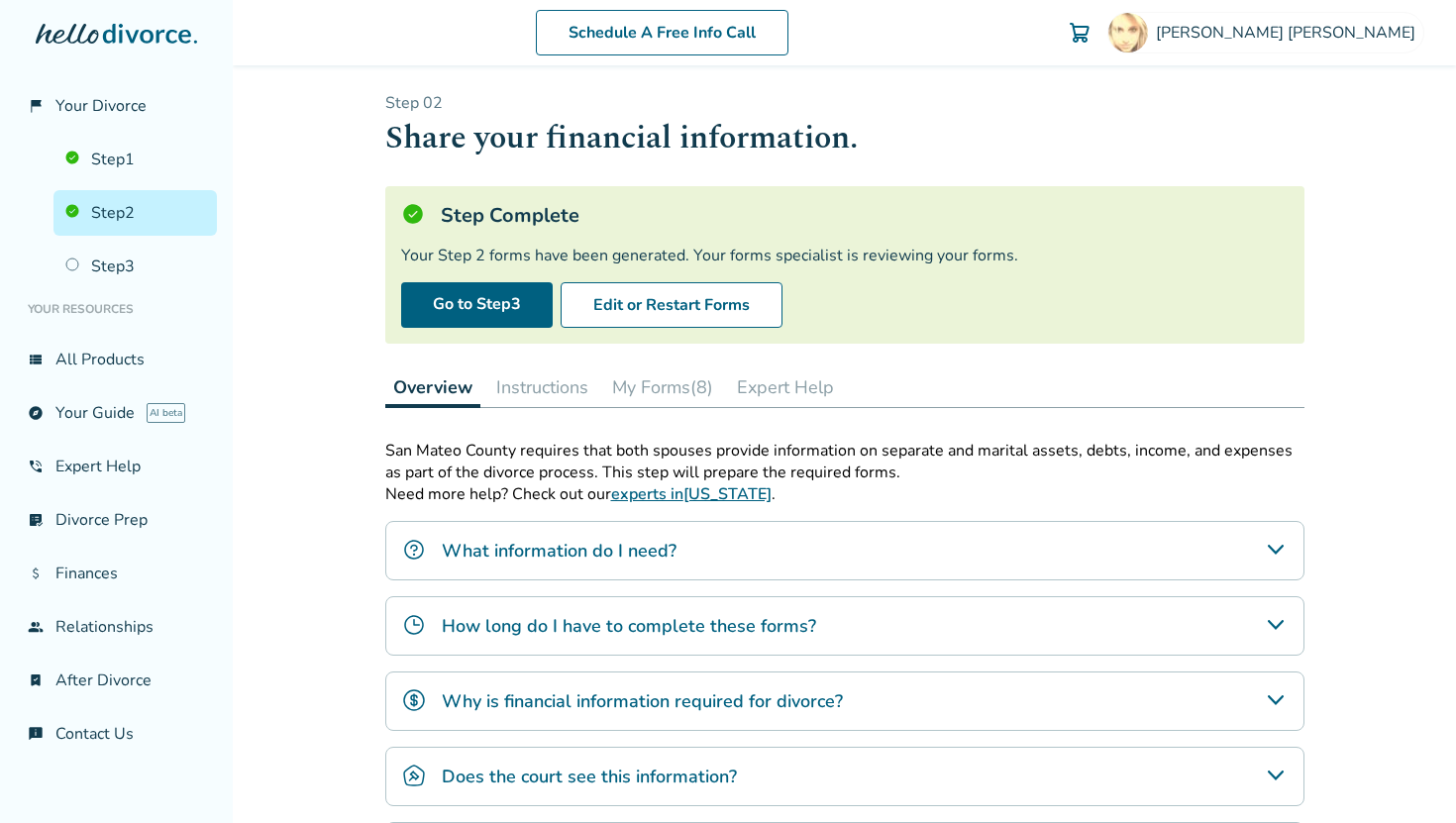 click on "Step 0 2 Share your financial information. Step Complete Your Step 2 forms have been generated. Your forms specialist is reviewing your forms. Go to Step  3 Edit or Restart Forms Overview Instructions My Forms  (8) Expert Help [GEOGRAPHIC_DATA] requires that both spouses provide information on separate and marital assets, debts, income, and expenses as part of the divorce process. This step will prepare the required forms. Need more help? Check out our  experts in  [US_STATE] . What information do I need? You will need information about your income and expenses from the last 12 months, and information about your assets and debts. You will also need 2 months of paystubs and the last 2 years of tax returns. For a complete list of information,  click here . How long do I have to complete these forms? You have 60 days from the date of filing for divorce to share your completed financial disclosures with your spouse. Why is financial information required for divorce? Does the court see this information?" at bounding box center [845, 494] 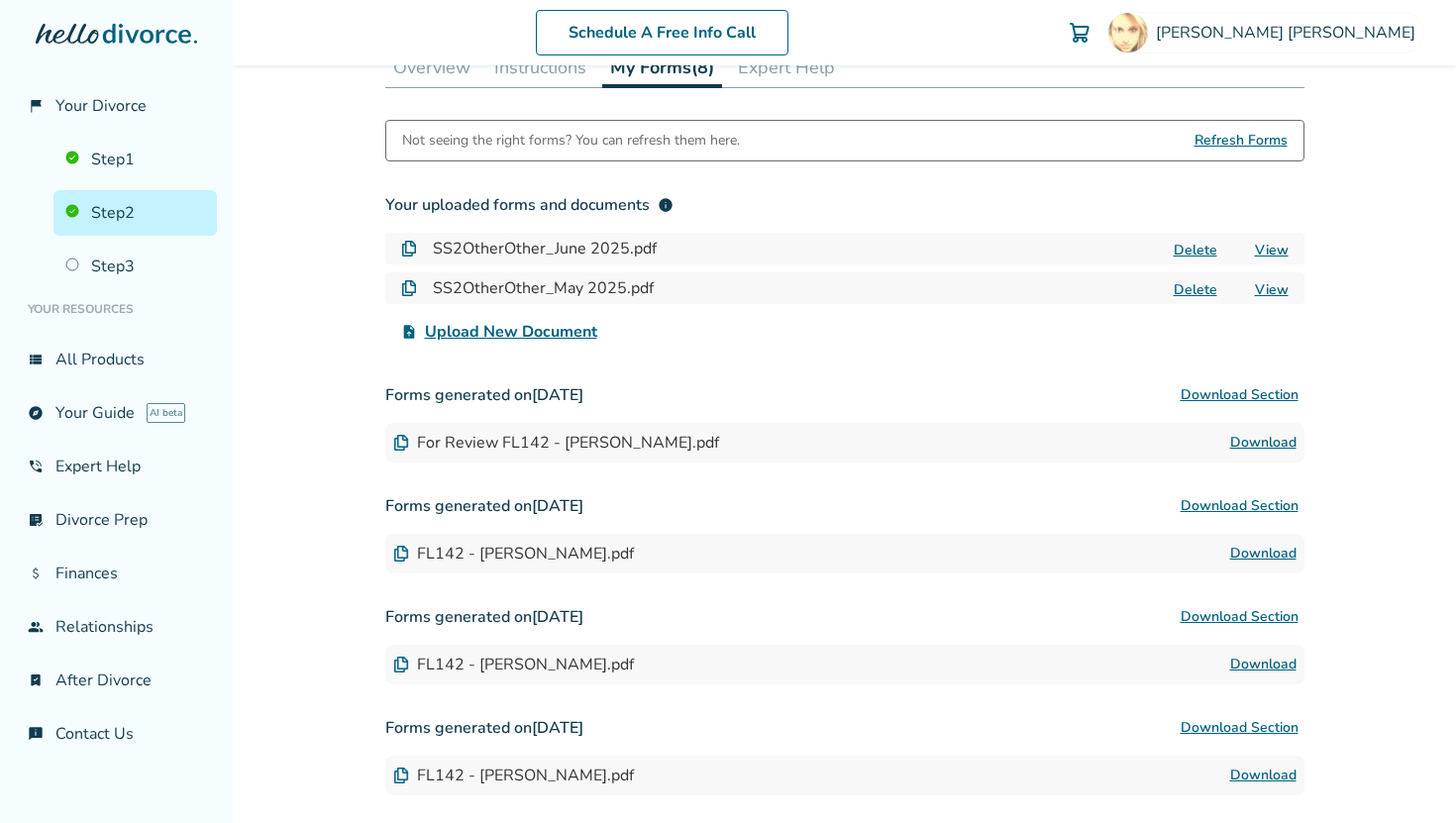 scroll, scrollTop: 249, scrollLeft: 0, axis: vertical 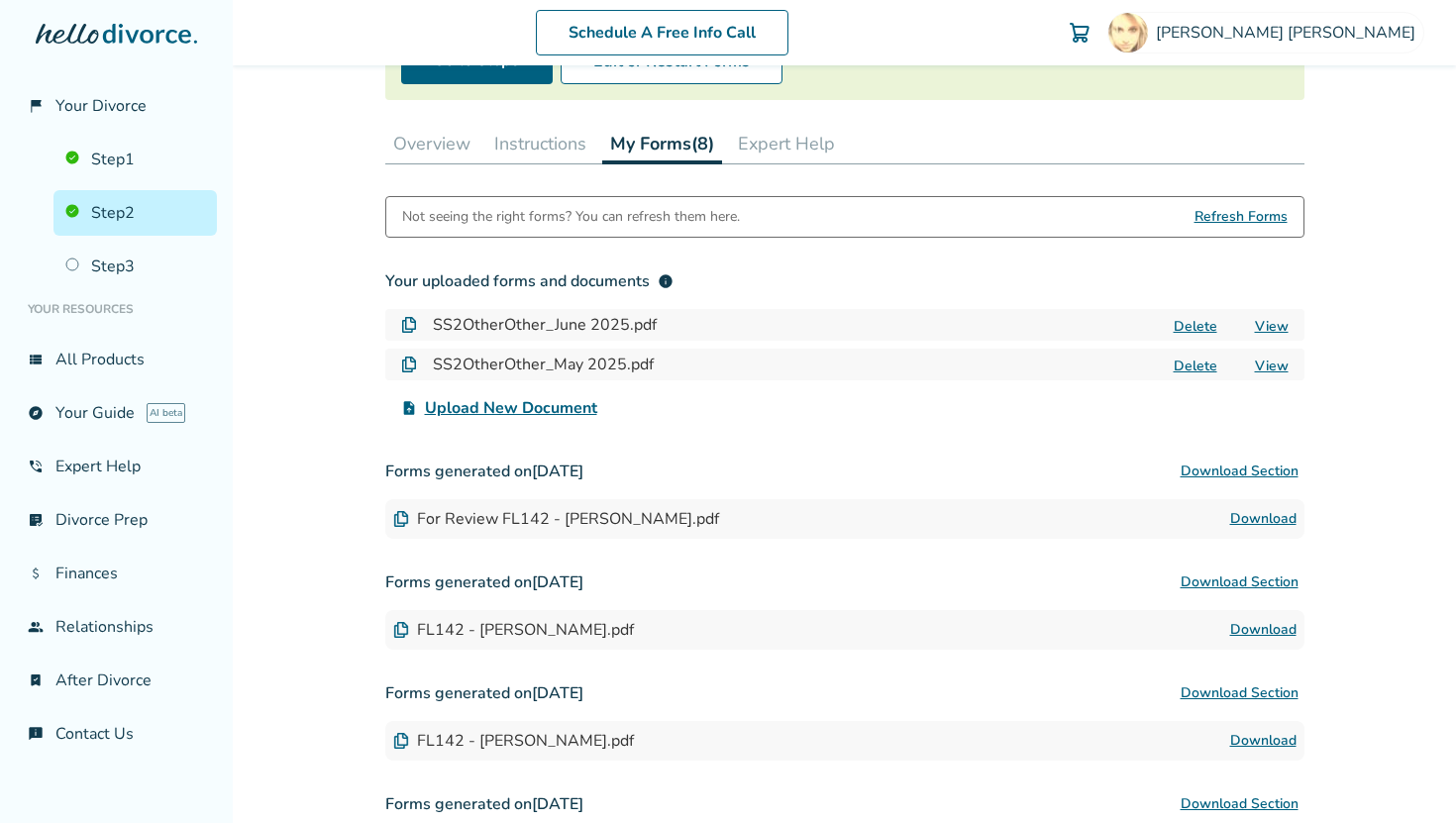 click on "Upload New Document" at bounding box center (511, 408) 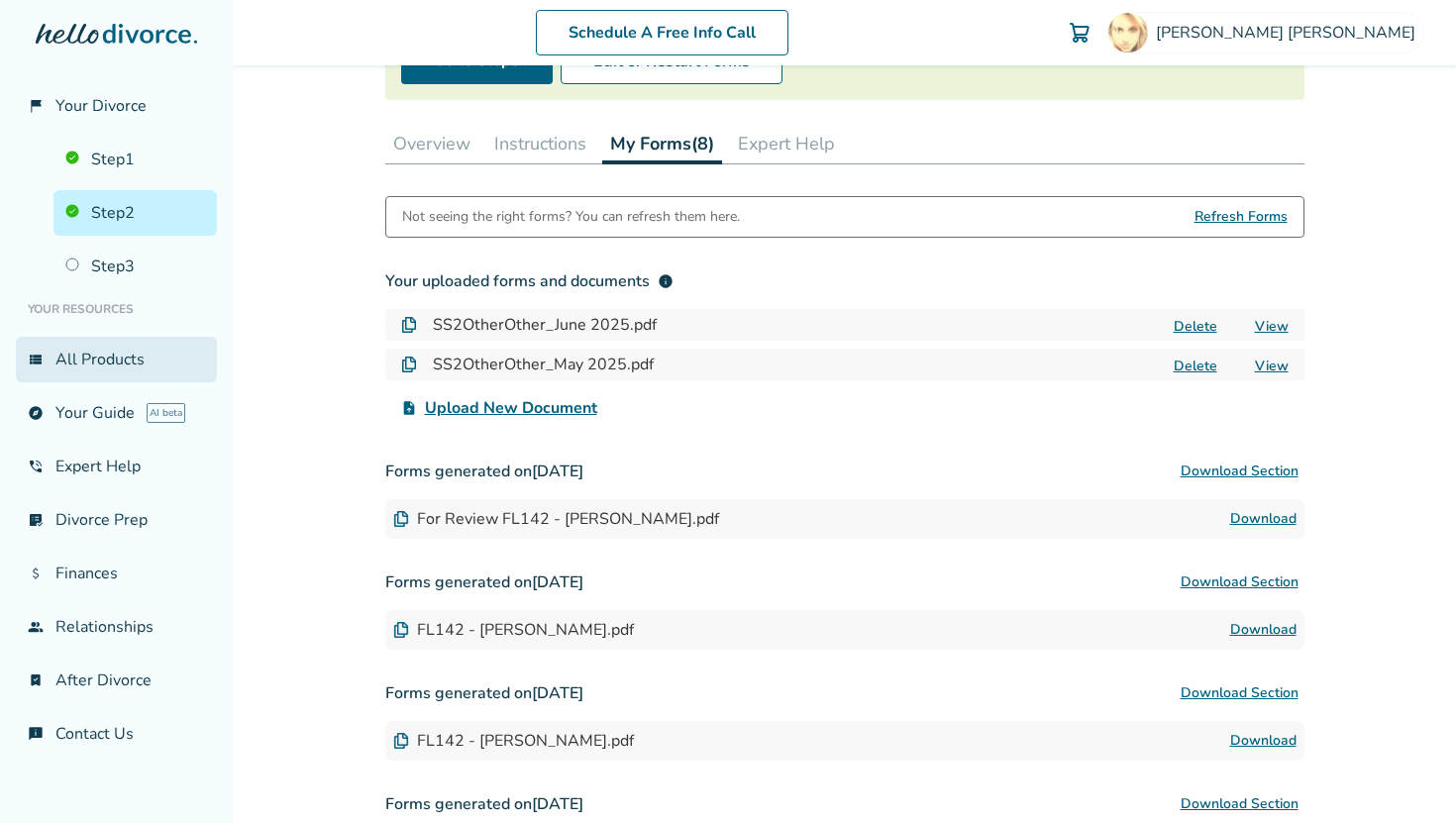 click on "view_list All Products" at bounding box center [116, 360] 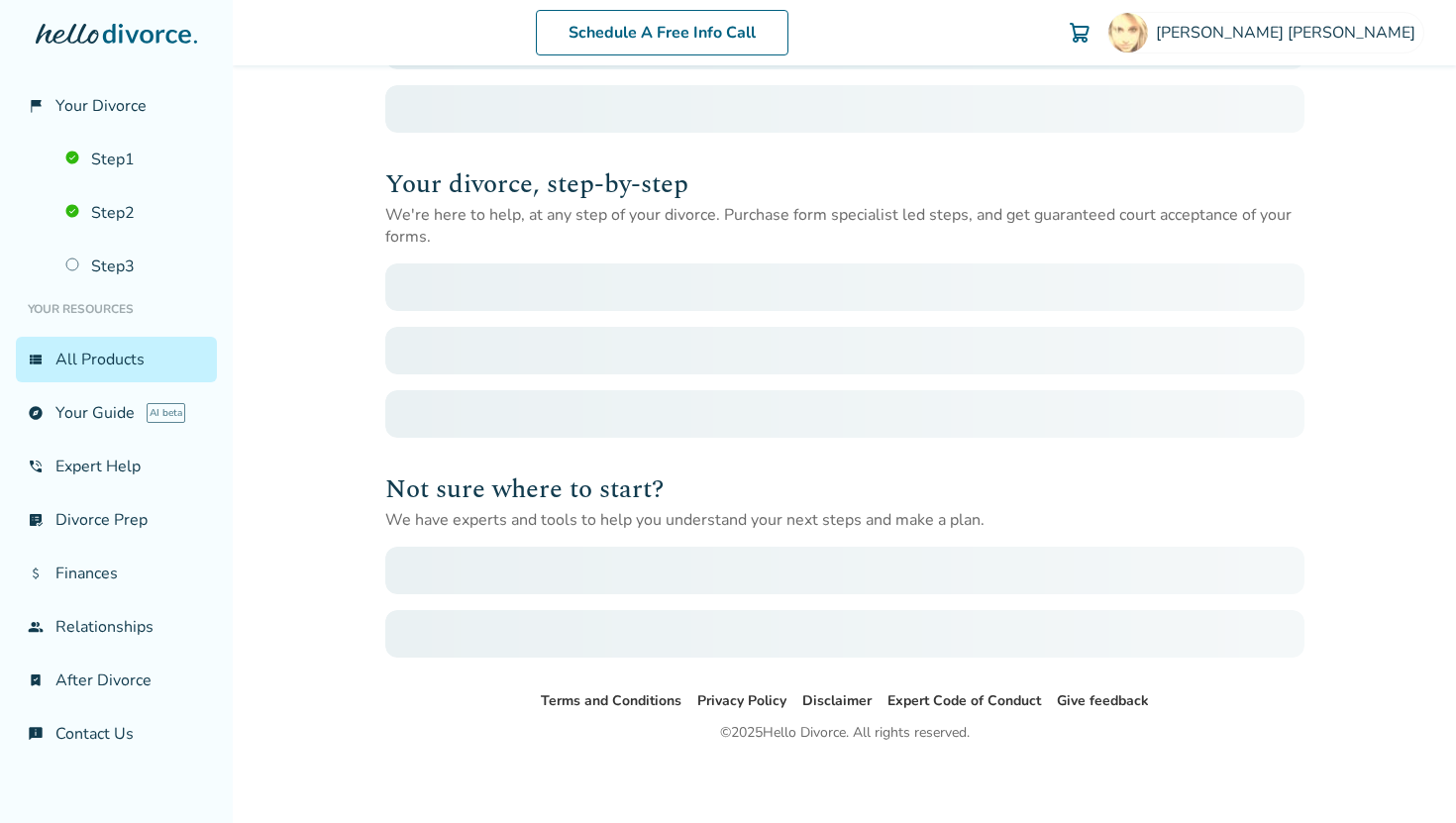scroll, scrollTop: 97, scrollLeft: 0, axis: vertical 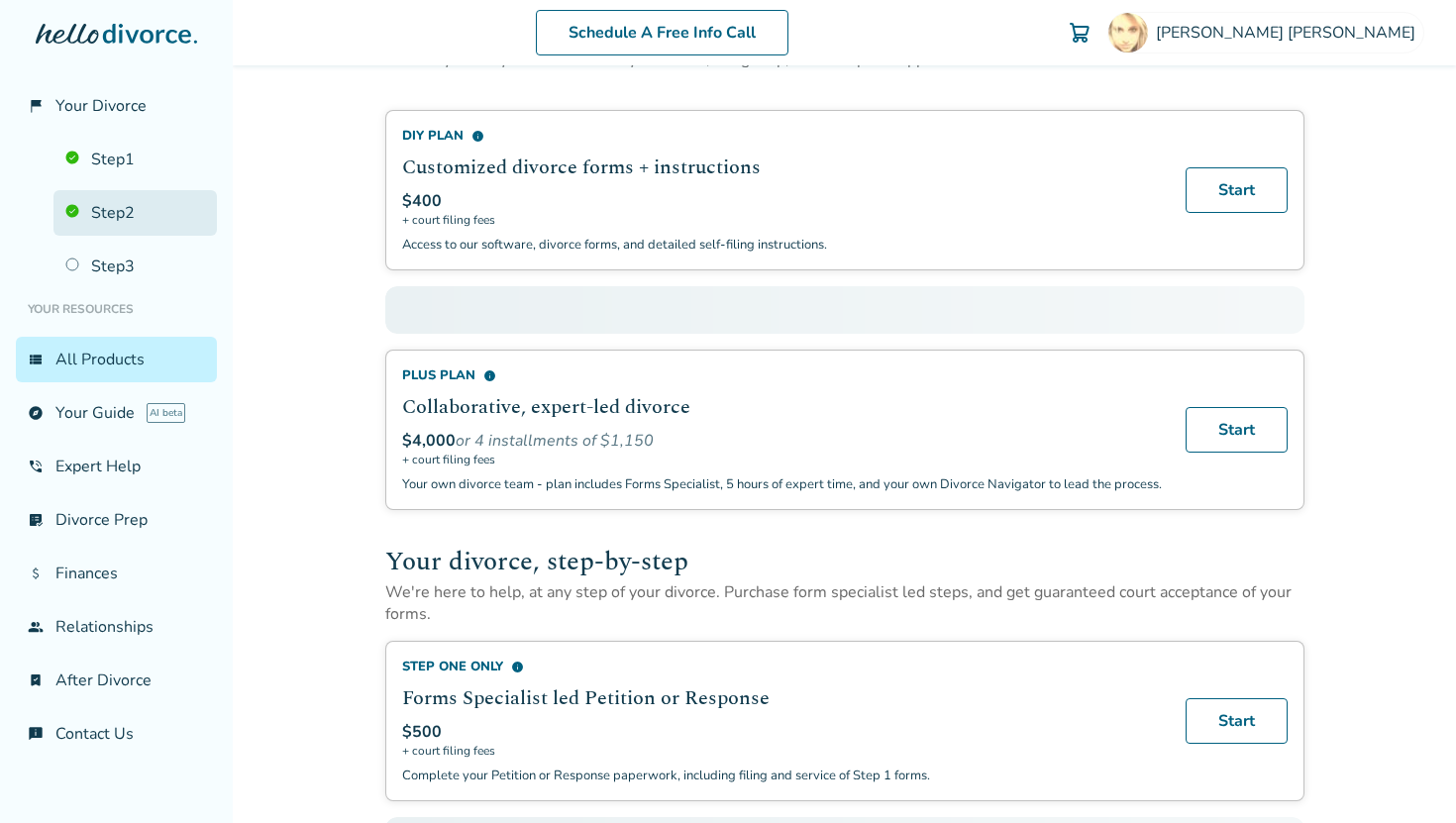 click on "Step  2" at bounding box center [135, 213] 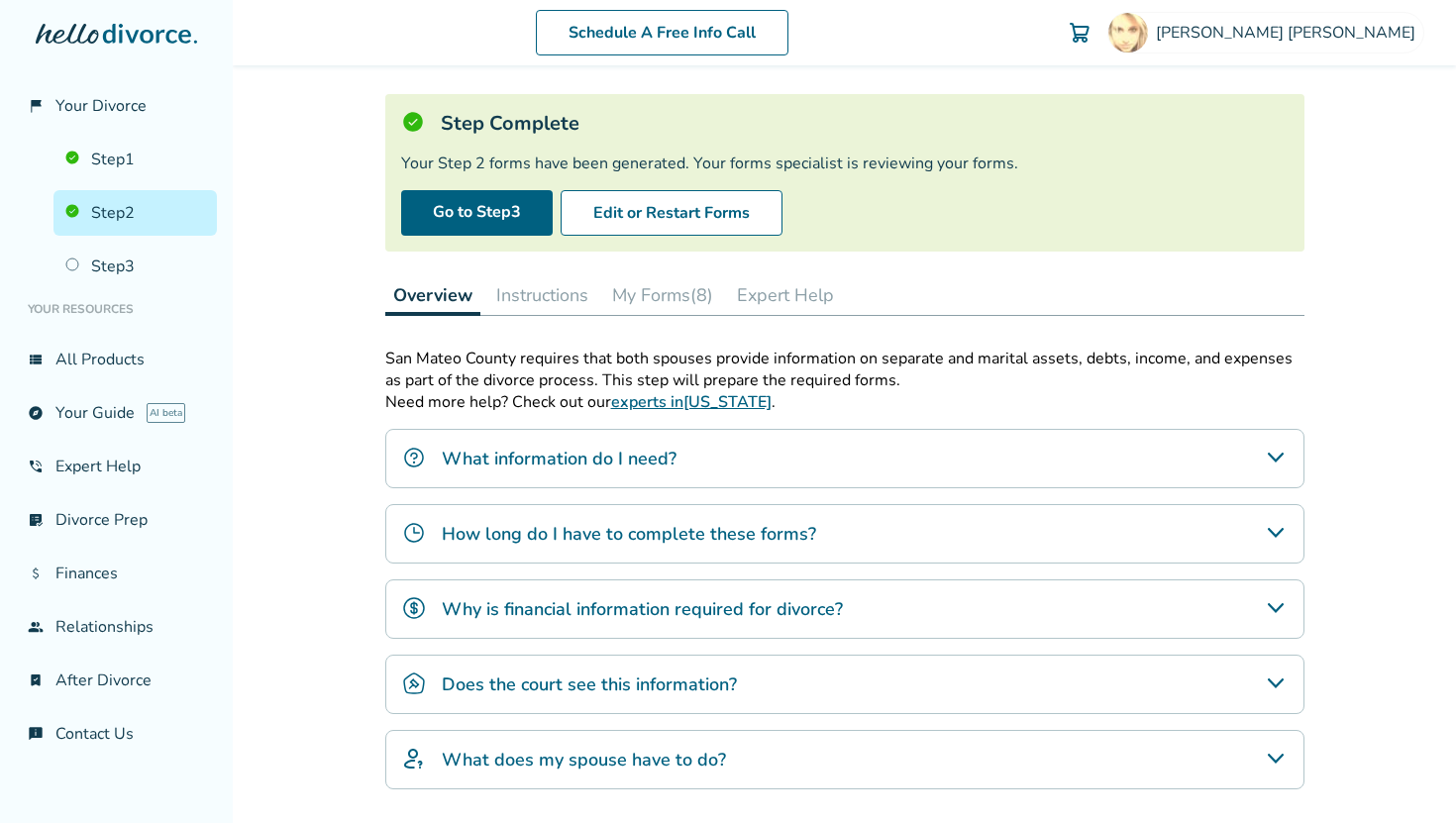 click on "My Forms  (8)" at bounding box center (663, 295) 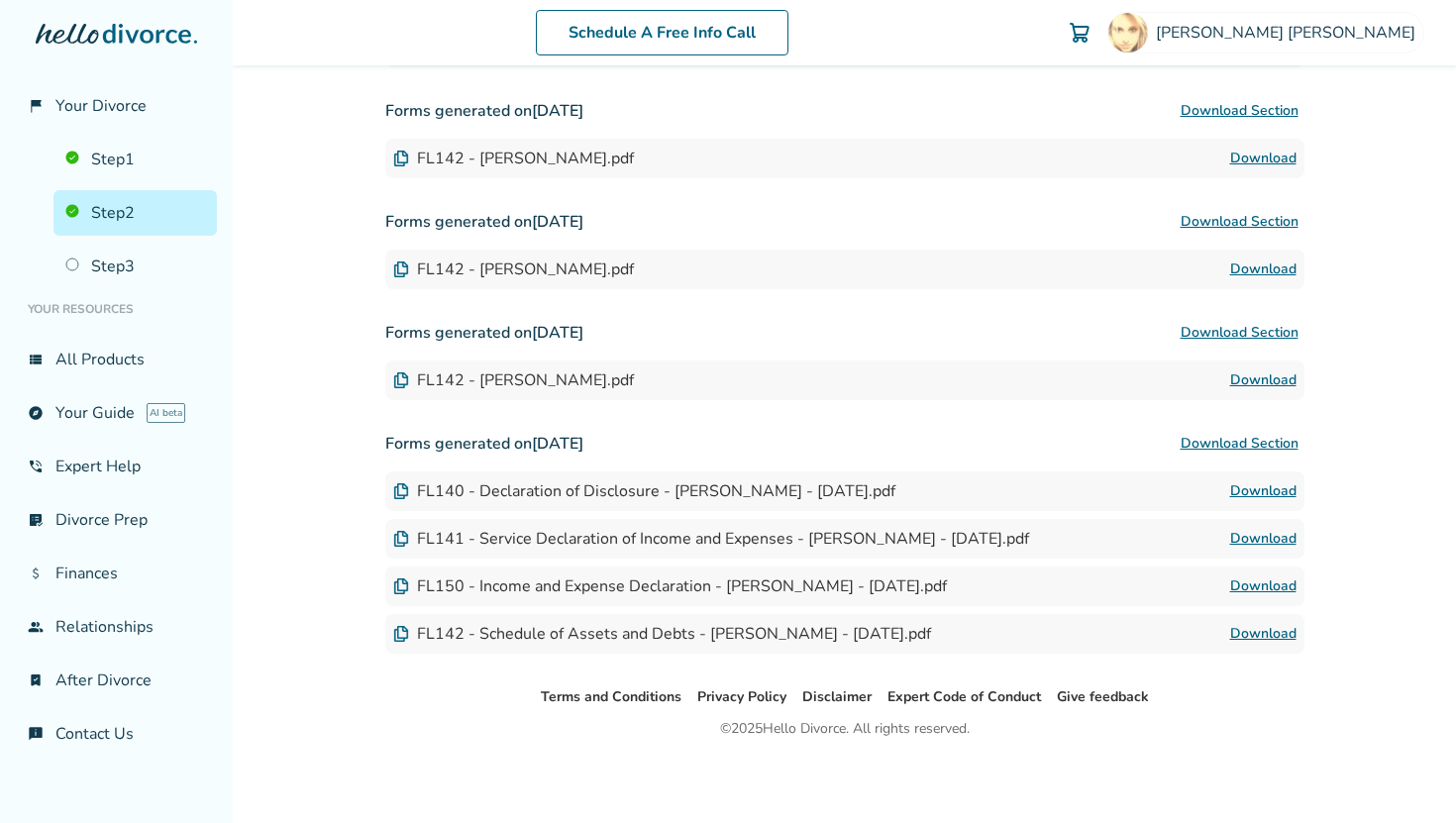 scroll, scrollTop: 0, scrollLeft: 0, axis: both 